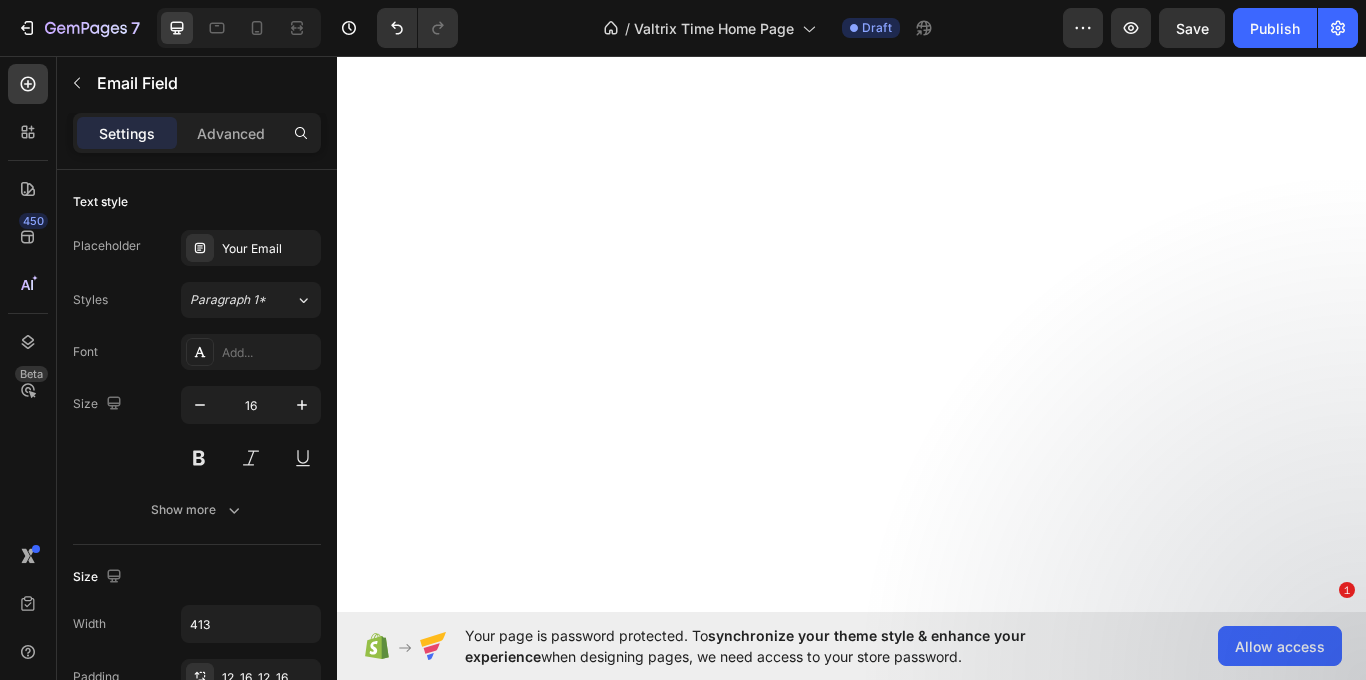 scroll, scrollTop: 0, scrollLeft: 0, axis: both 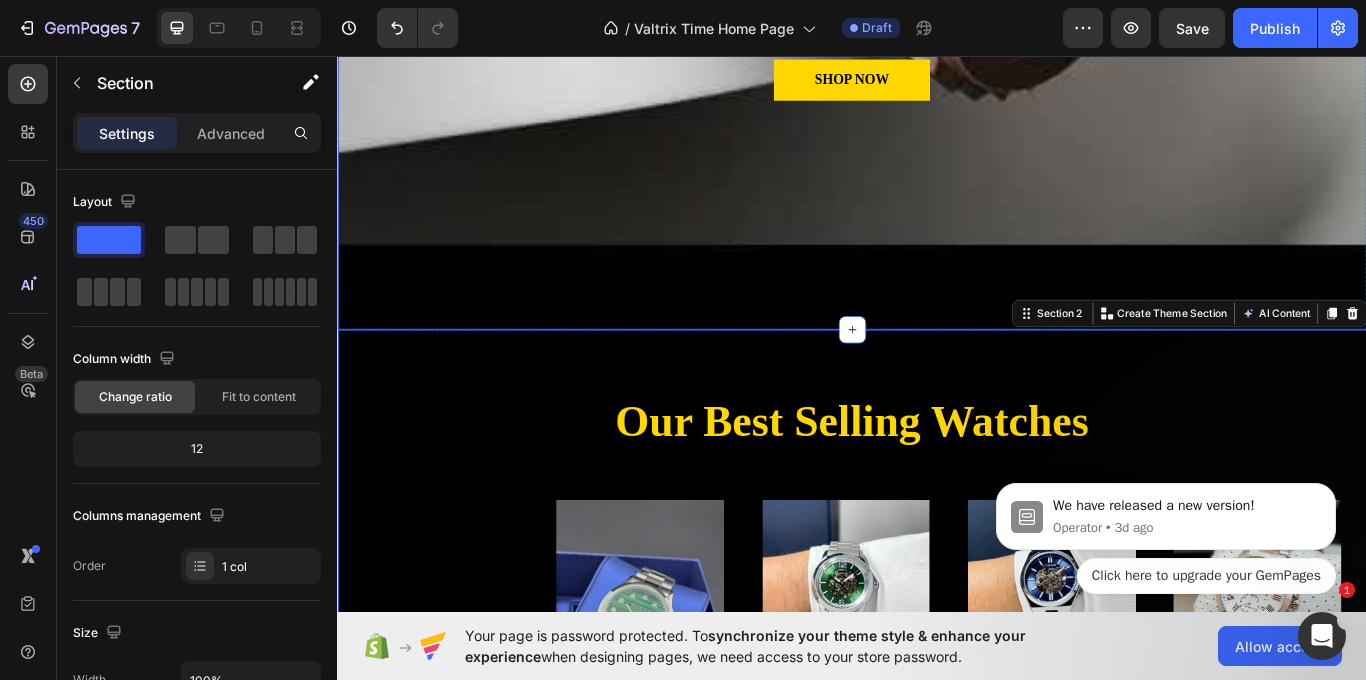 drag, startPoint x: 1000, startPoint y: 375, endPoint x: 1002, endPoint y: 355, distance: 20.09975 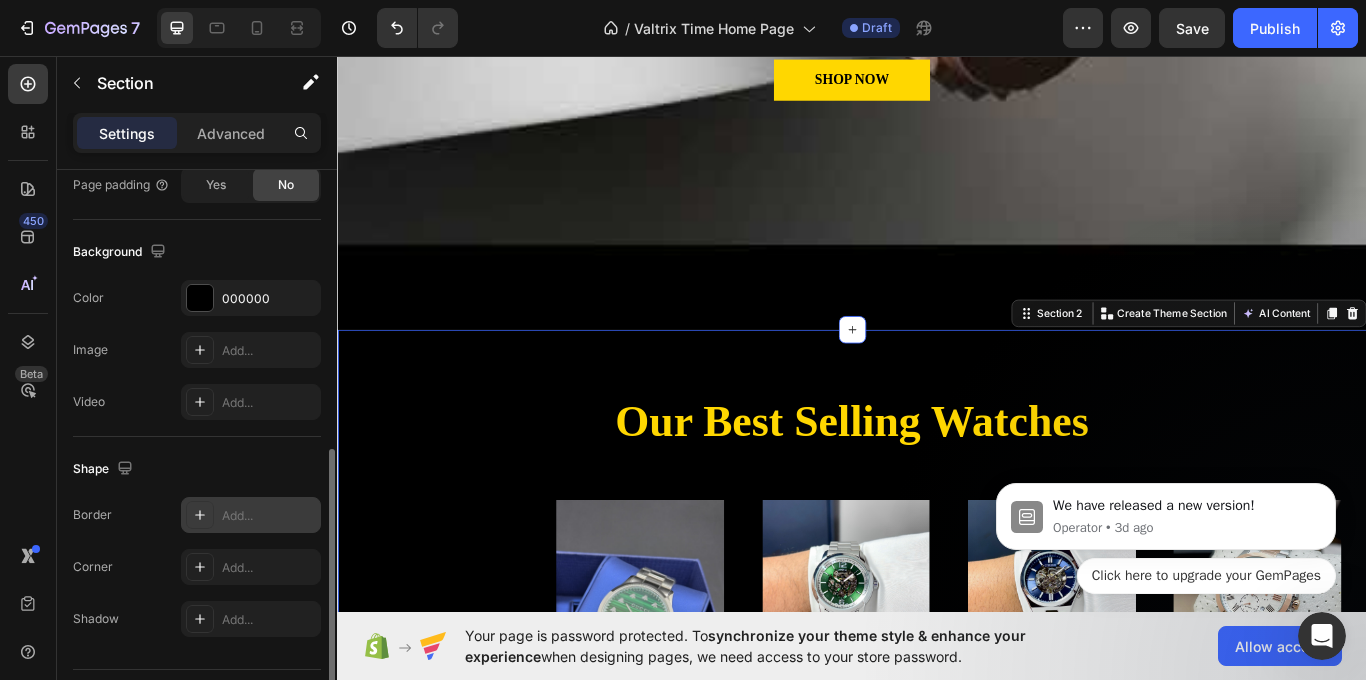 scroll, scrollTop: 653, scrollLeft: 0, axis: vertical 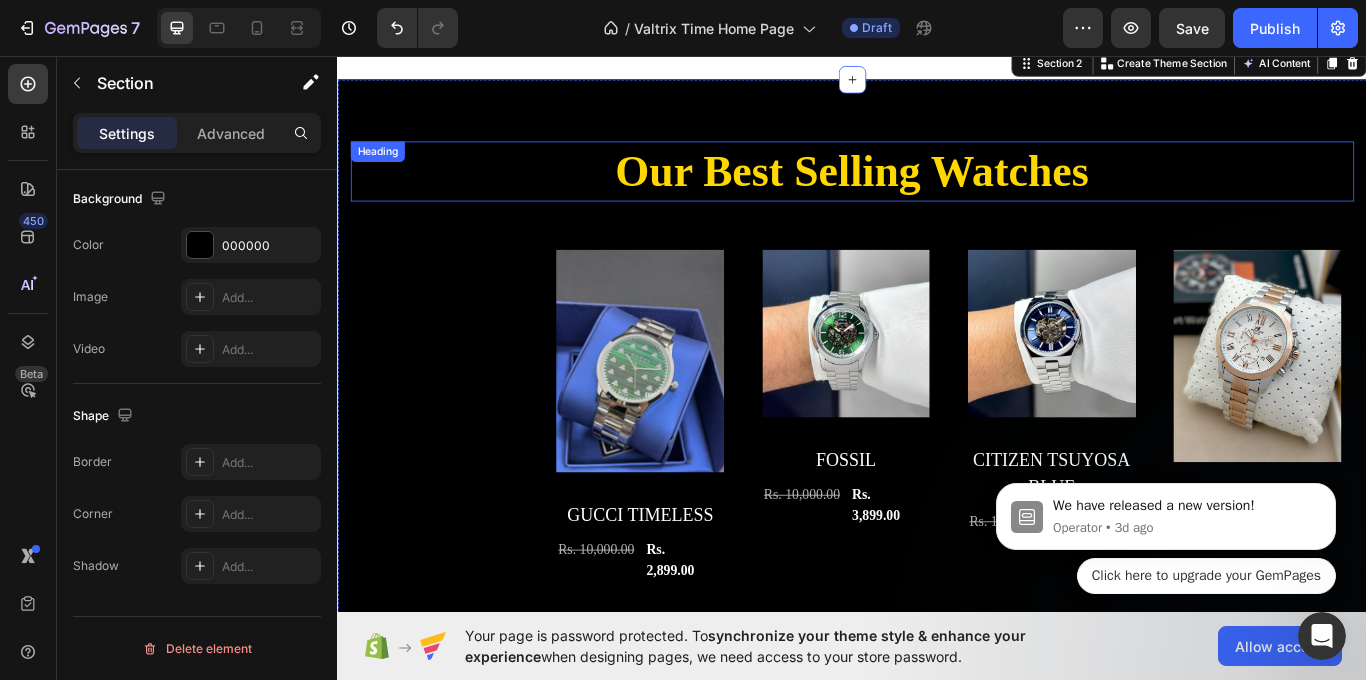 click on "Our Best Selling Watches" at bounding box center [937, 191] 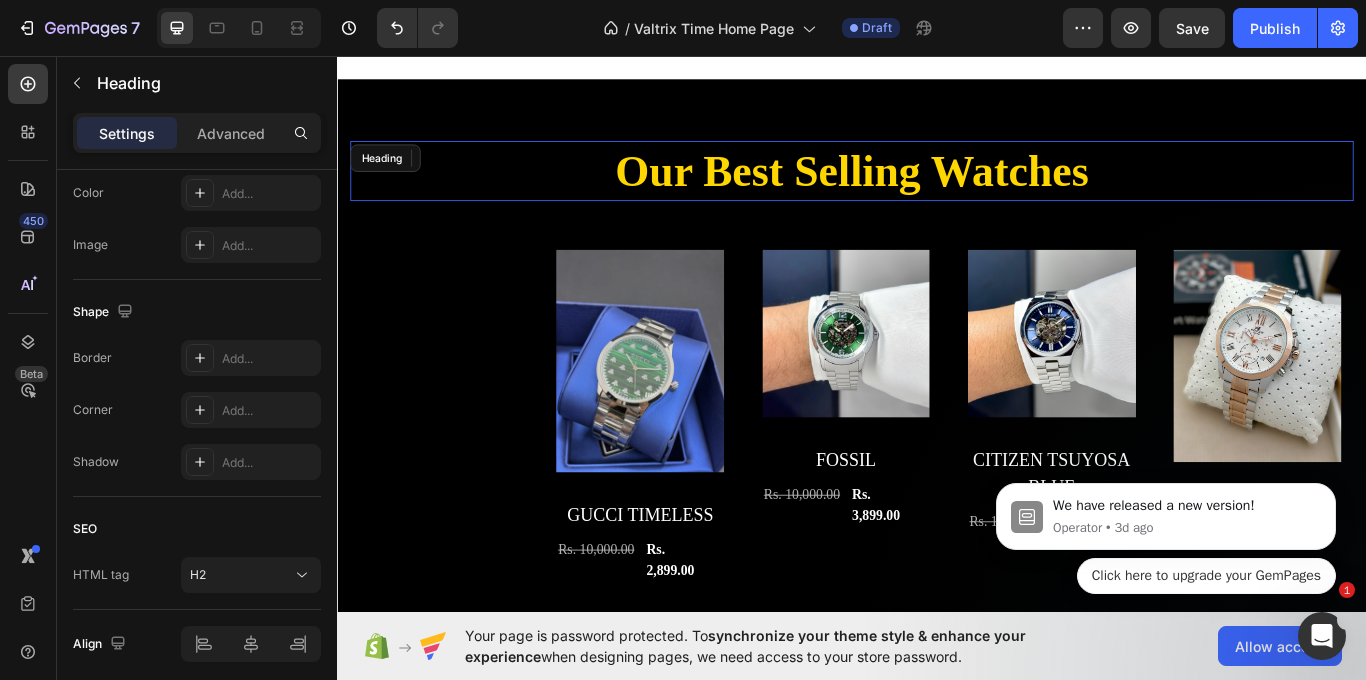 scroll, scrollTop: 989, scrollLeft: 0, axis: vertical 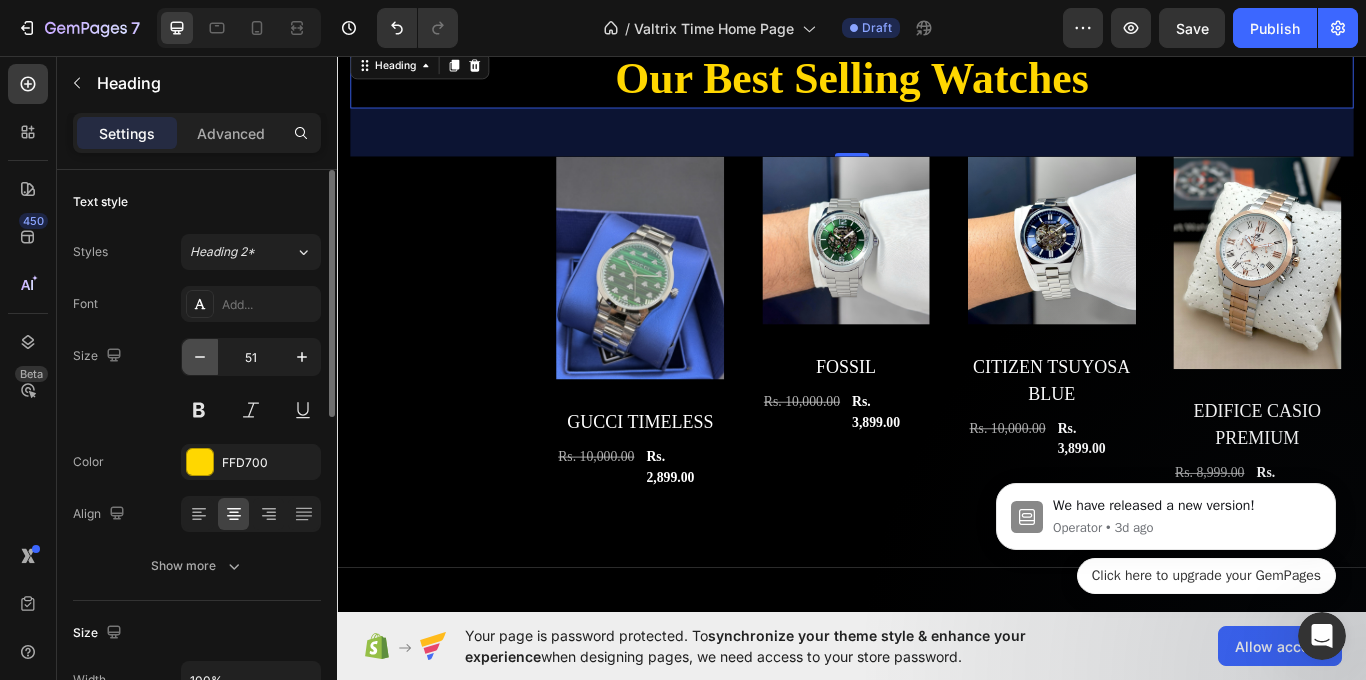 click 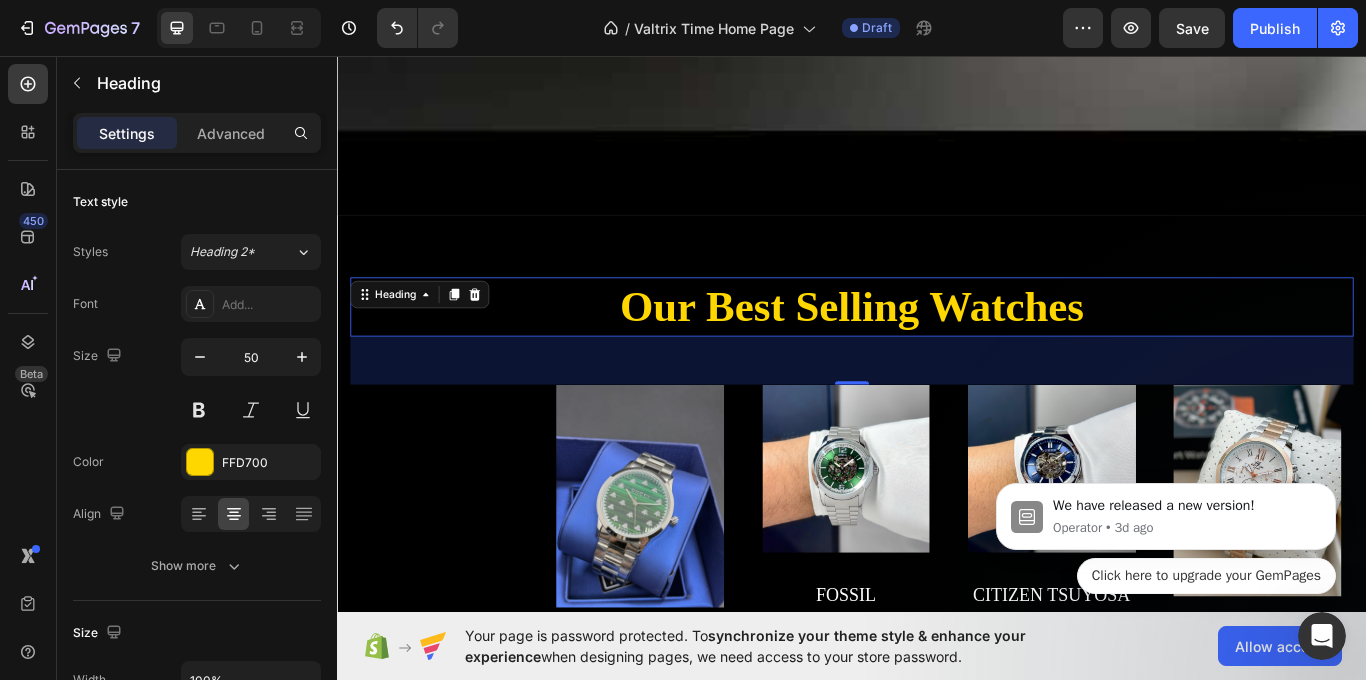 scroll, scrollTop: 688, scrollLeft: 0, axis: vertical 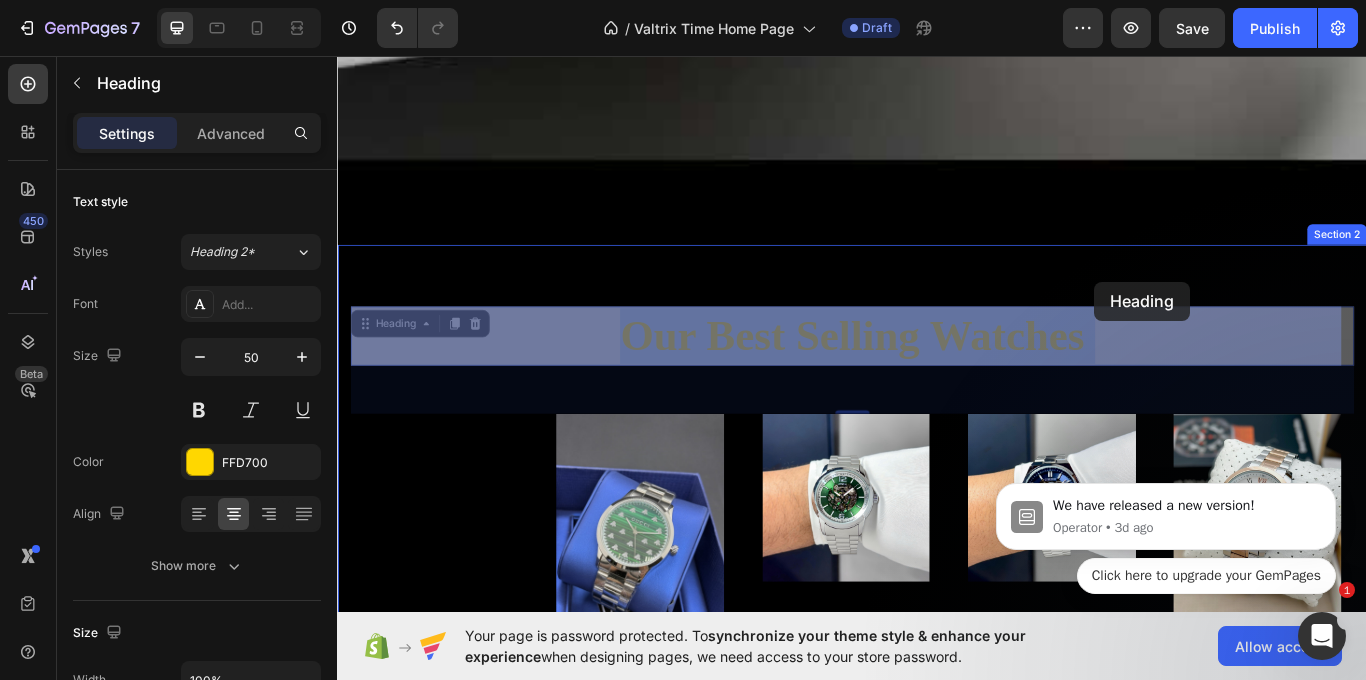 drag, startPoint x: 1216, startPoint y: 373, endPoint x: 1220, endPoint y: 320, distance: 53.15073 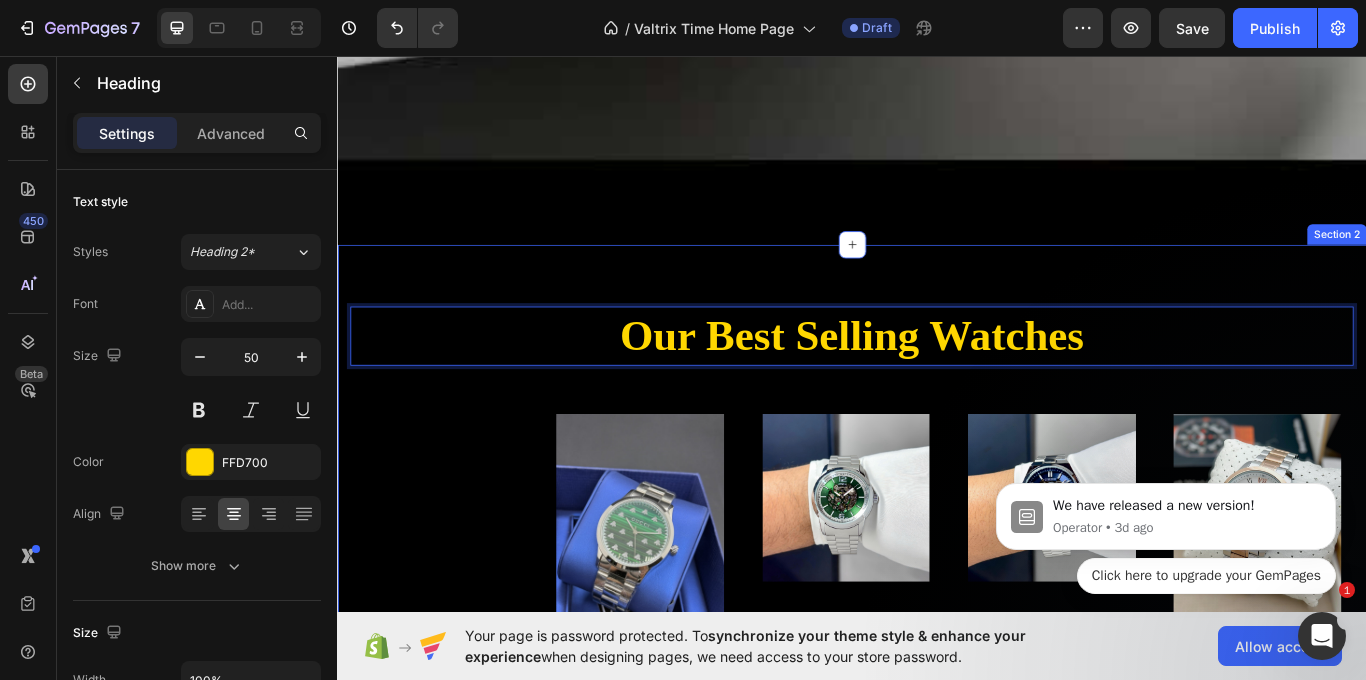 drag, startPoint x: 1226, startPoint y: 369, endPoint x: 1237, endPoint y: 305, distance: 64.93843 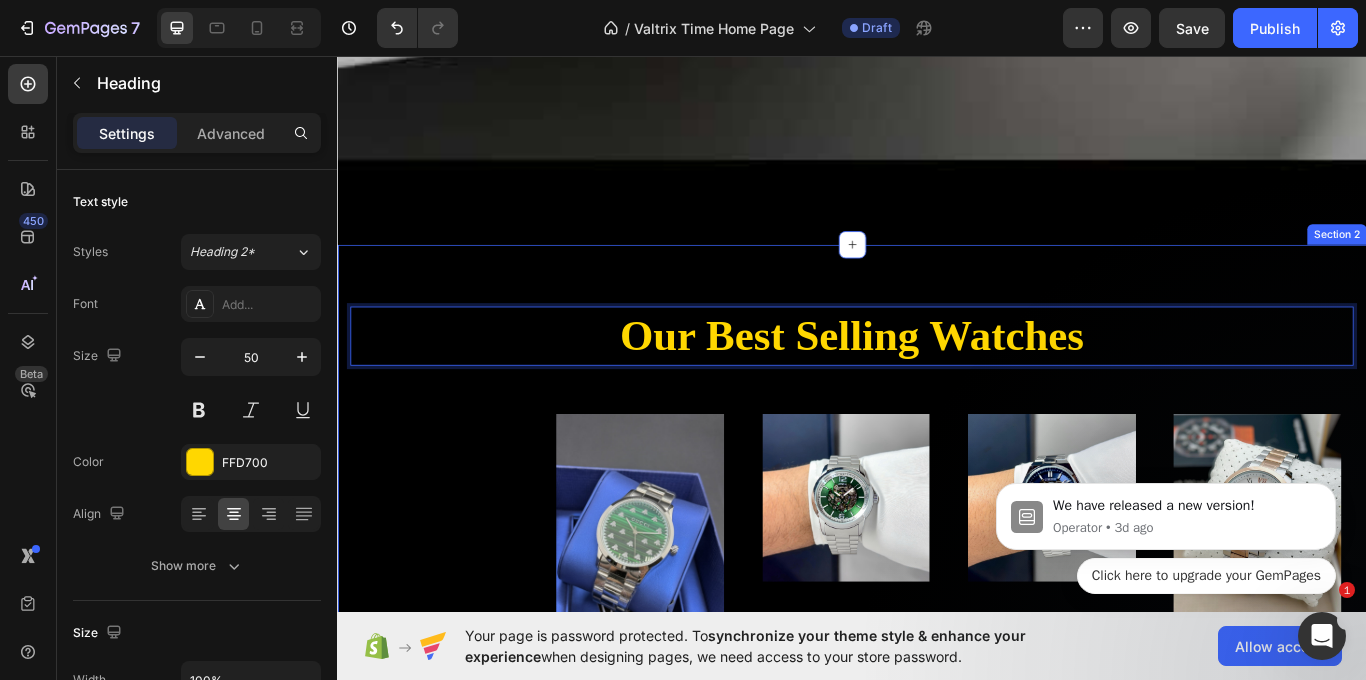 drag, startPoint x: 1223, startPoint y: 365, endPoint x: 1240, endPoint y: 308, distance: 59.48109 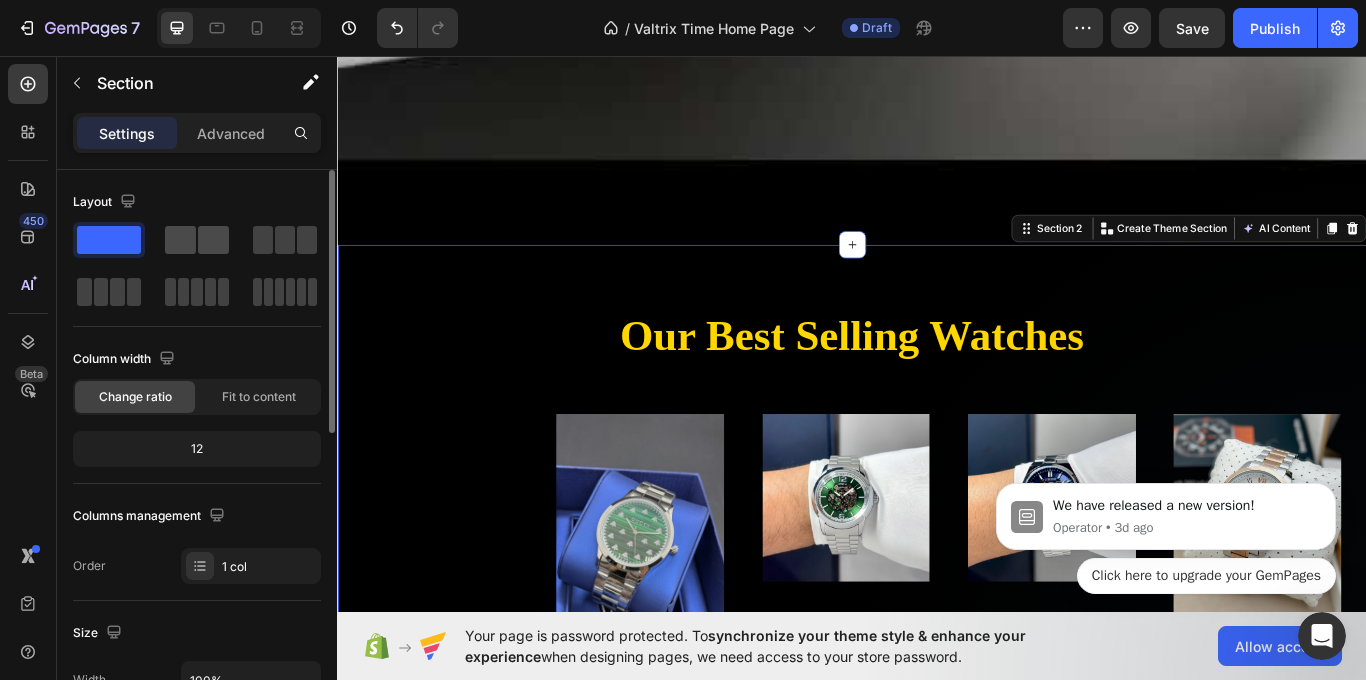 click 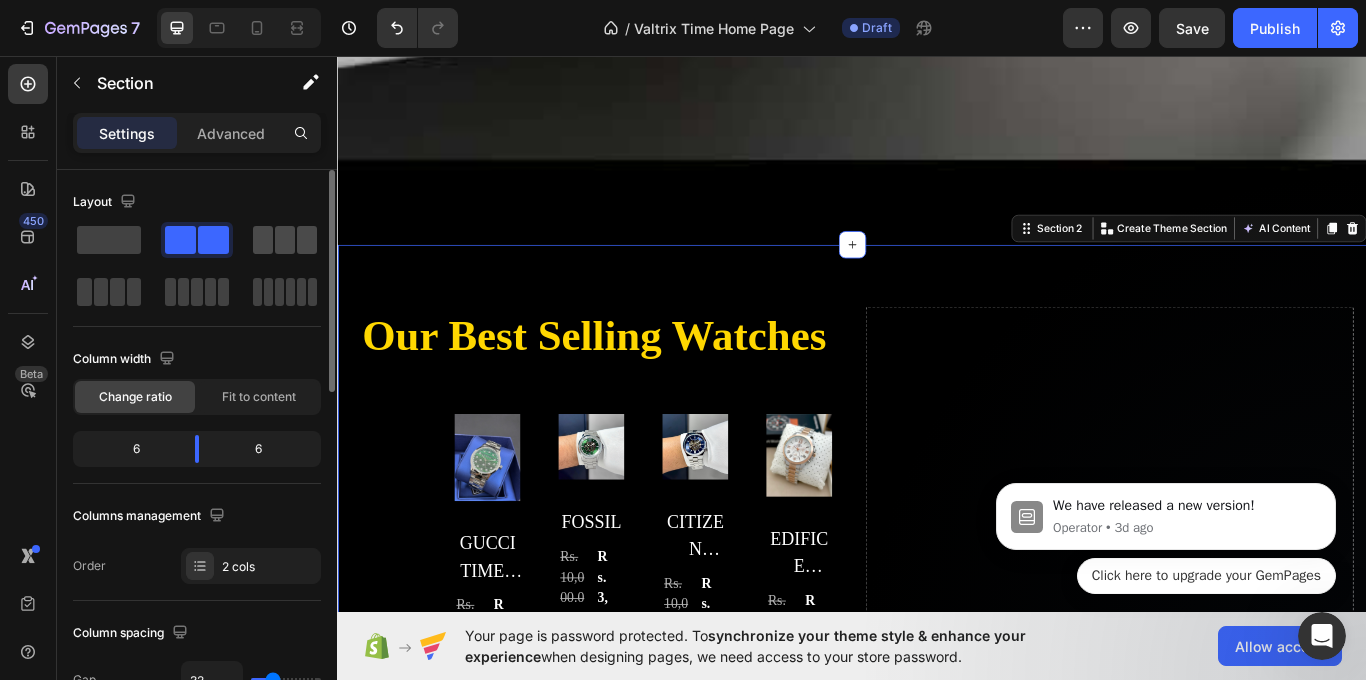 click 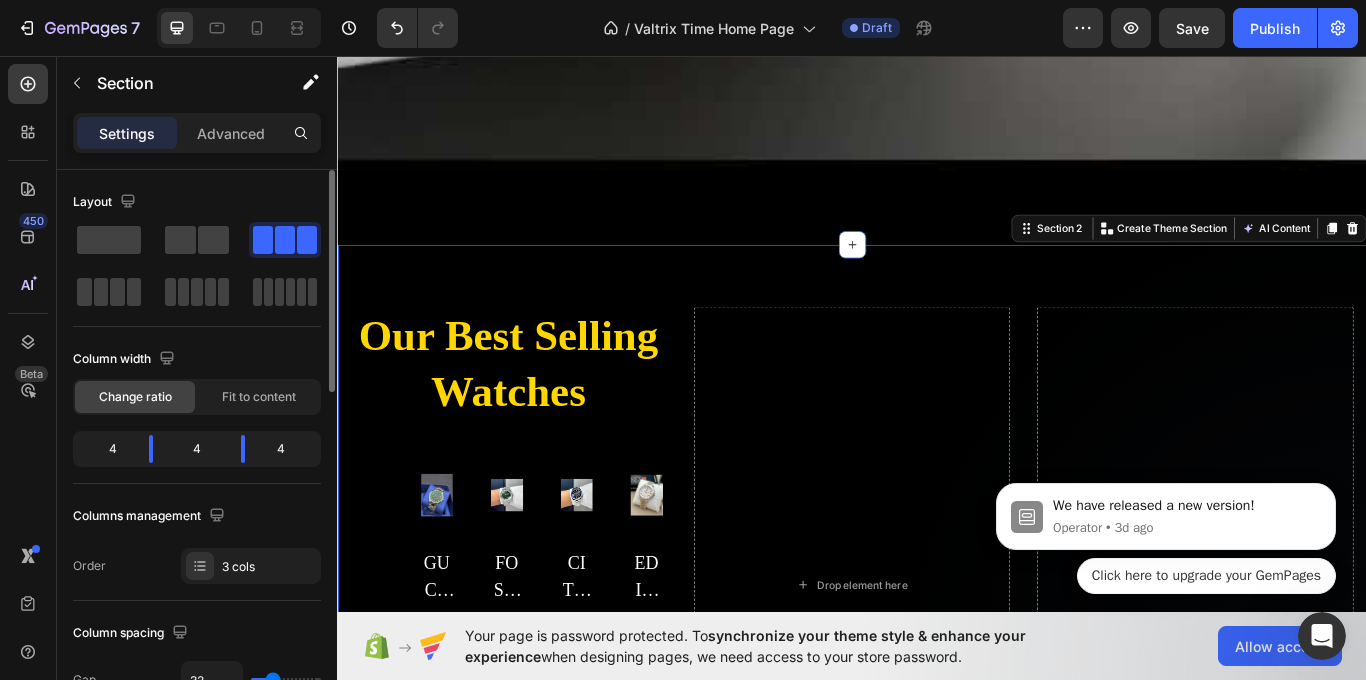 click 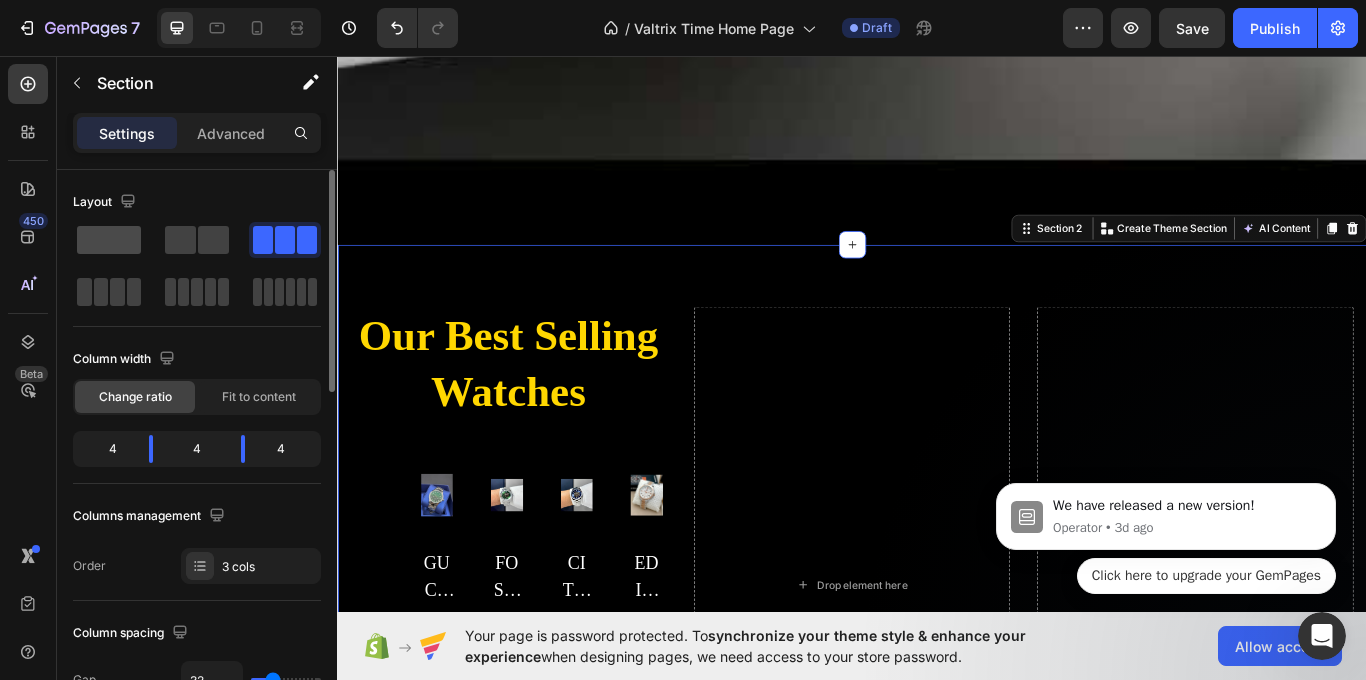 click 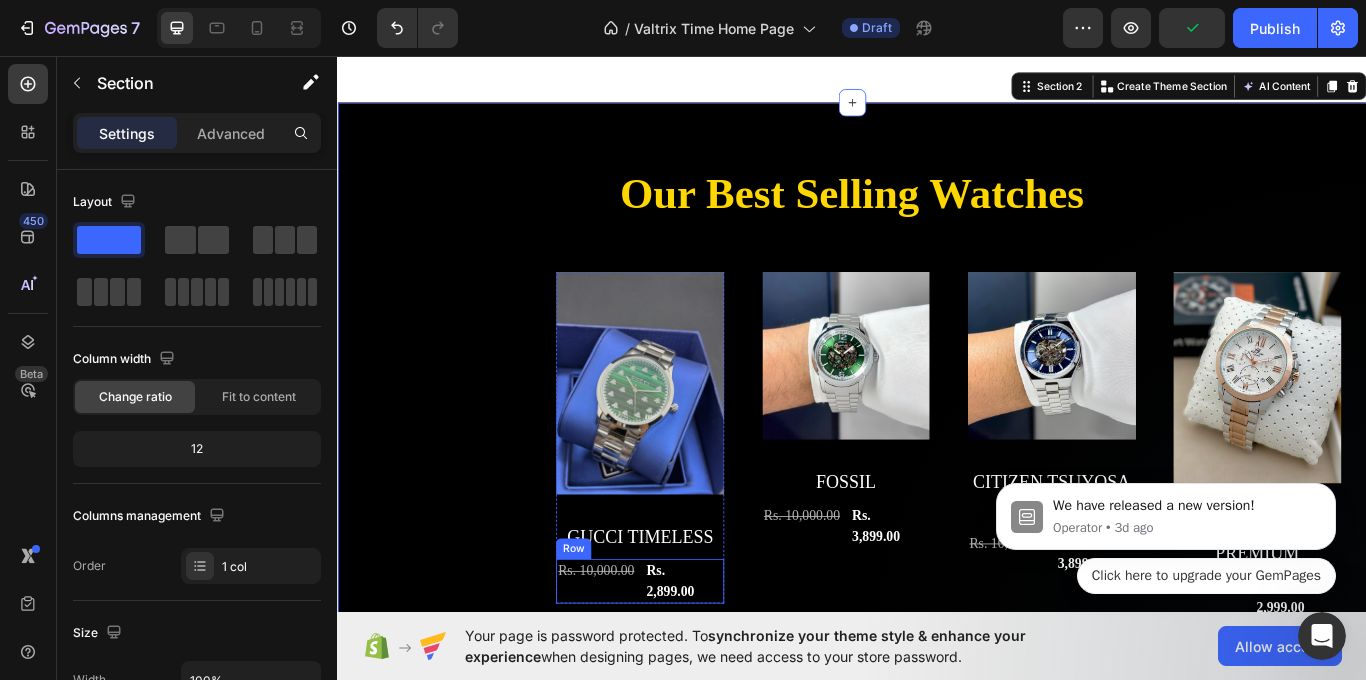 scroll, scrollTop: 988, scrollLeft: 0, axis: vertical 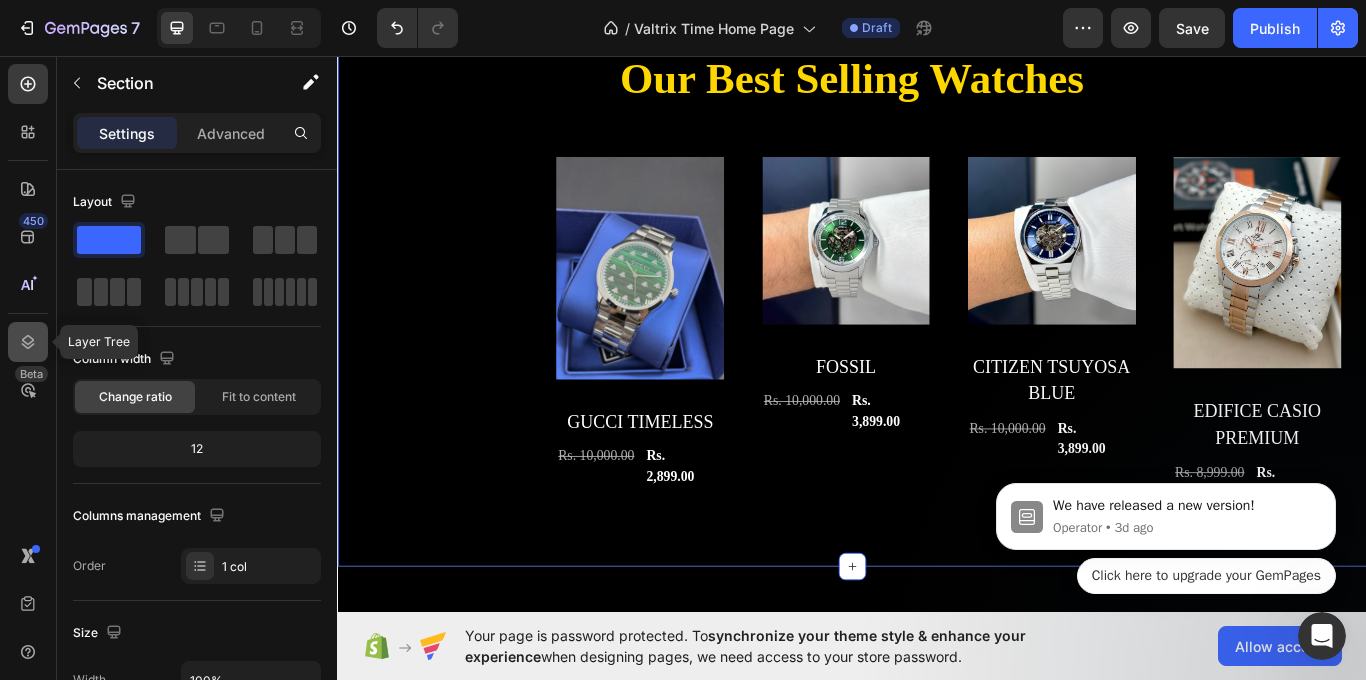 click 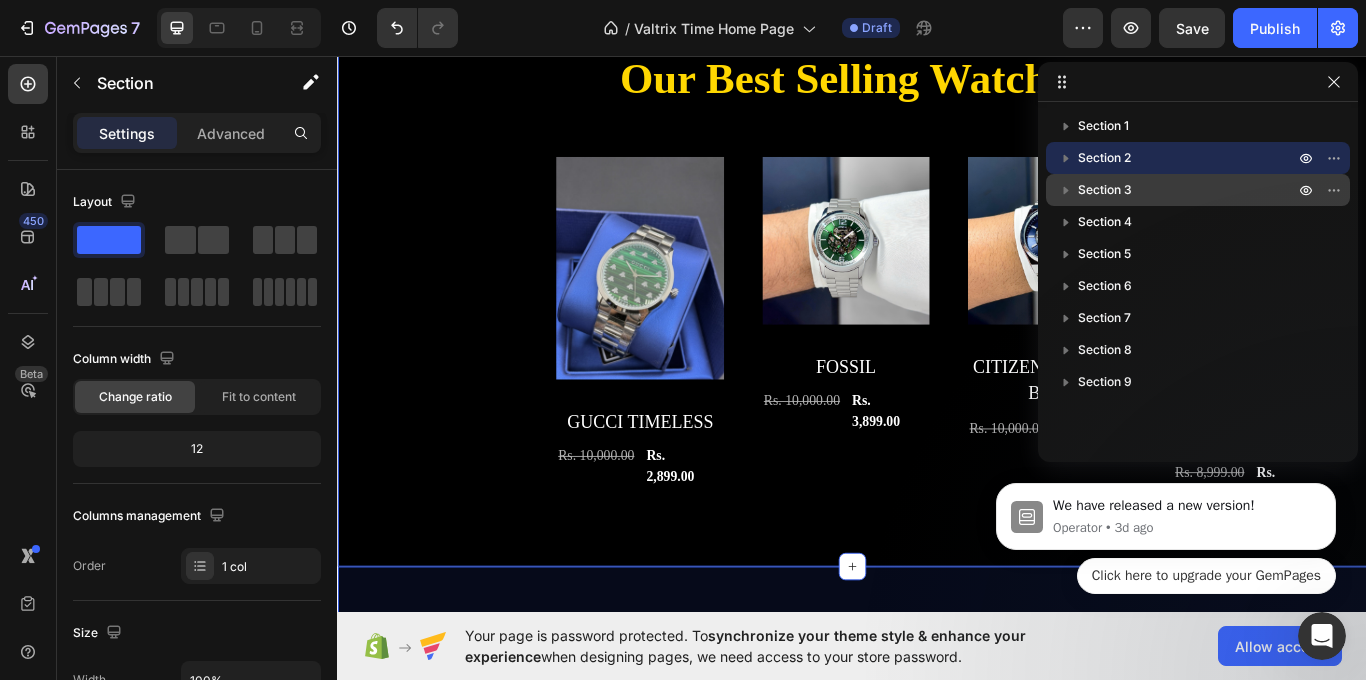 click 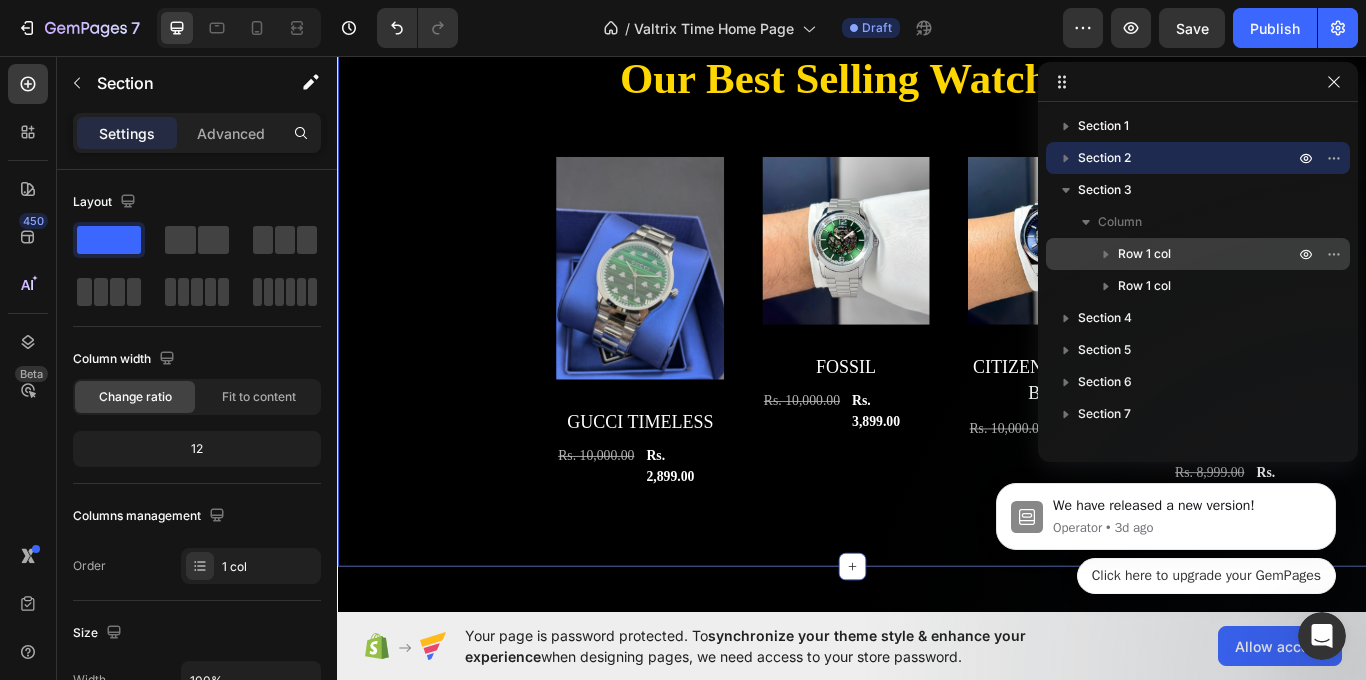 click on "Row 1 col" at bounding box center (1208, 254) 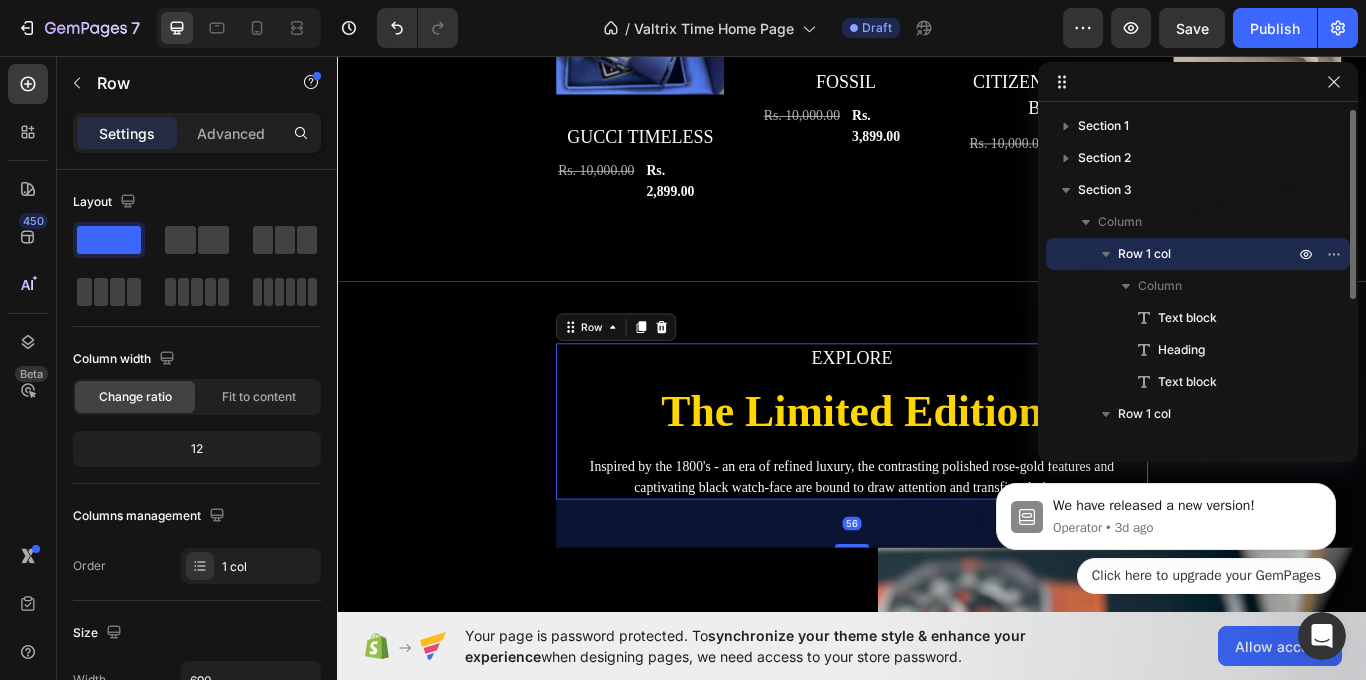 scroll, scrollTop: 1591, scrollLeft: 0, axis: vertical 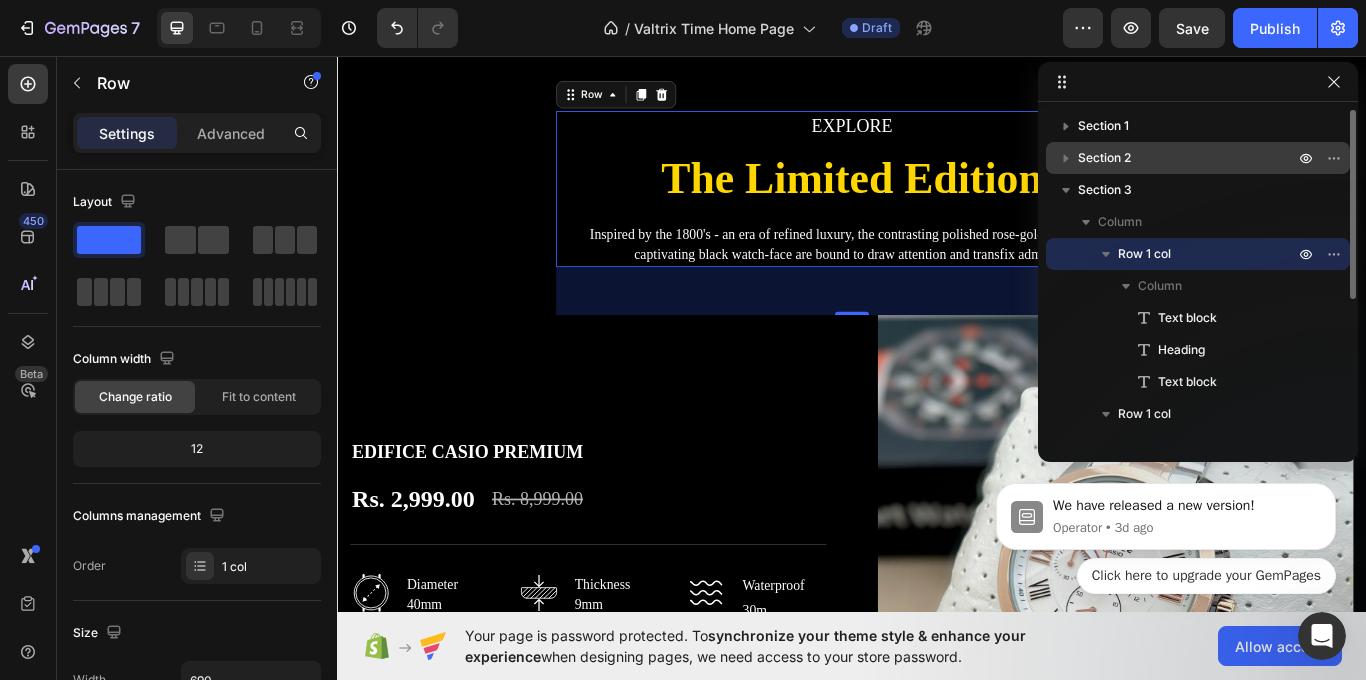 click 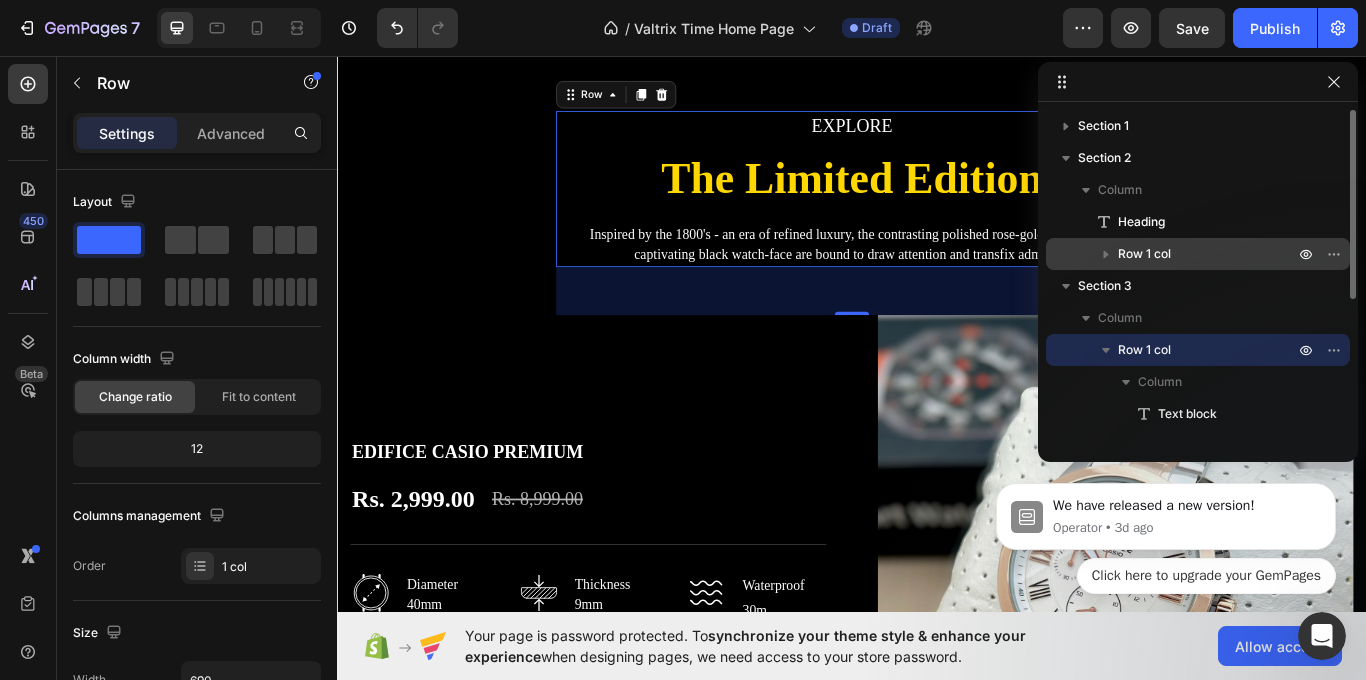 click on "Row 1 col" at bounding box center [1198, 254] 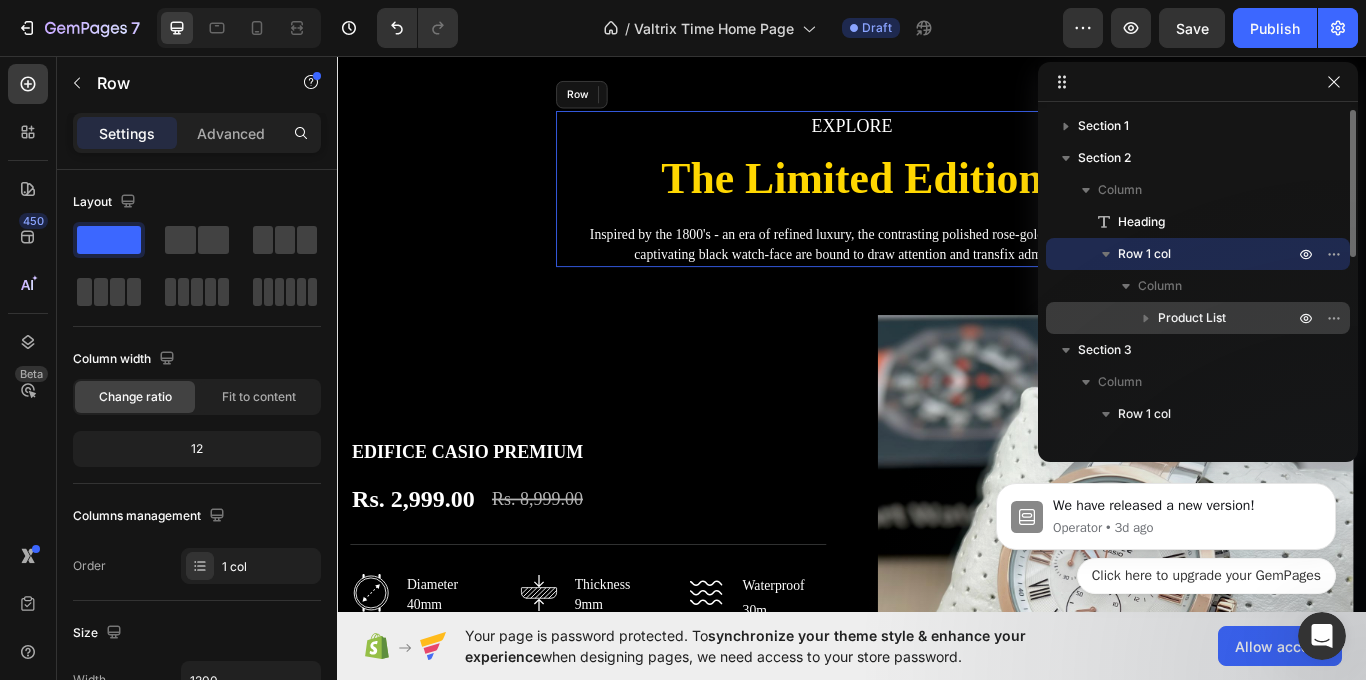 click on "Product List" at bounding box center [1192, 318] 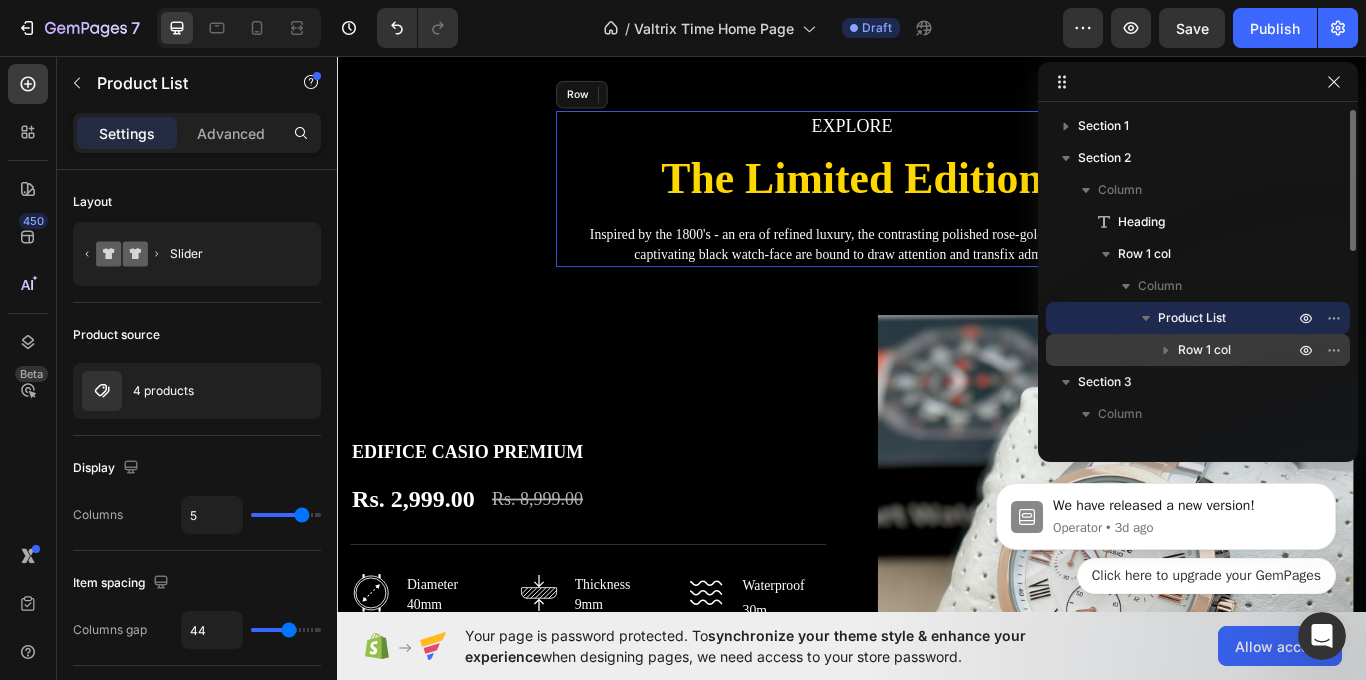 click on "Row 1 col" at bounding box center [1204, 350] 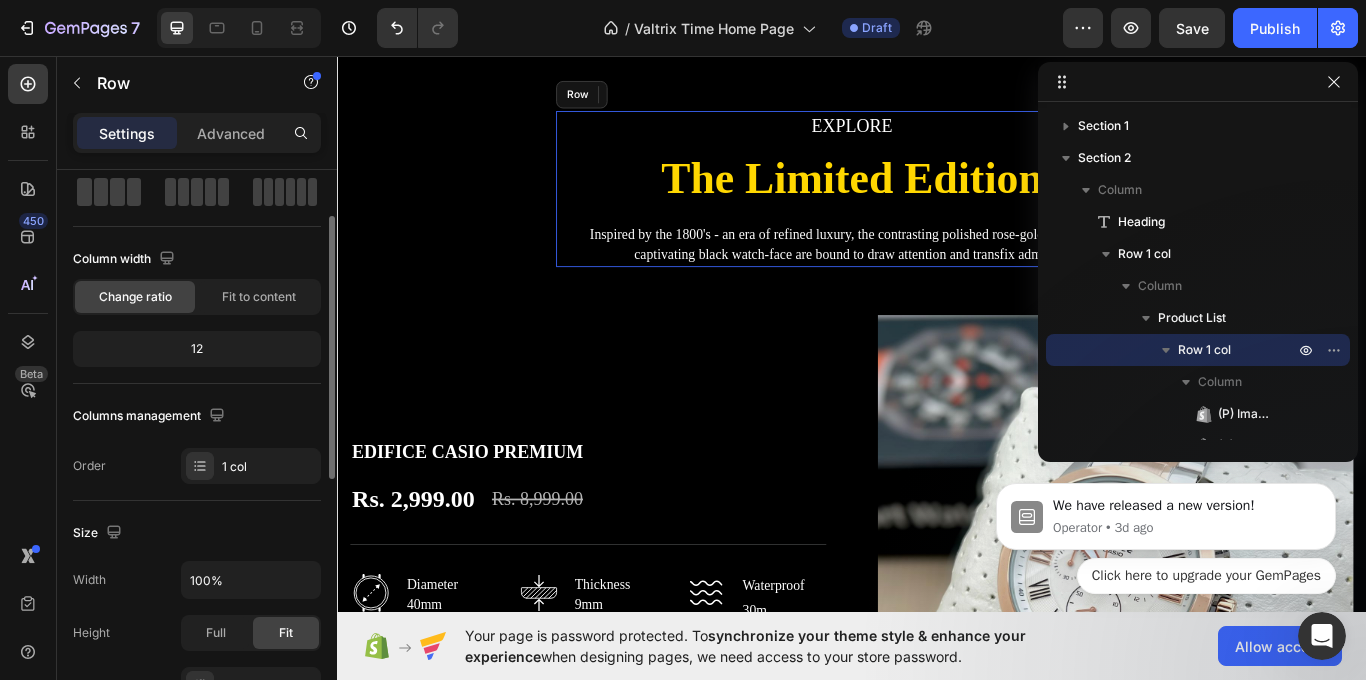 scroll, scrollTop: 200, scrollLeft: 0, axis: vertical 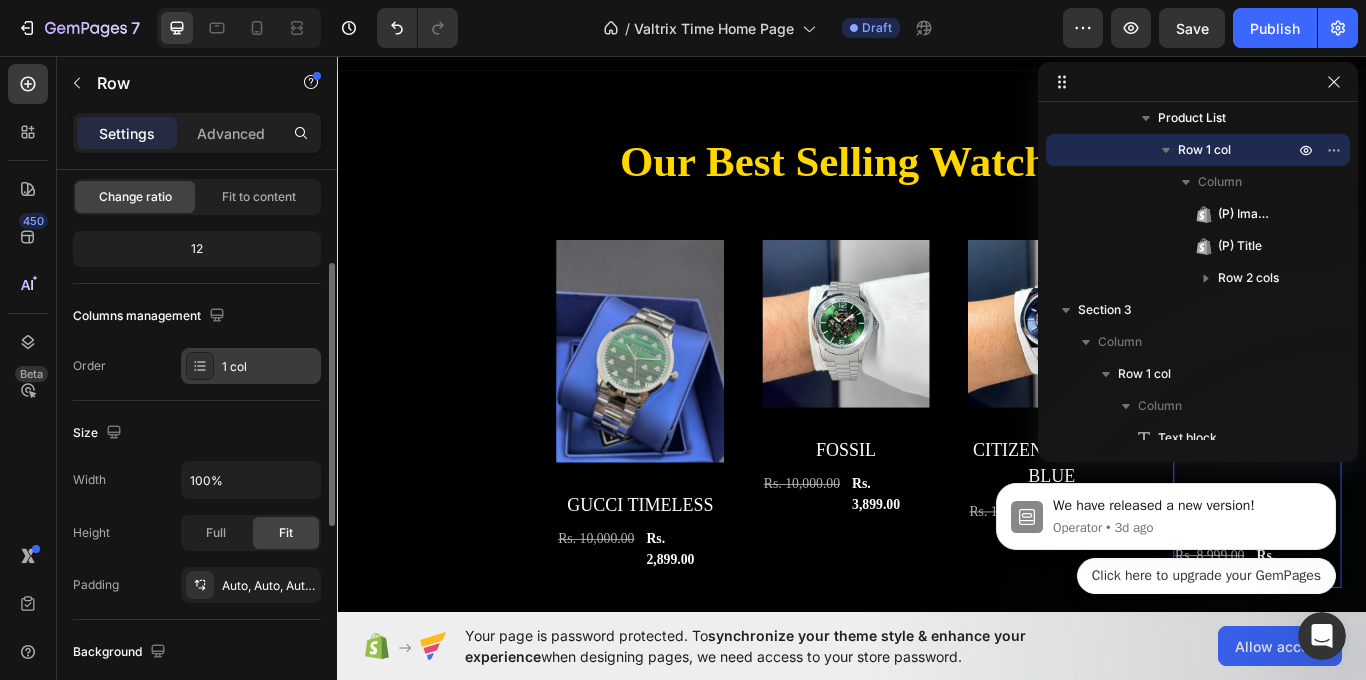 click on "1 col" at bounding box center (269, 367) 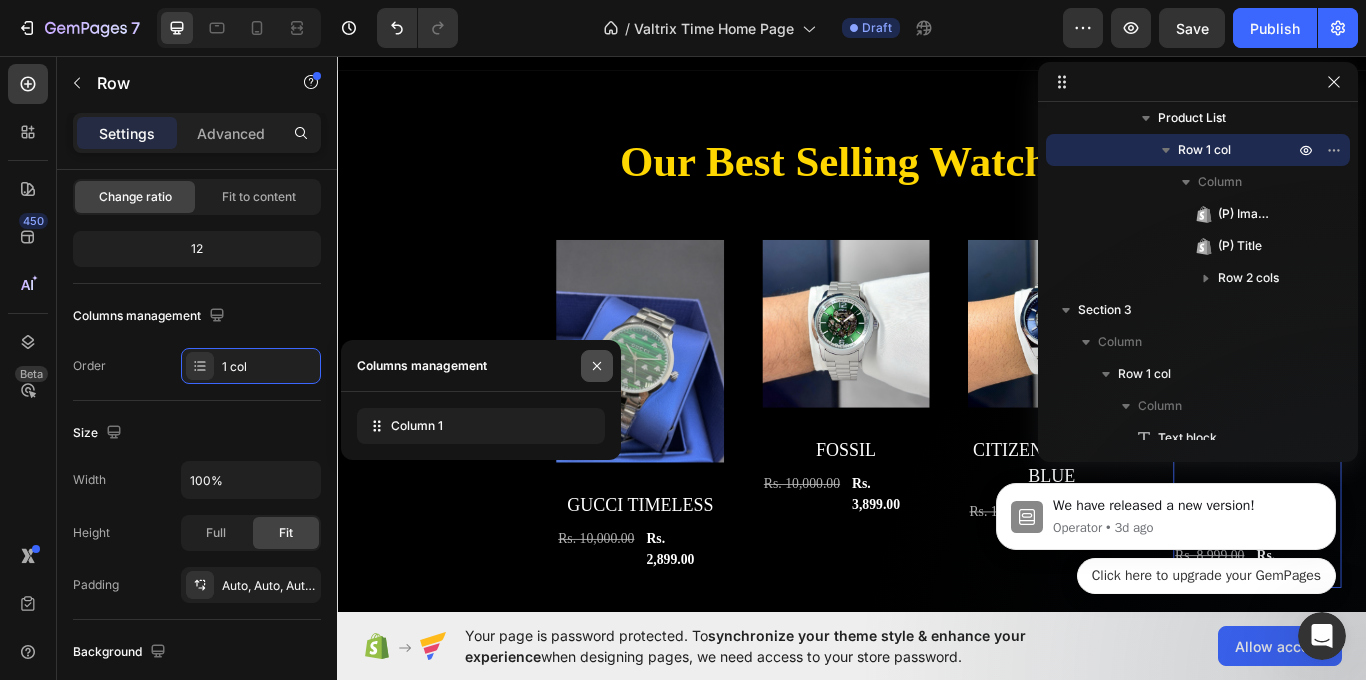 click at bounding box center (597, 366) 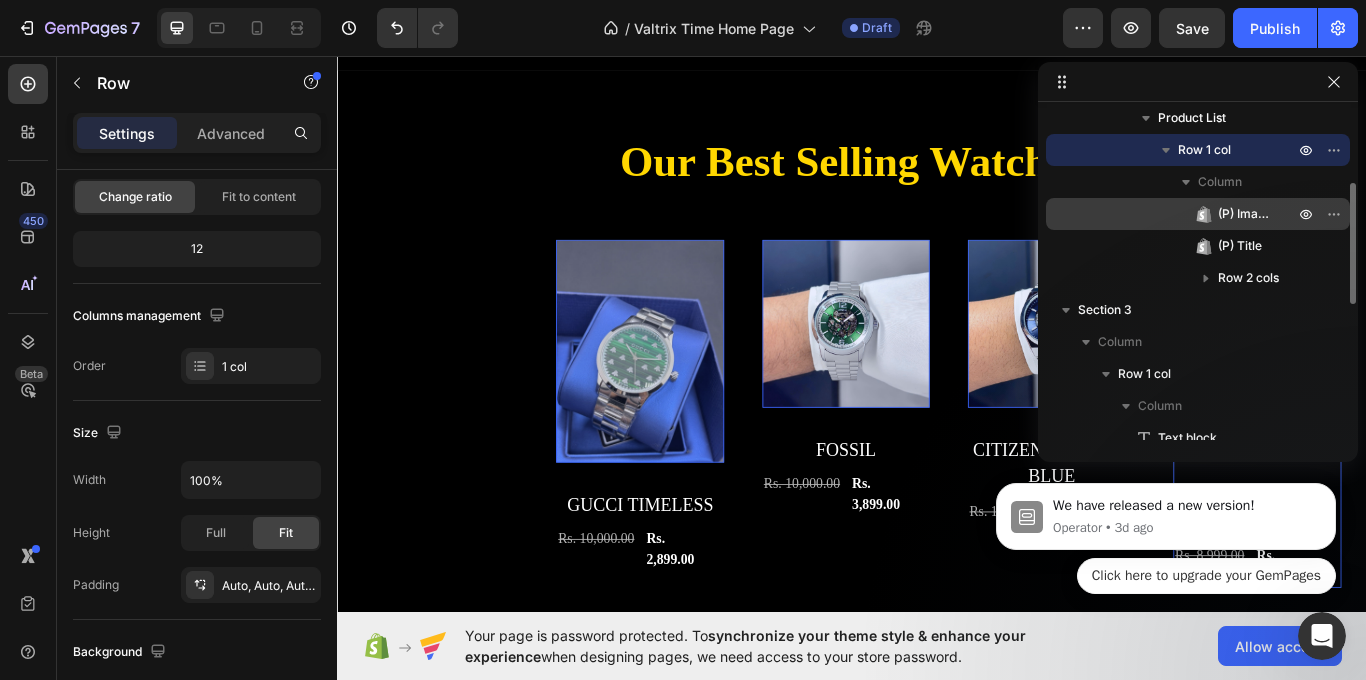 click on "(P) Images" at bounding box center [1246, 214] 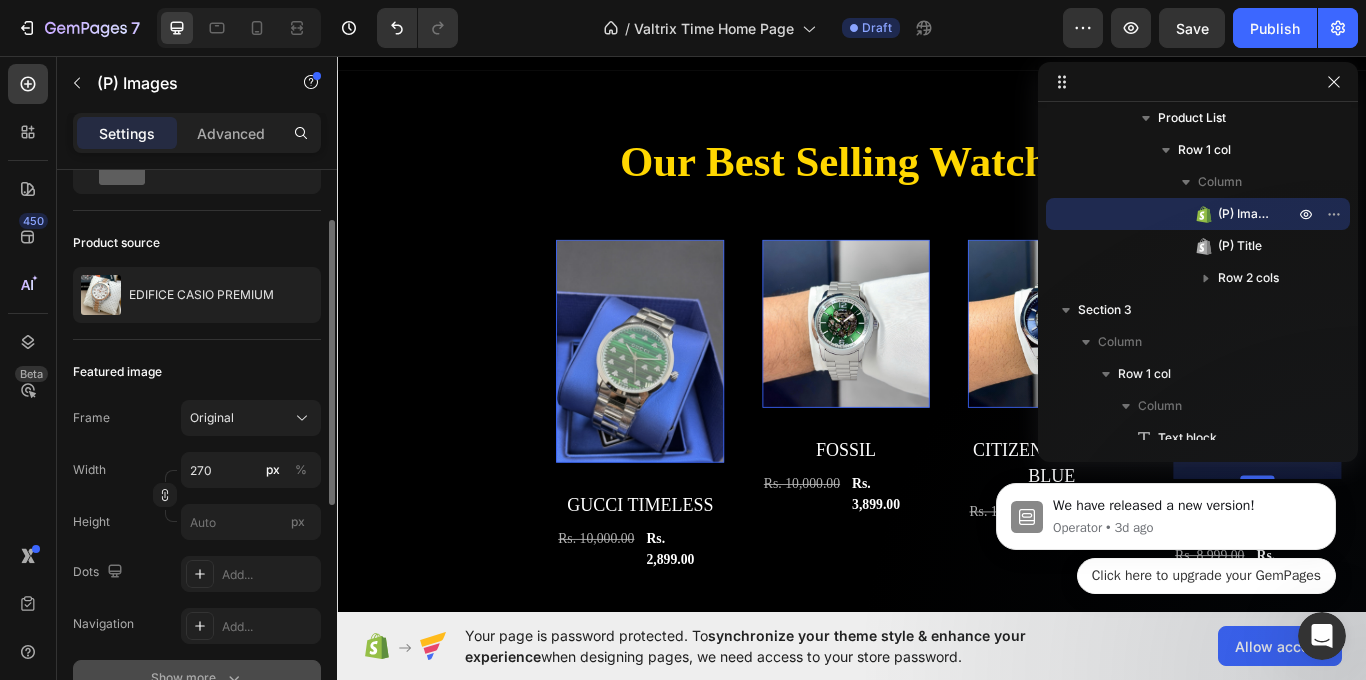scroll, scrollTop: 0, scrollLeft: 0, axis: both 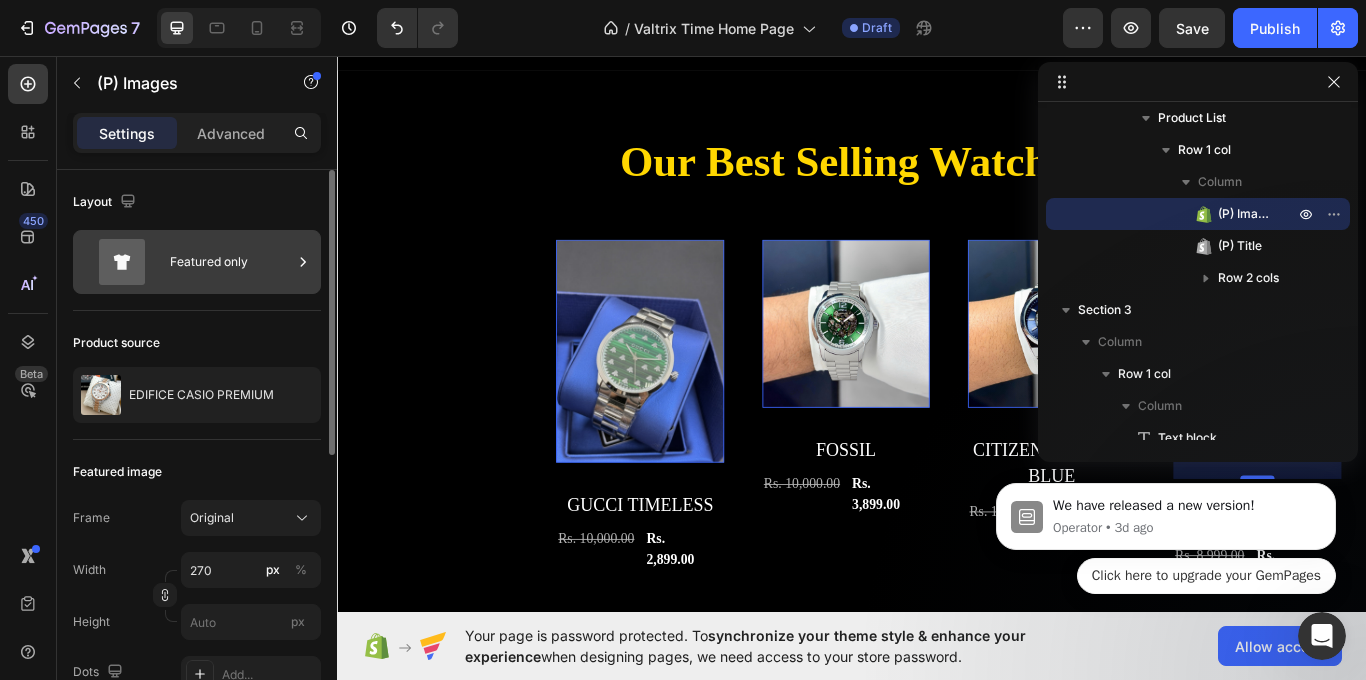 click 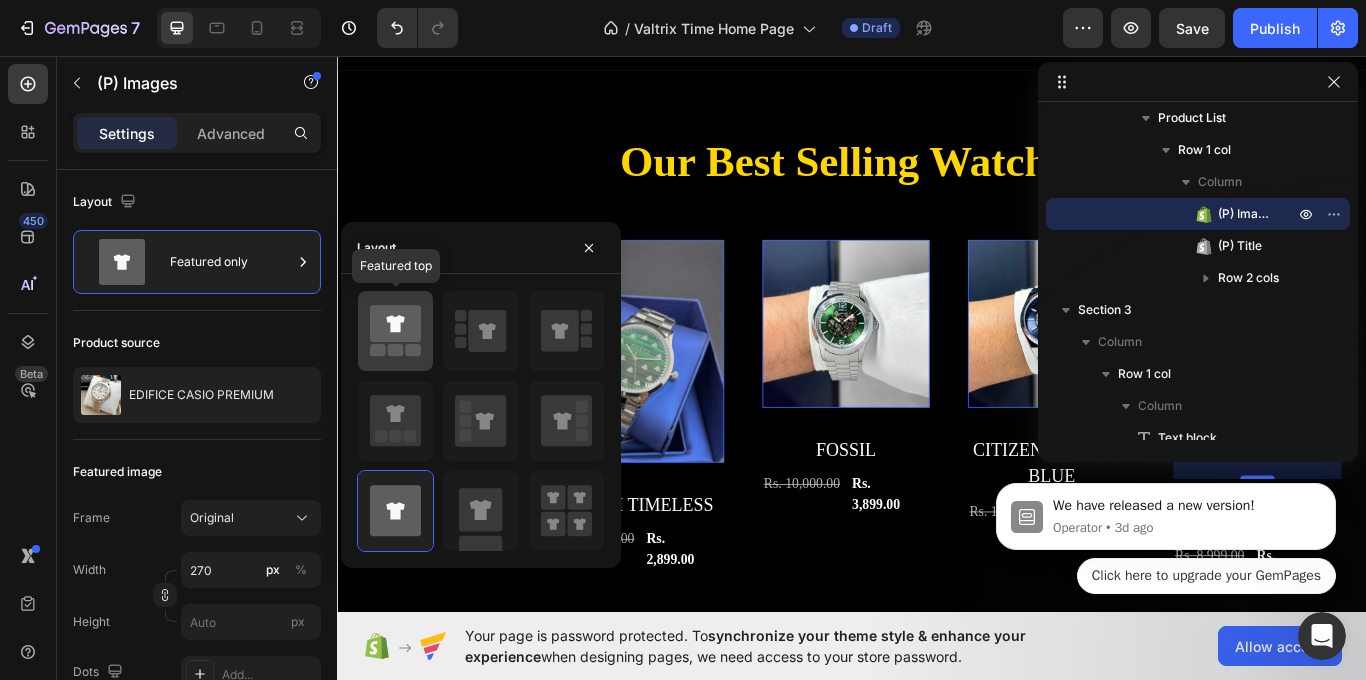 click 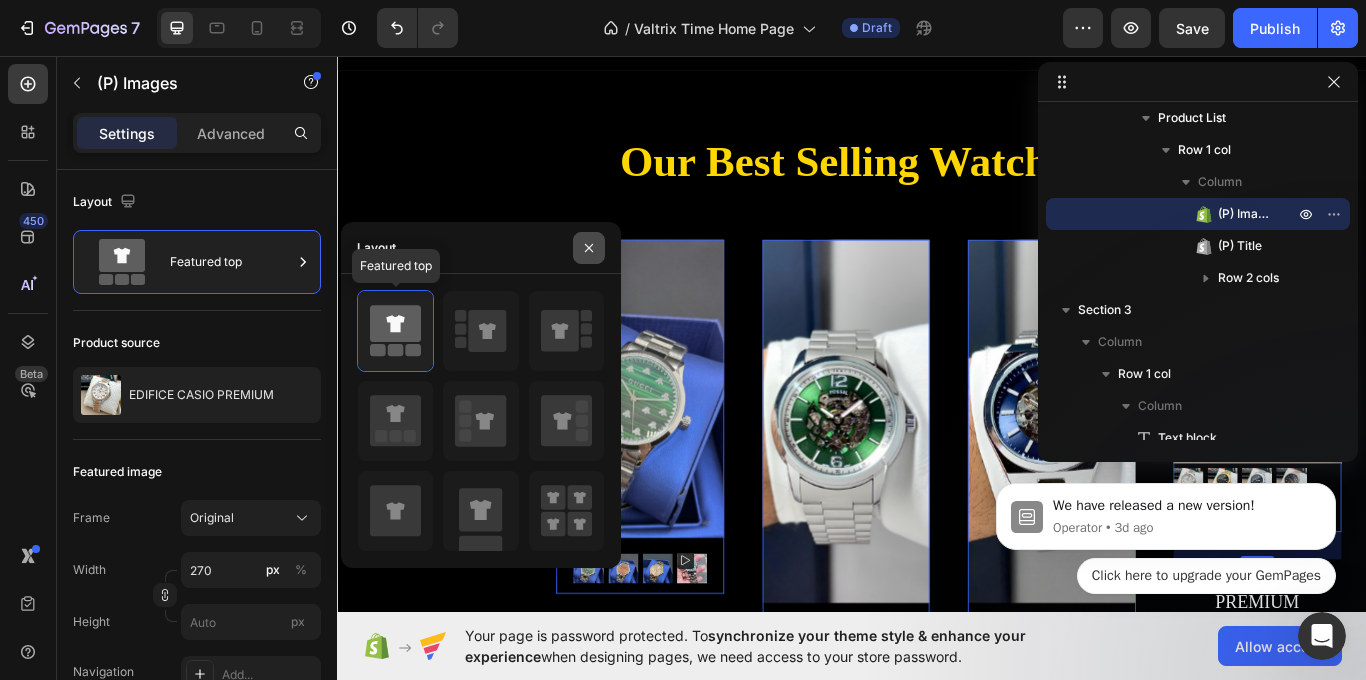 click 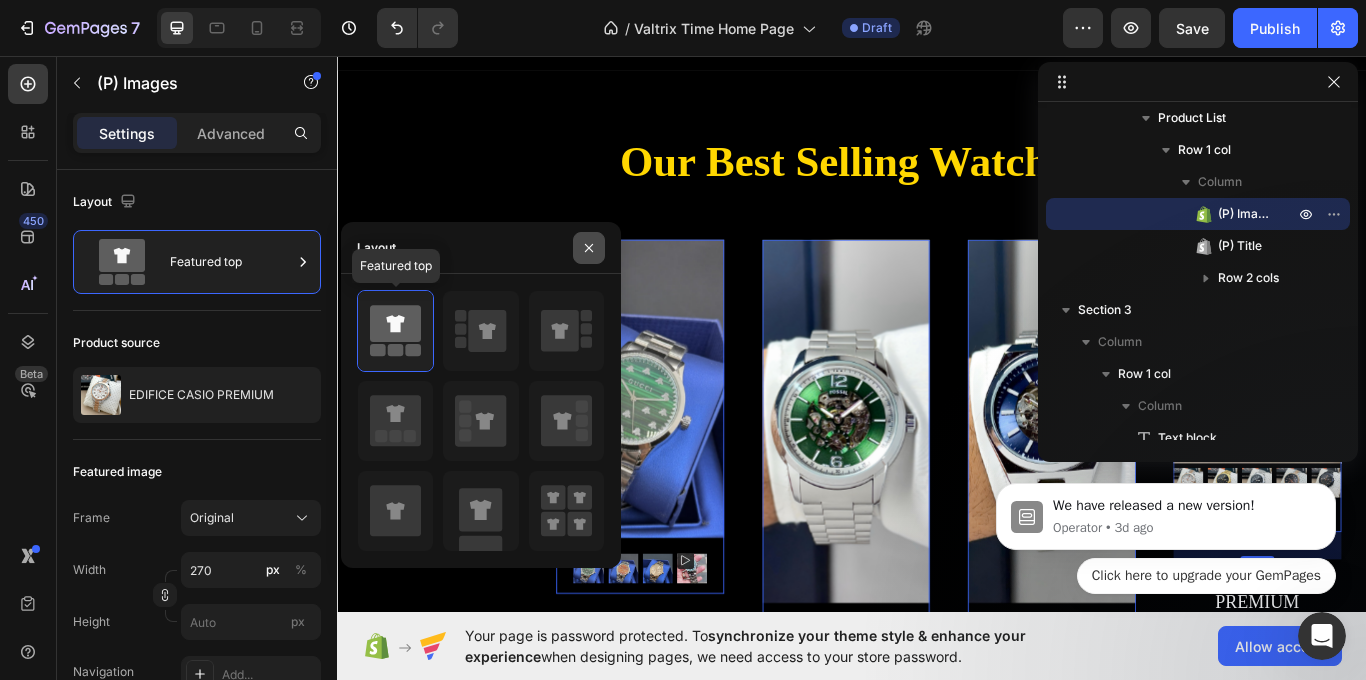 click 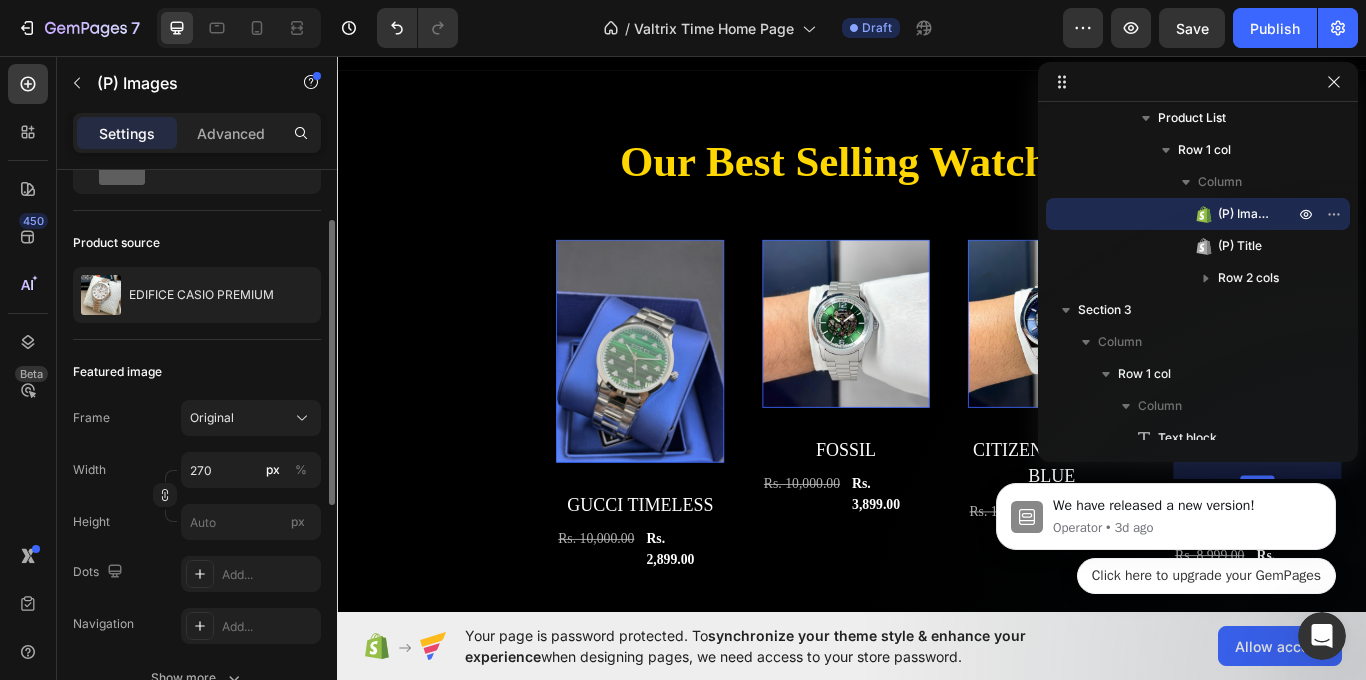 scroll, scrollTop: 0, scrollLeft: 0, axis: both 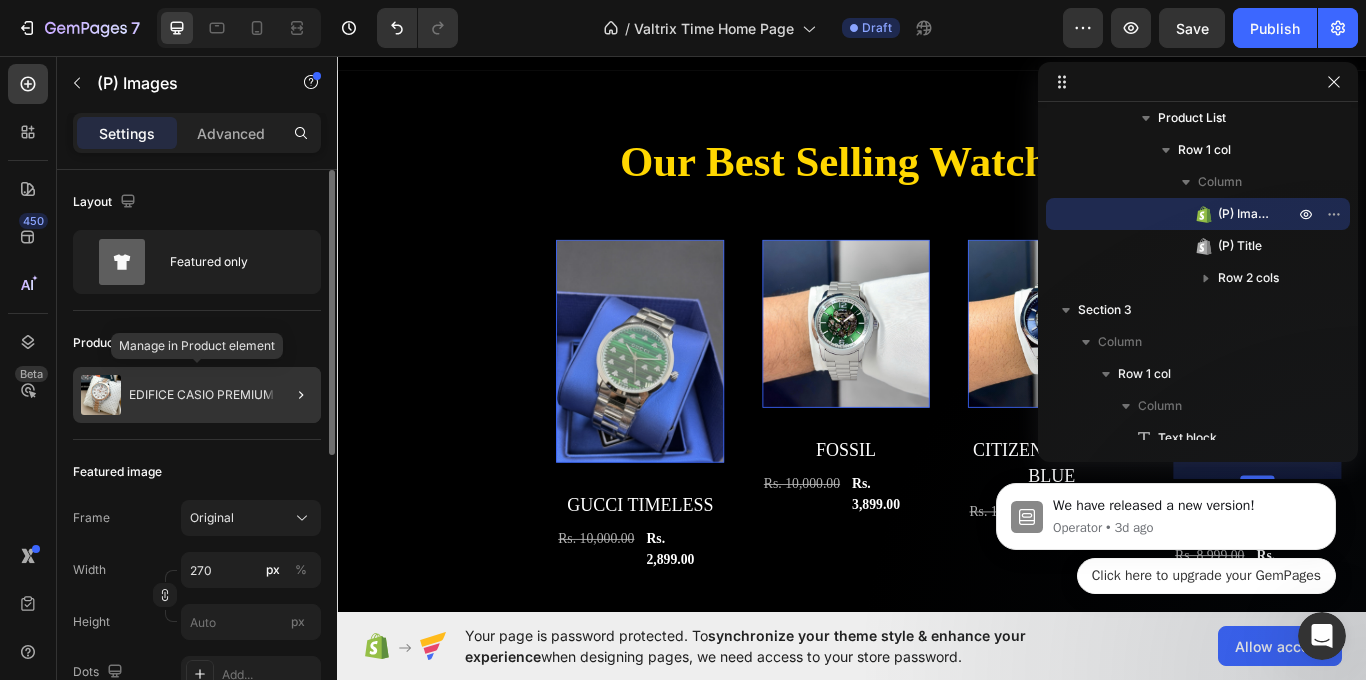 click on "EDIFICE CASIO PREMIUM" at bounding box center (201, 395) 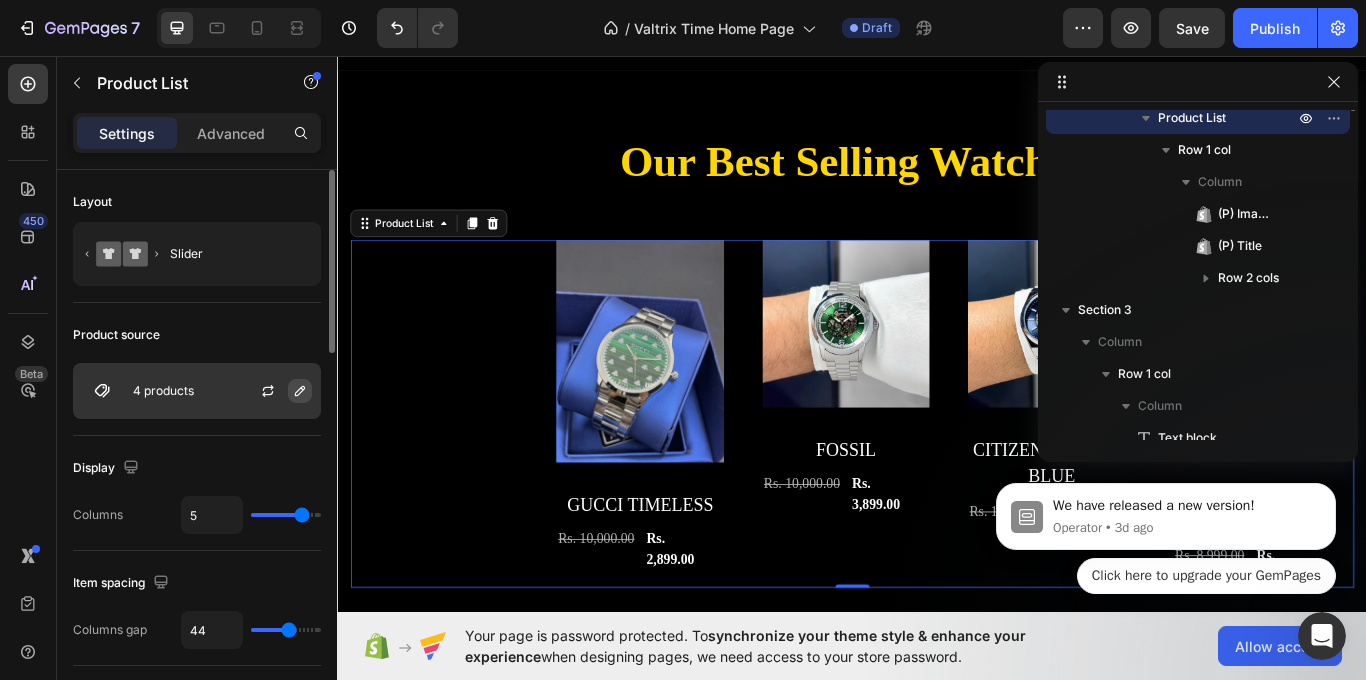 scroll, scrollTop: 59, scrollLeft: 0, axis: vertical 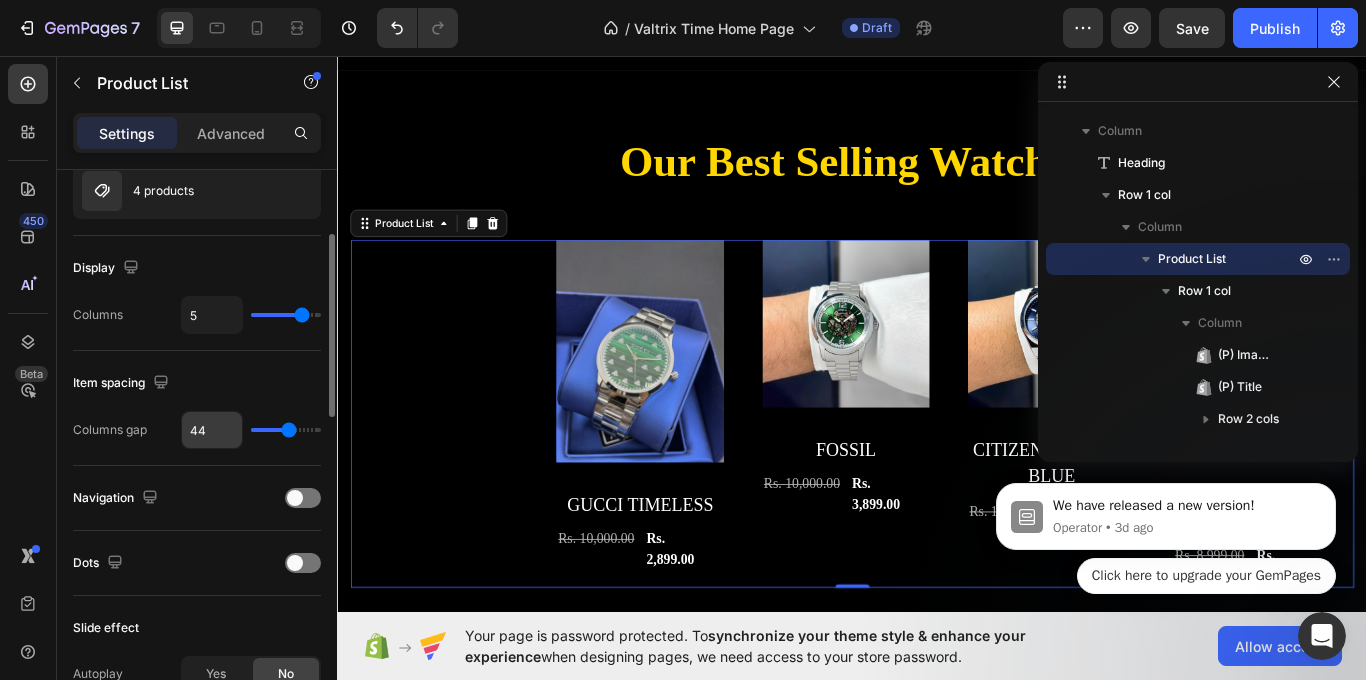 click on "44" at bounding box center [212, 430] 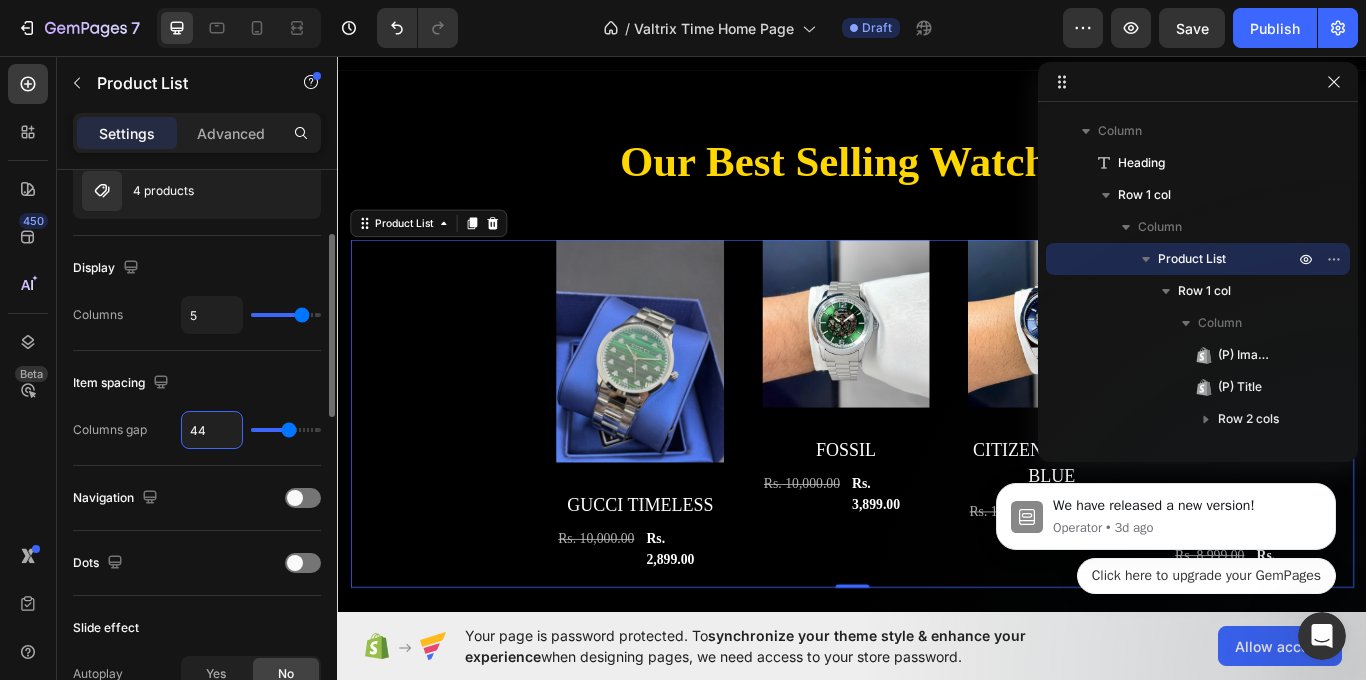 type 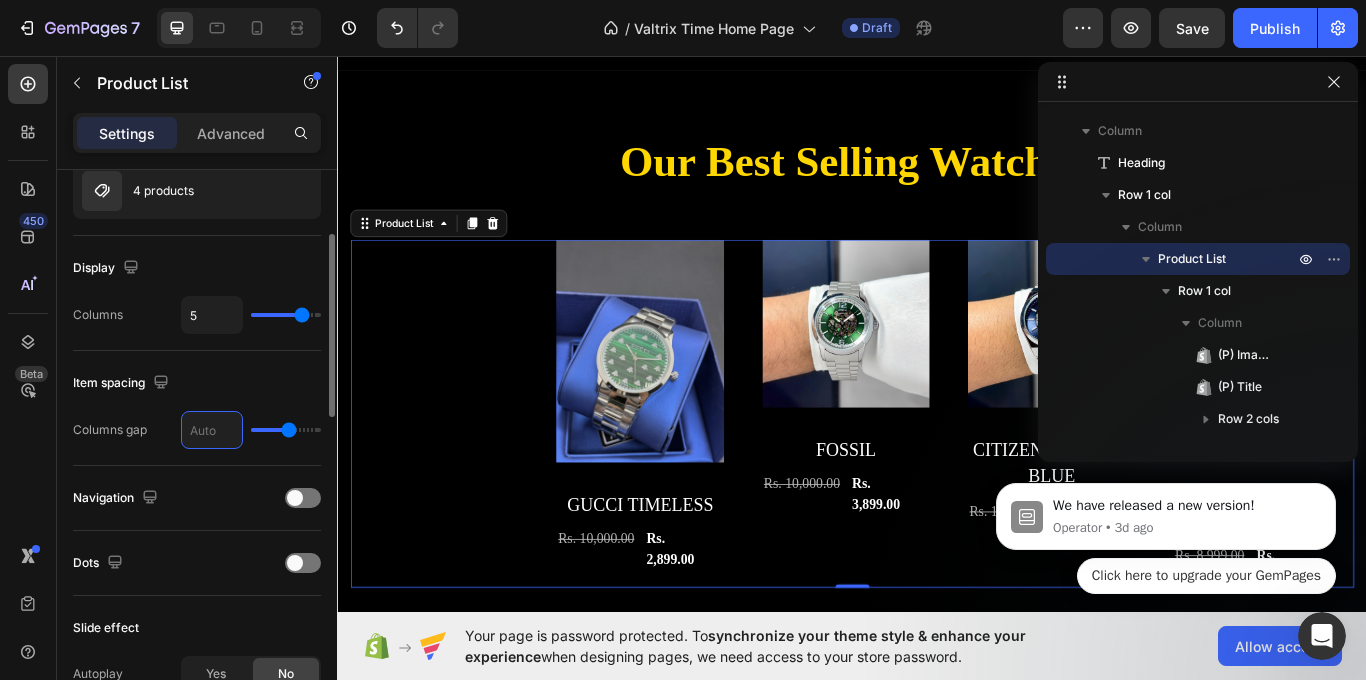type on "0" 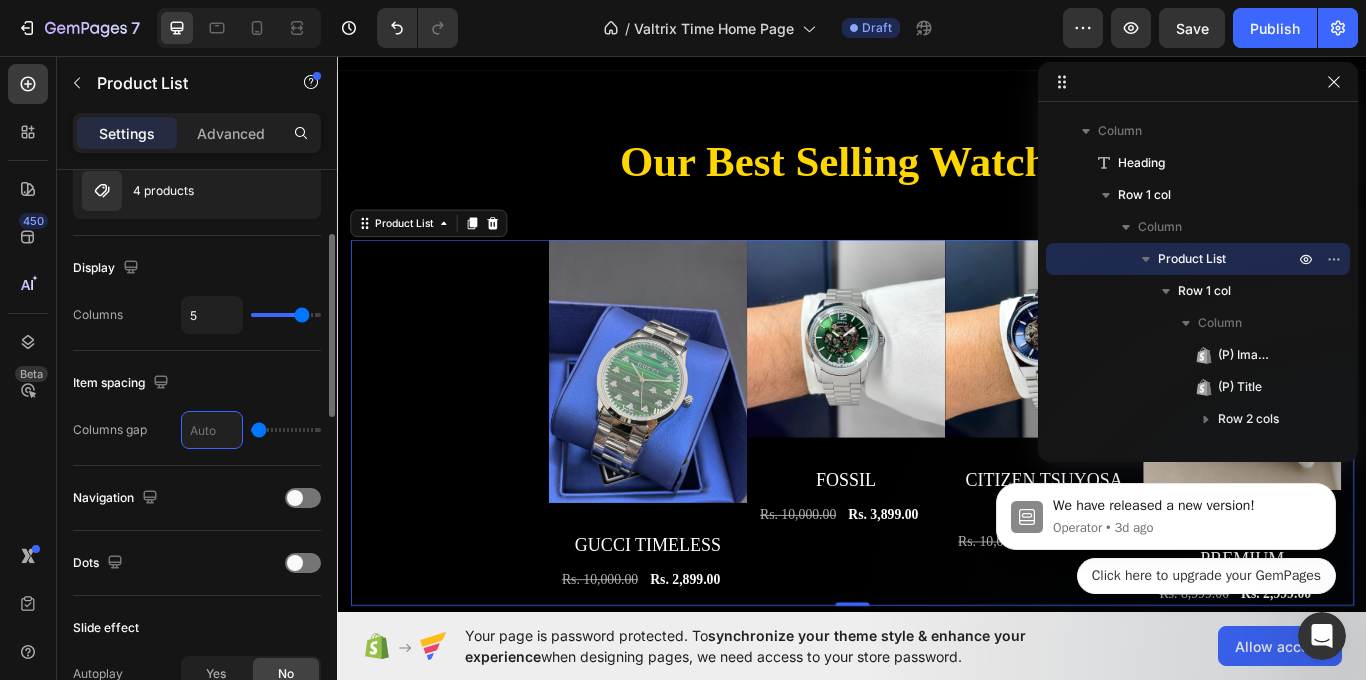 type on "3" 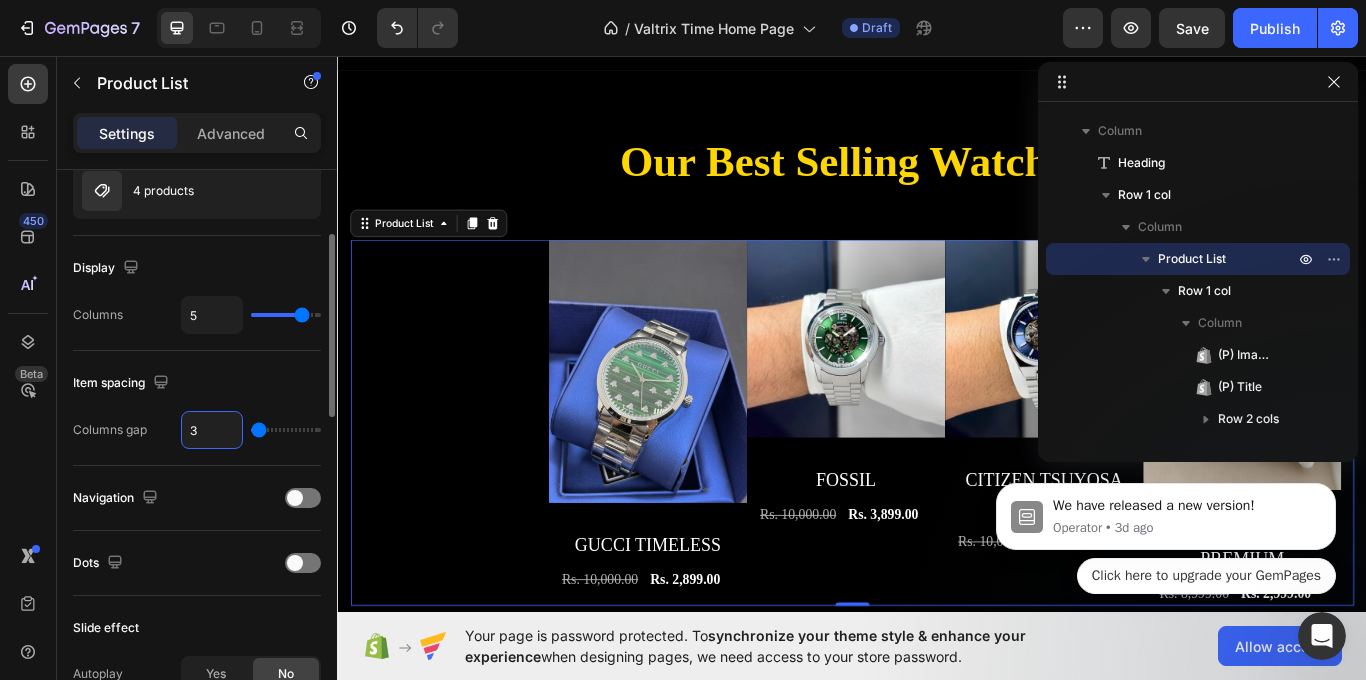 type on "3" 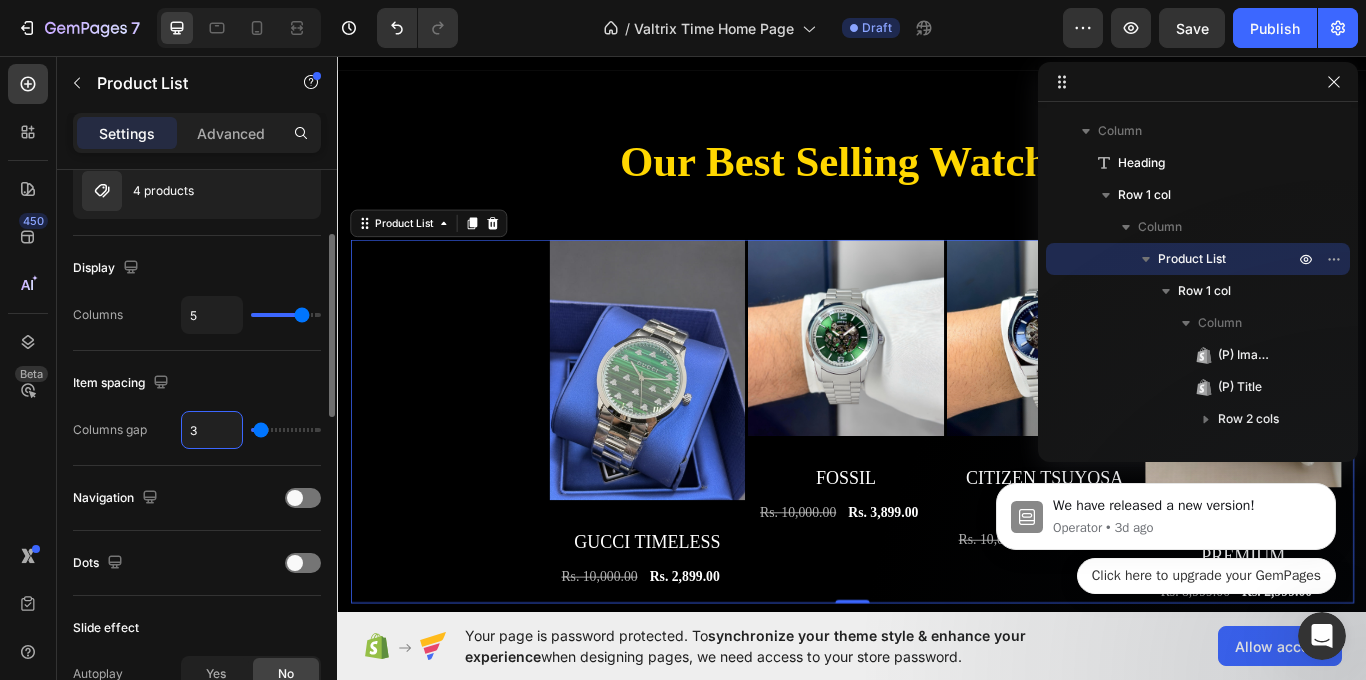 type on "30" 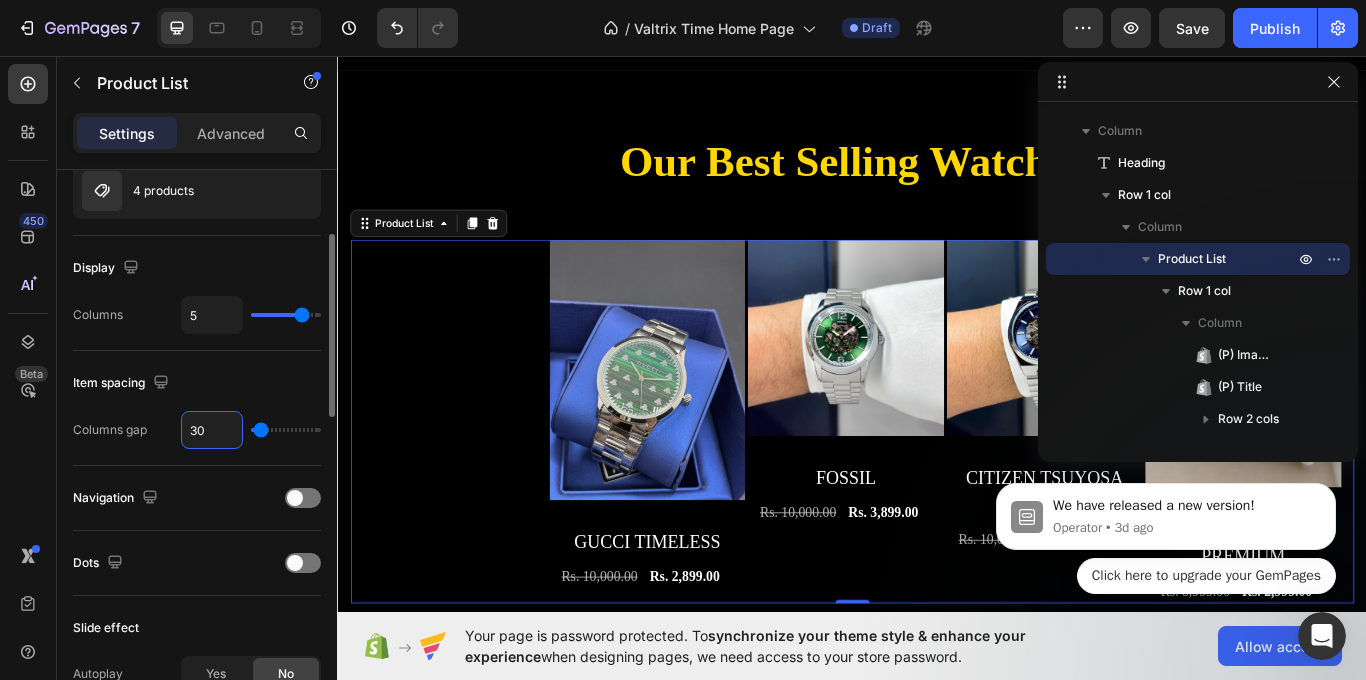 type on "30" 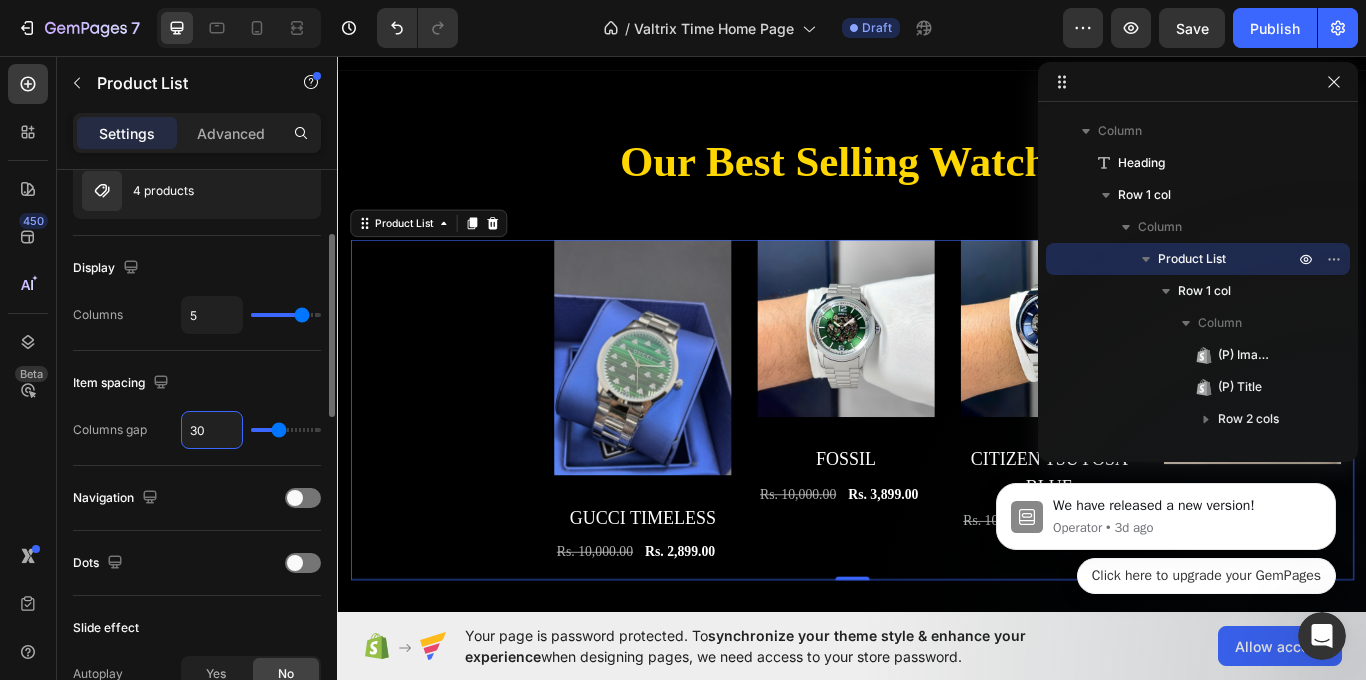type on "3" 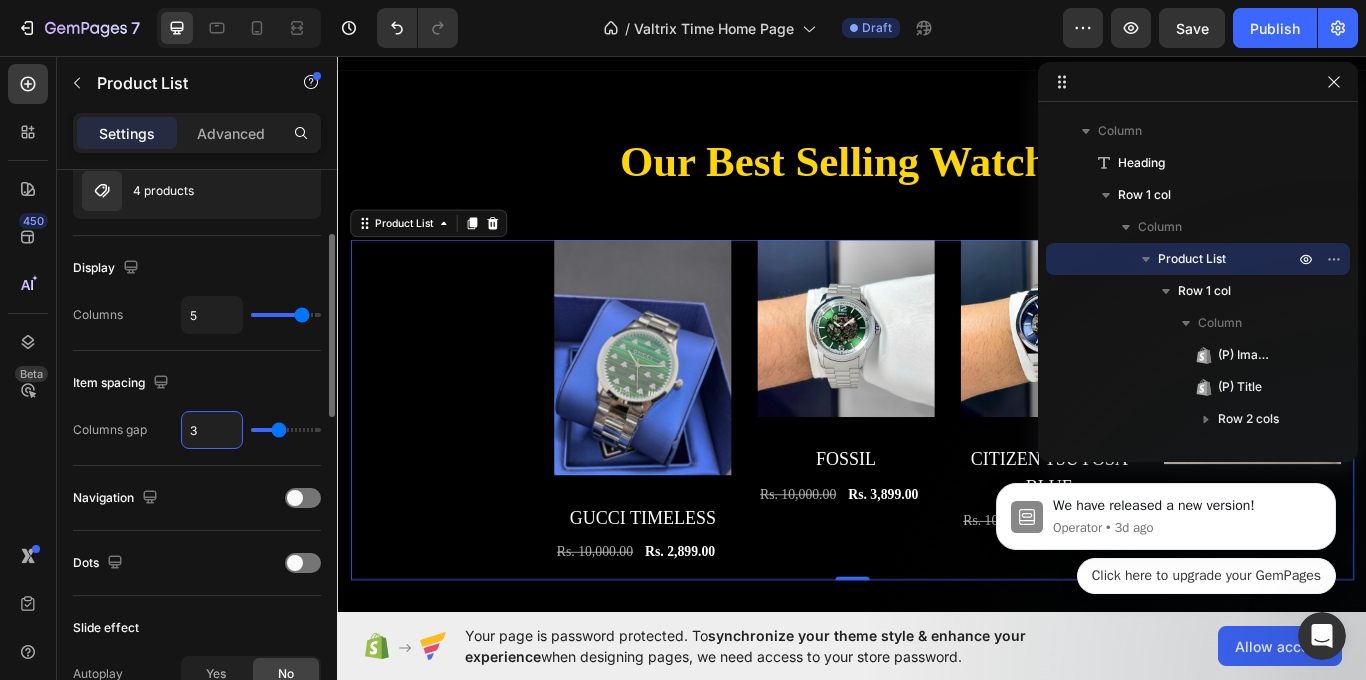 type on "3" 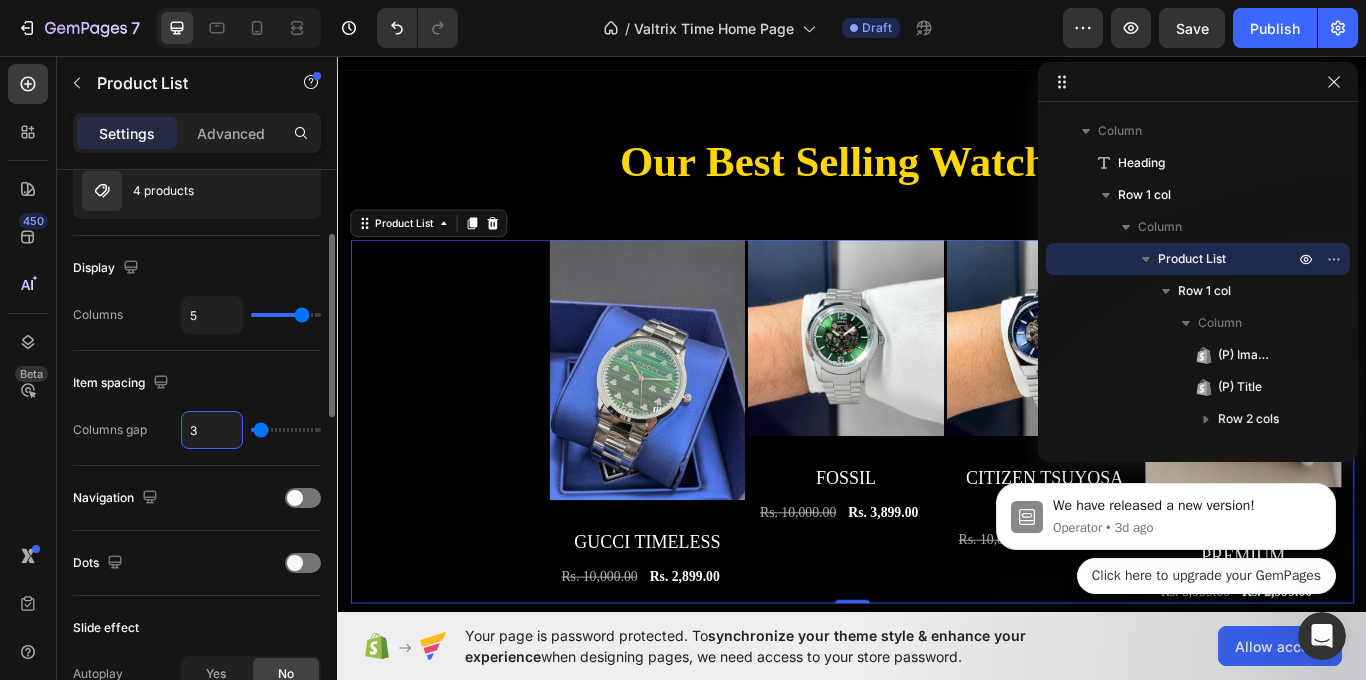 type 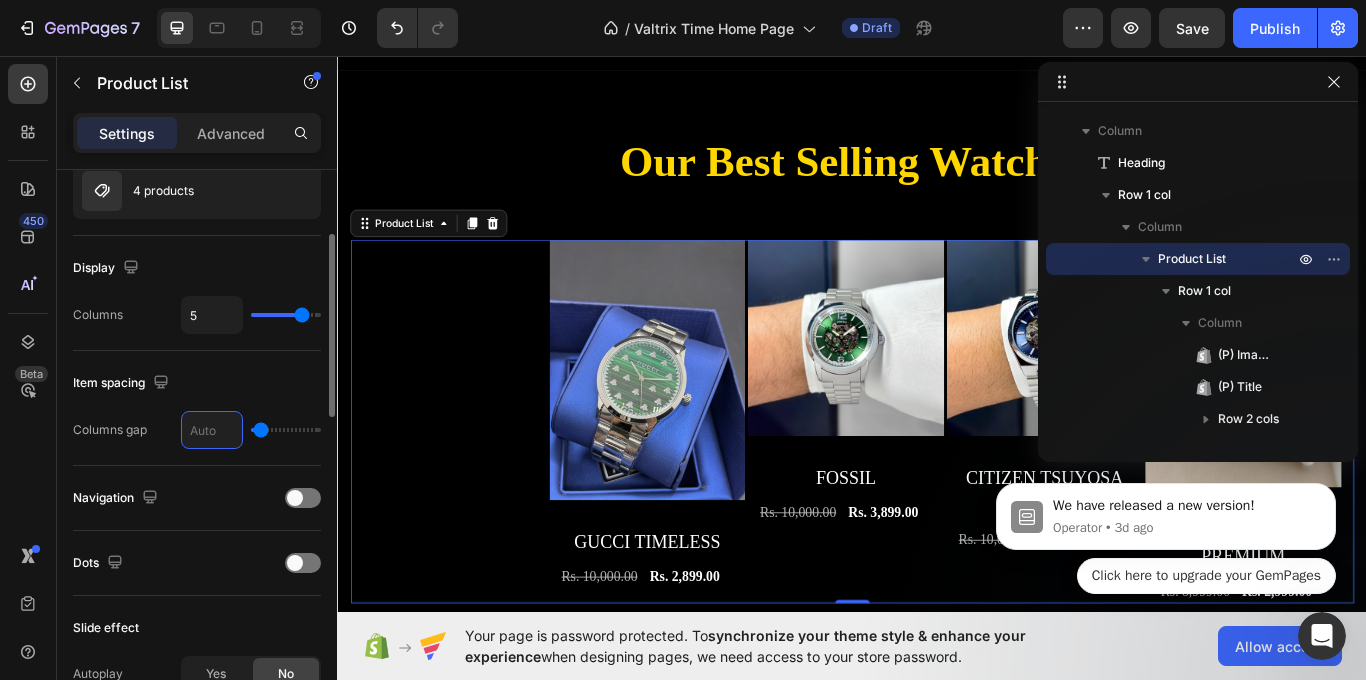type on "0" 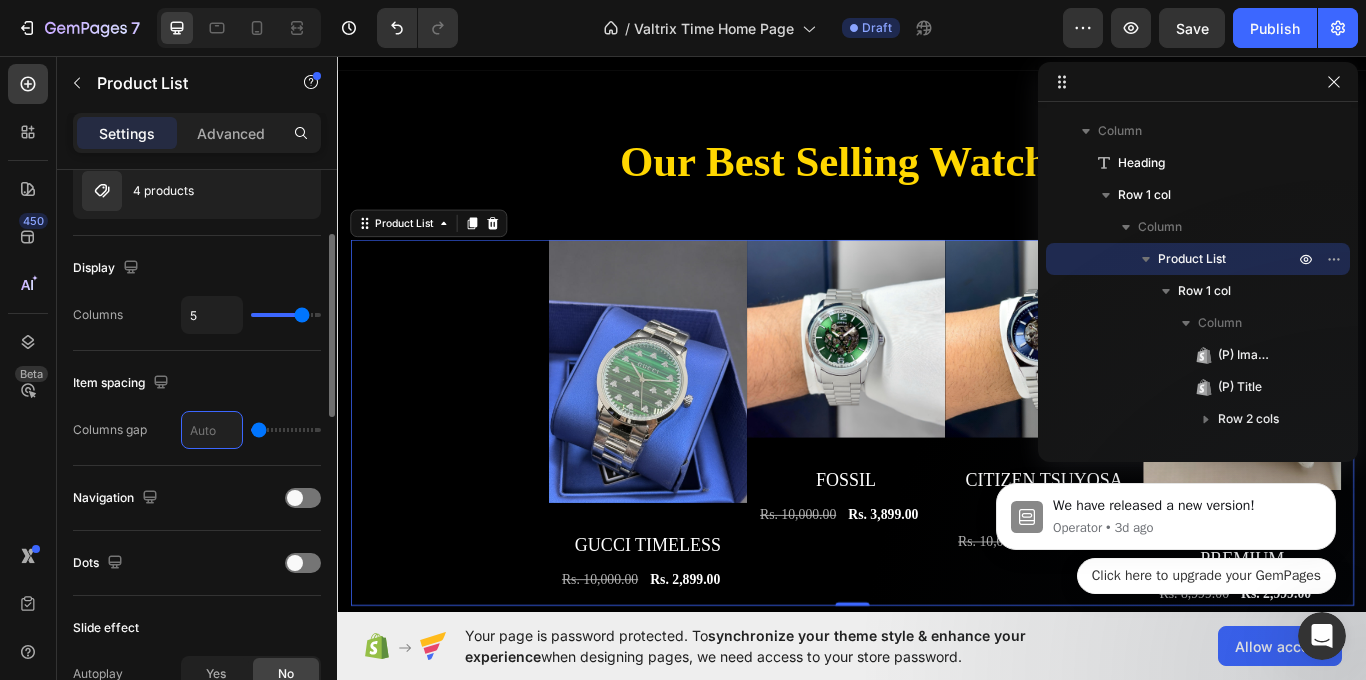 type on "2" 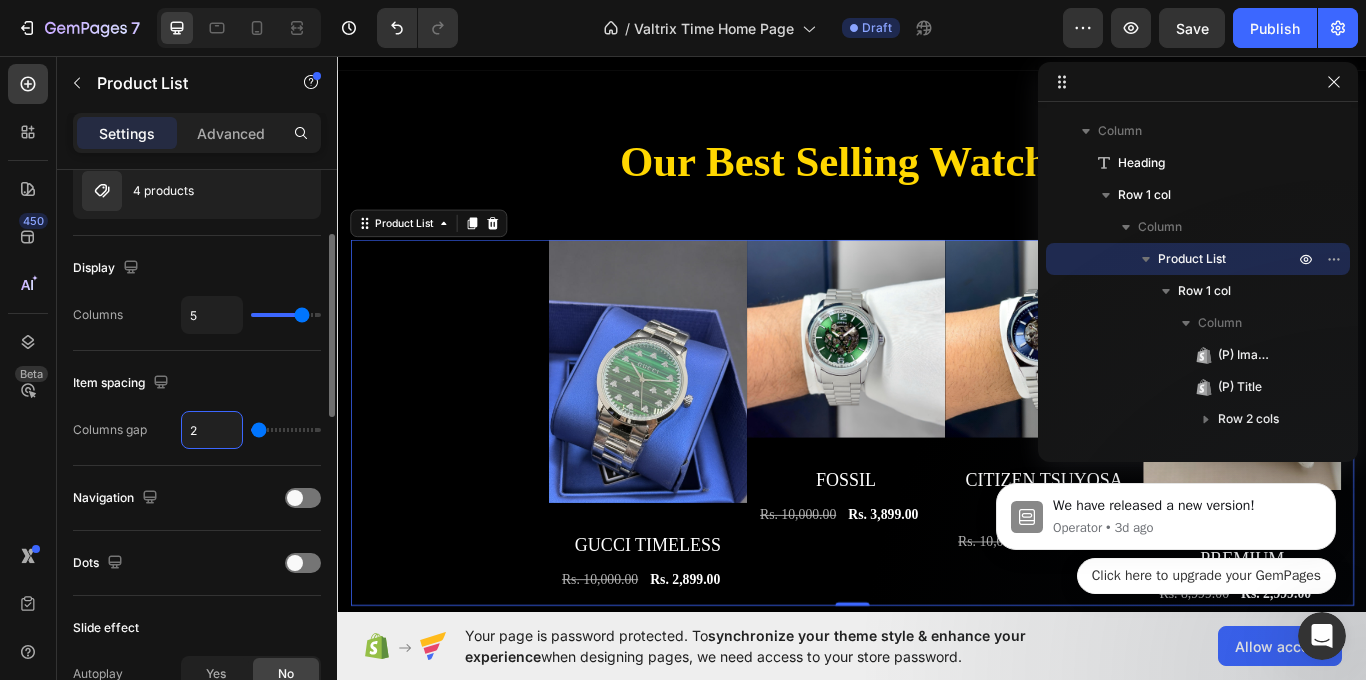 type on "2" 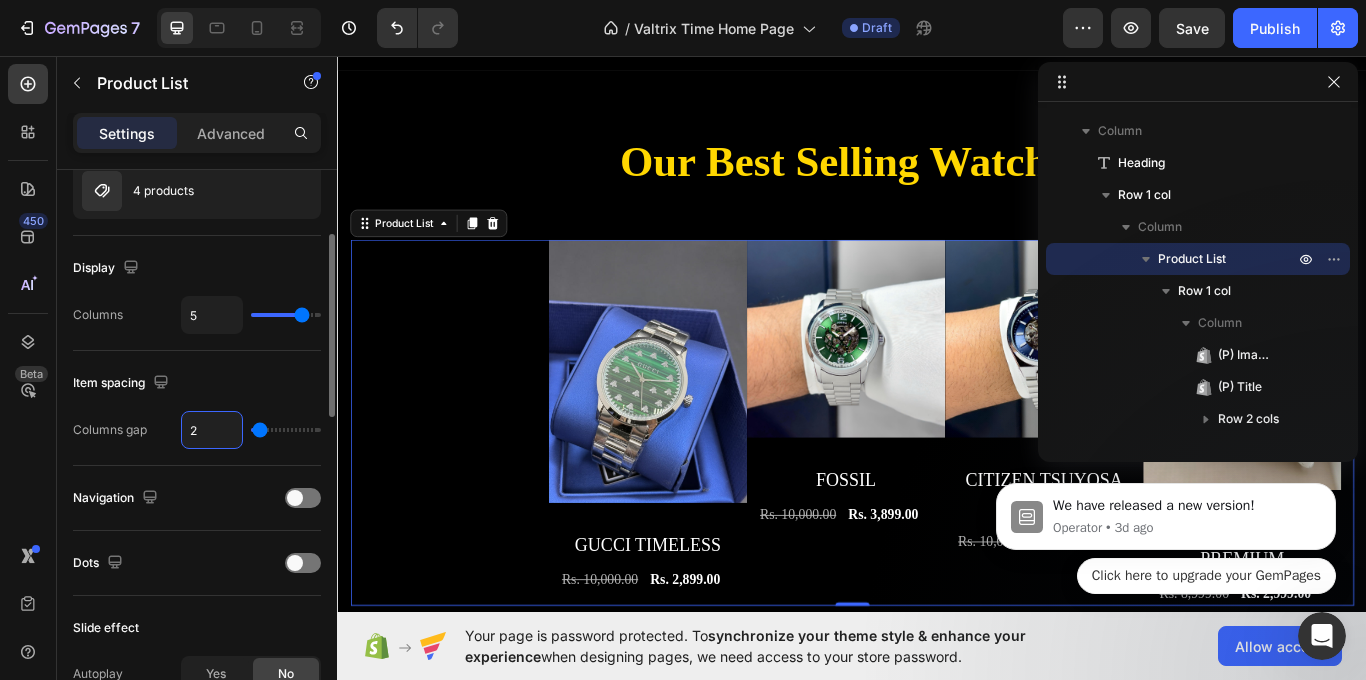 type on "20" 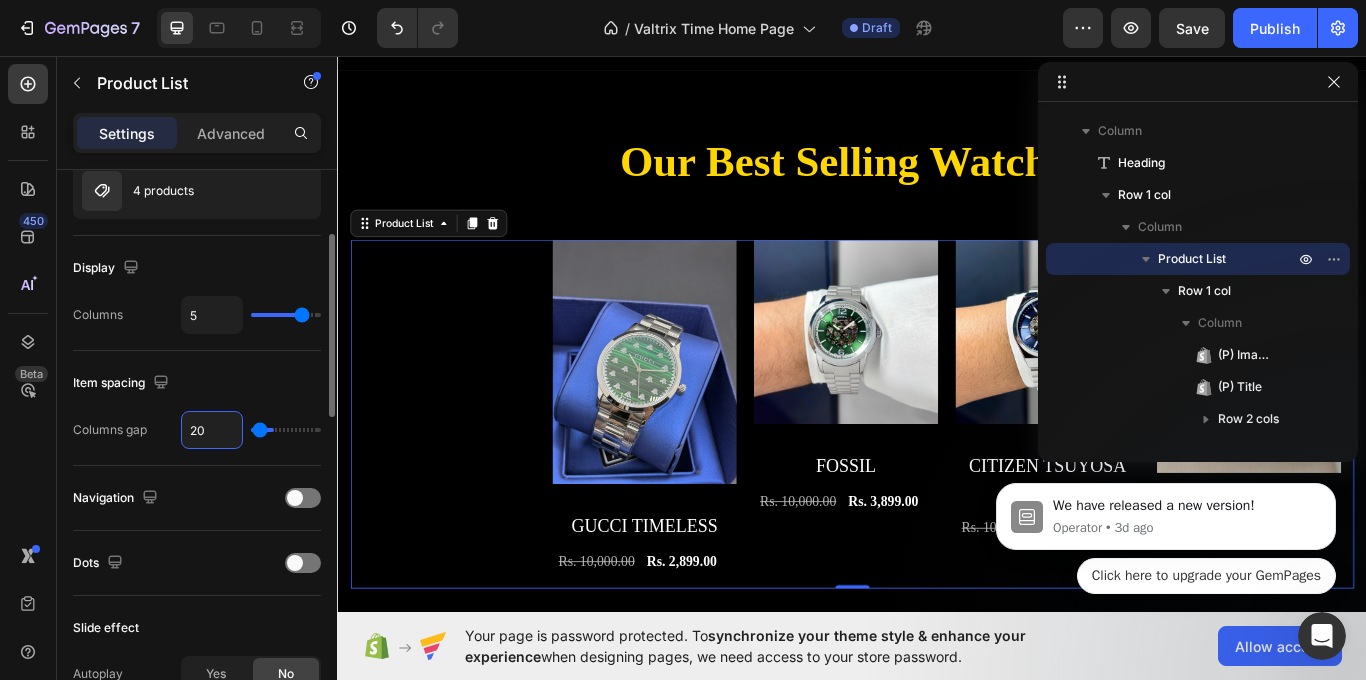 type on "20" 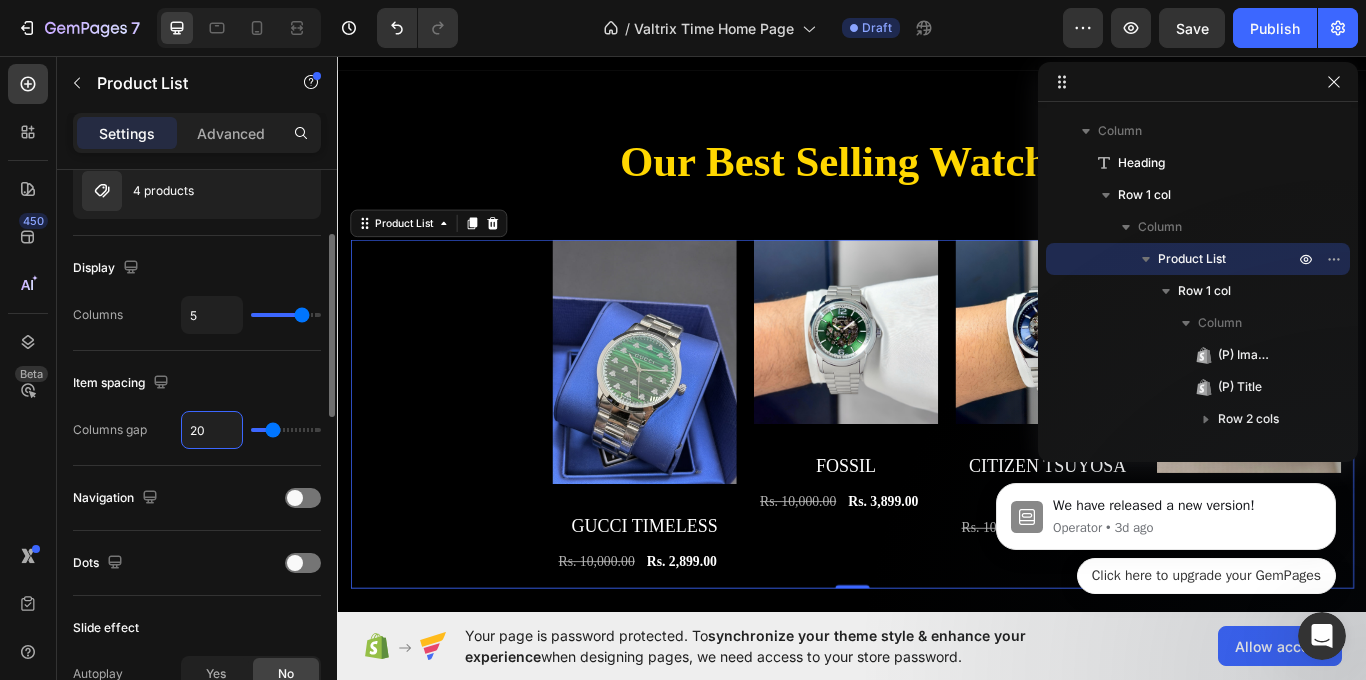 type on "2" 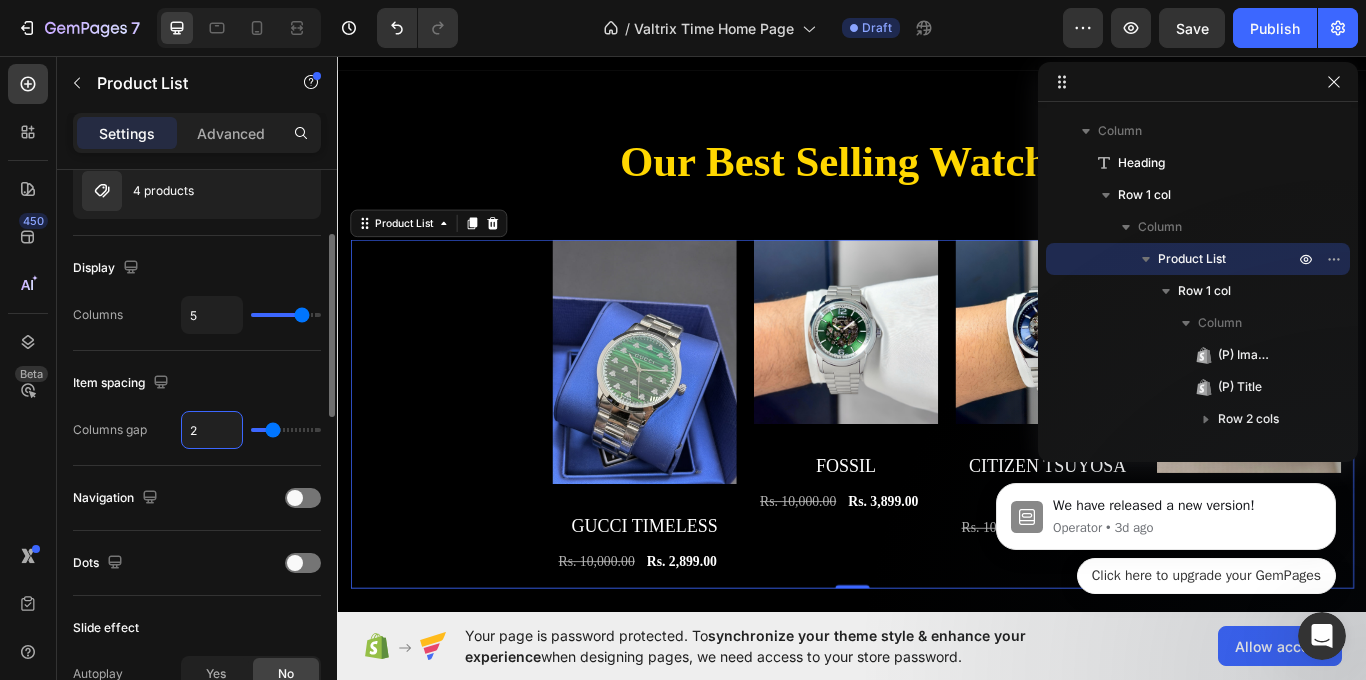 type on "2" 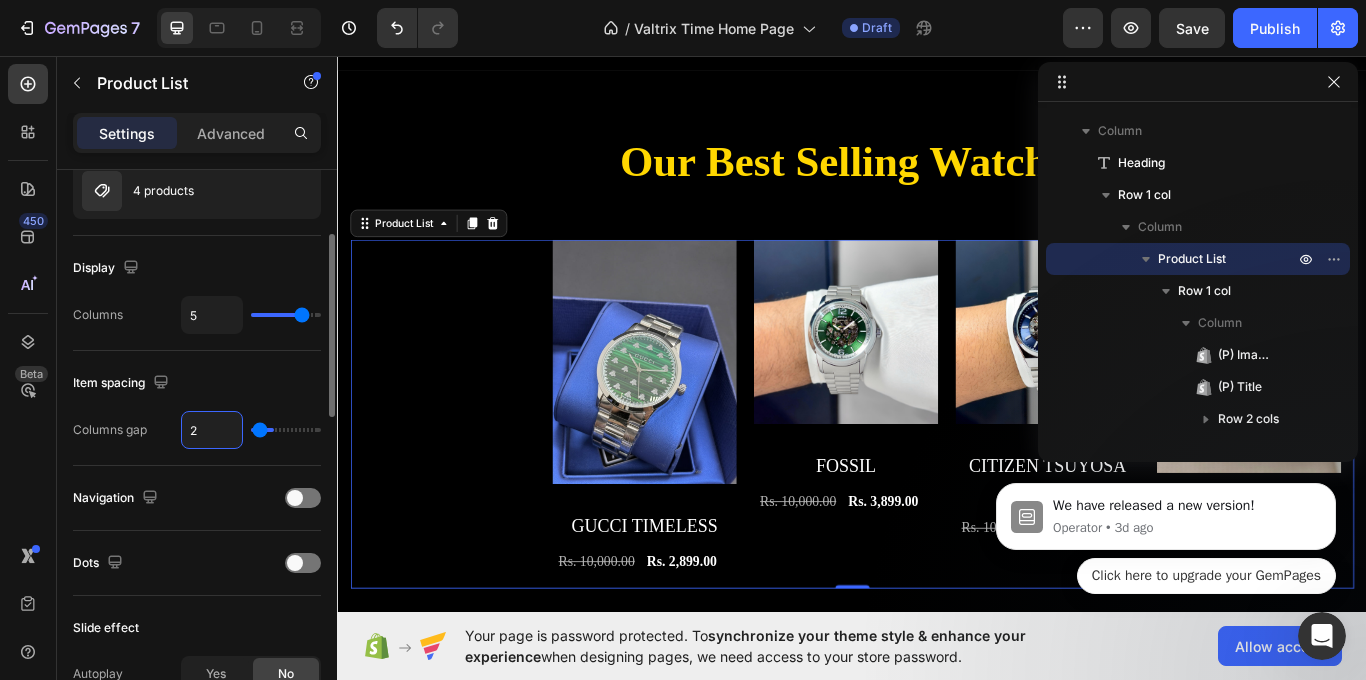 type 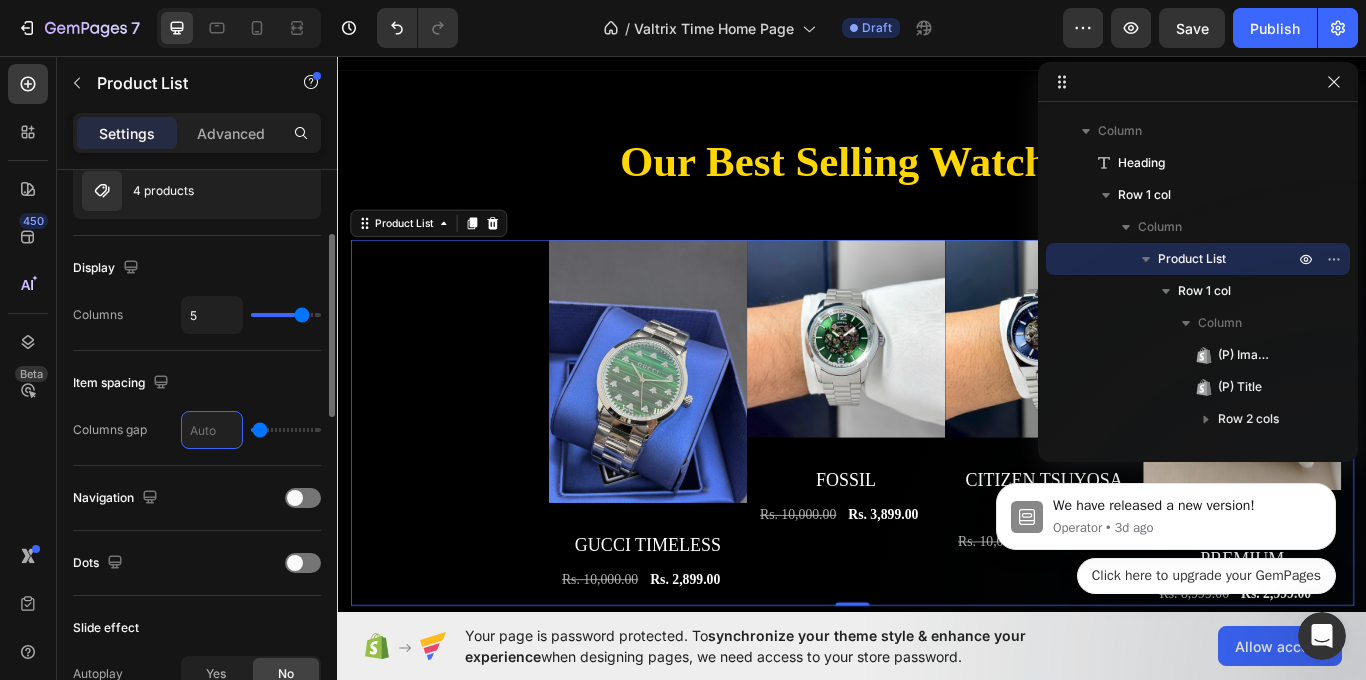 type on "0" 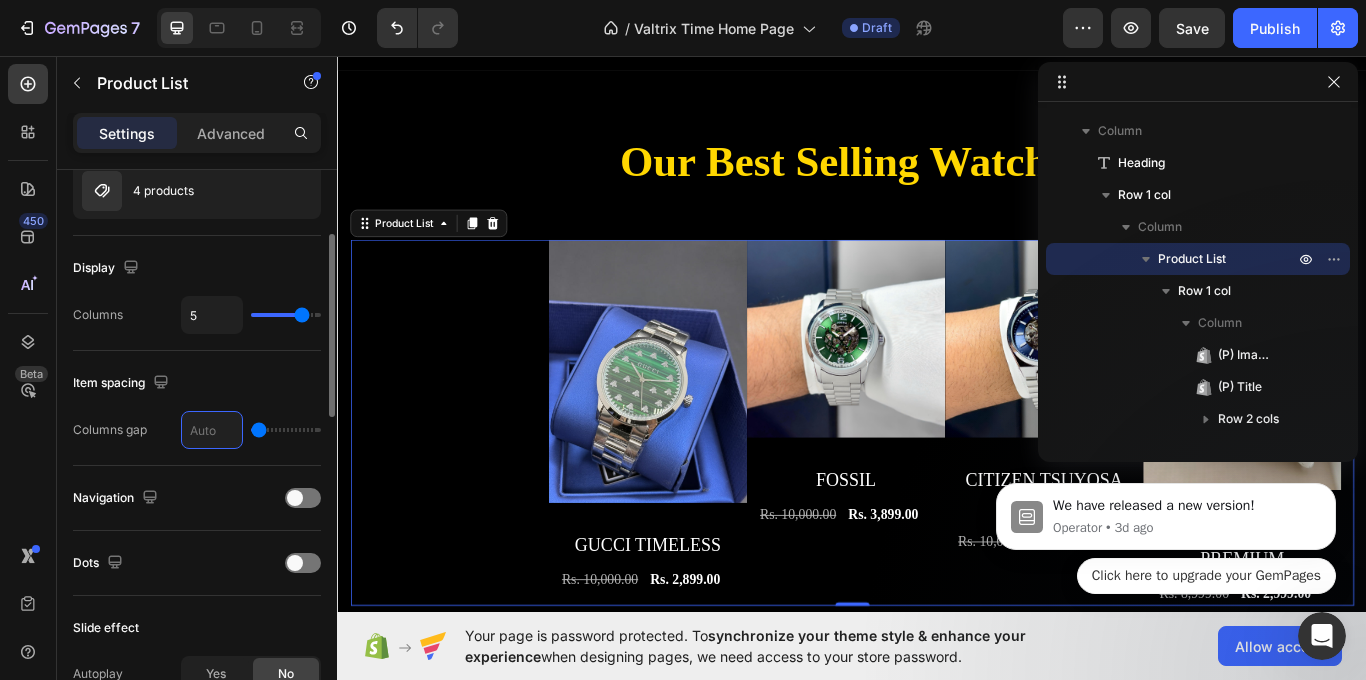 type on "1" 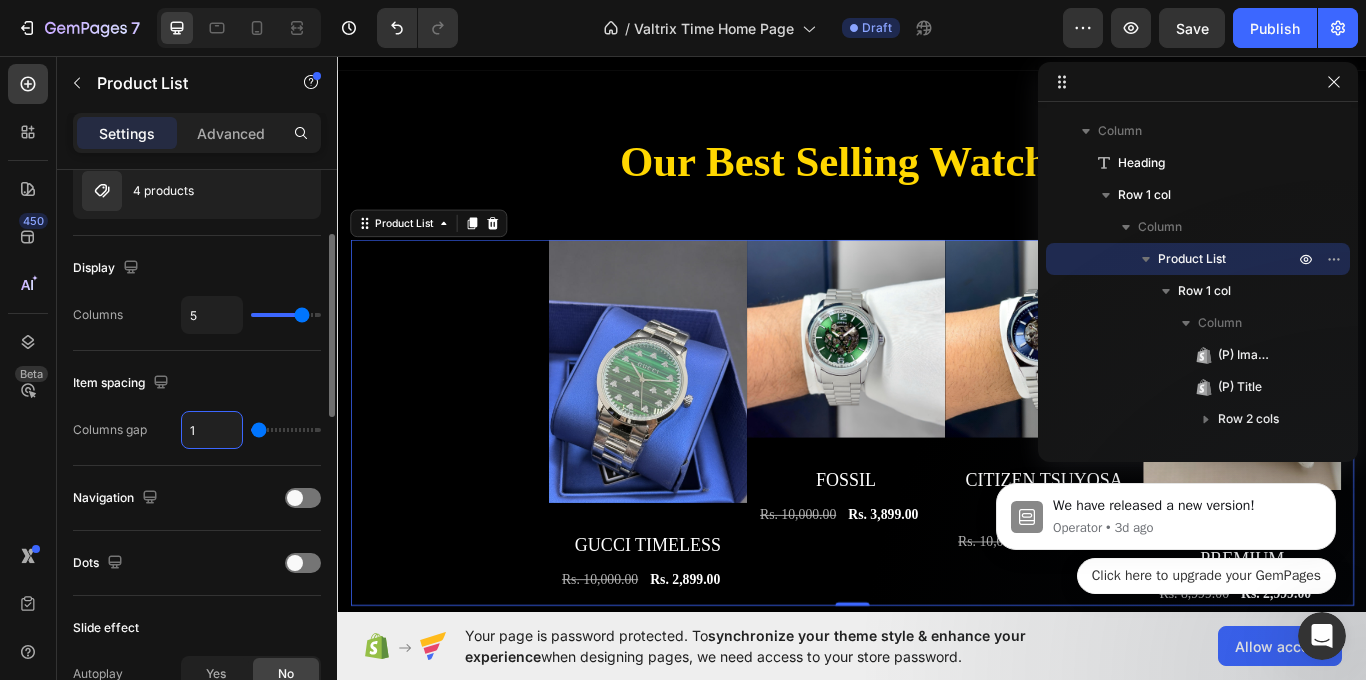 type on "1" 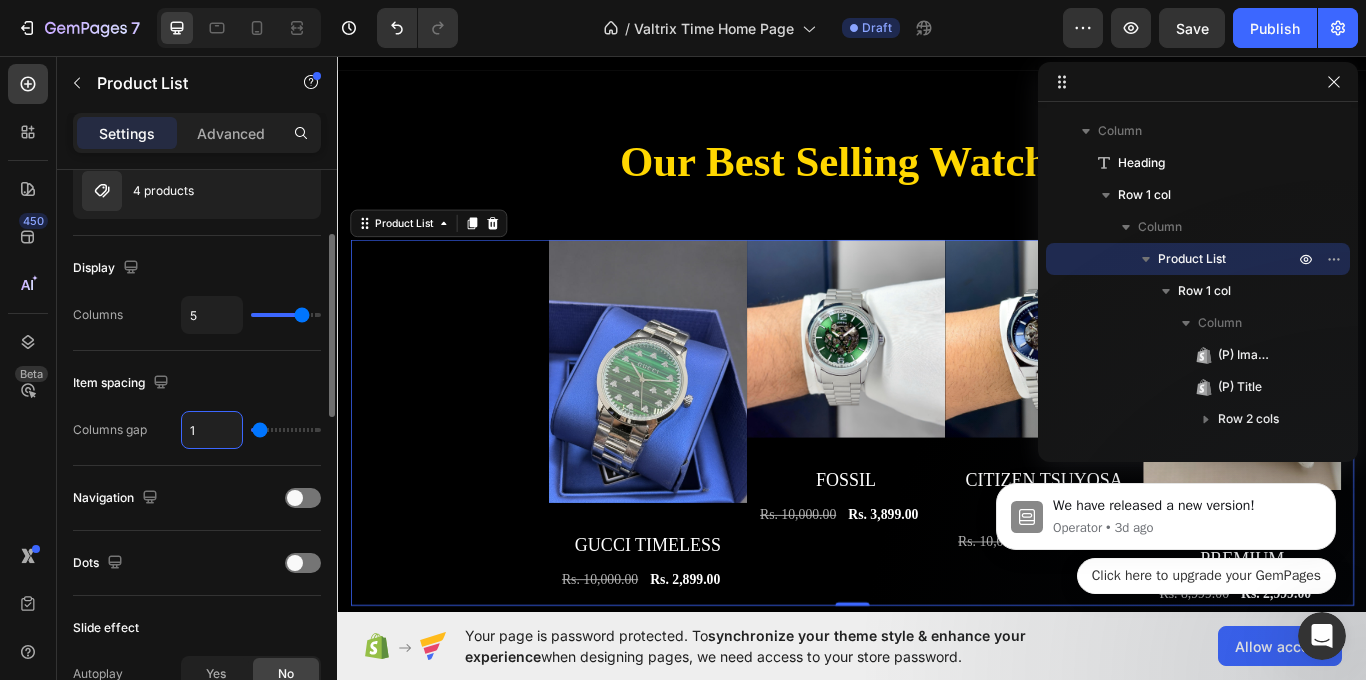 type on "10" 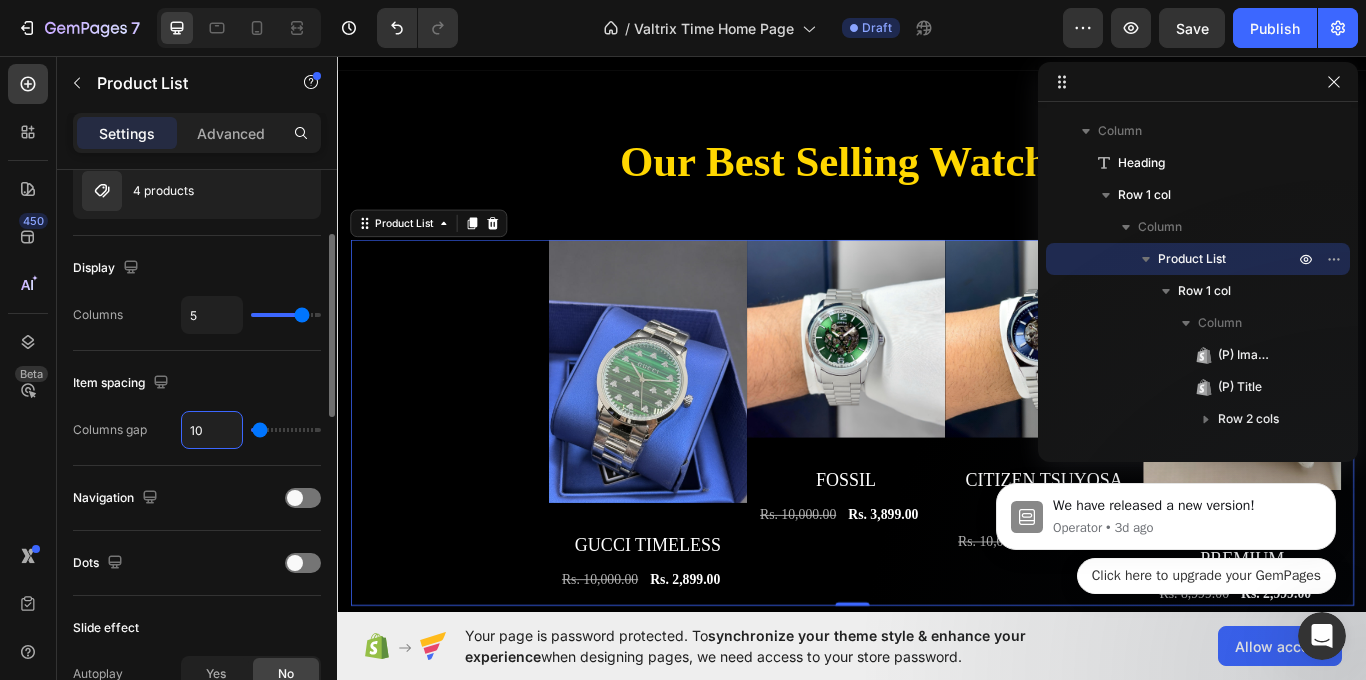 type on "10" 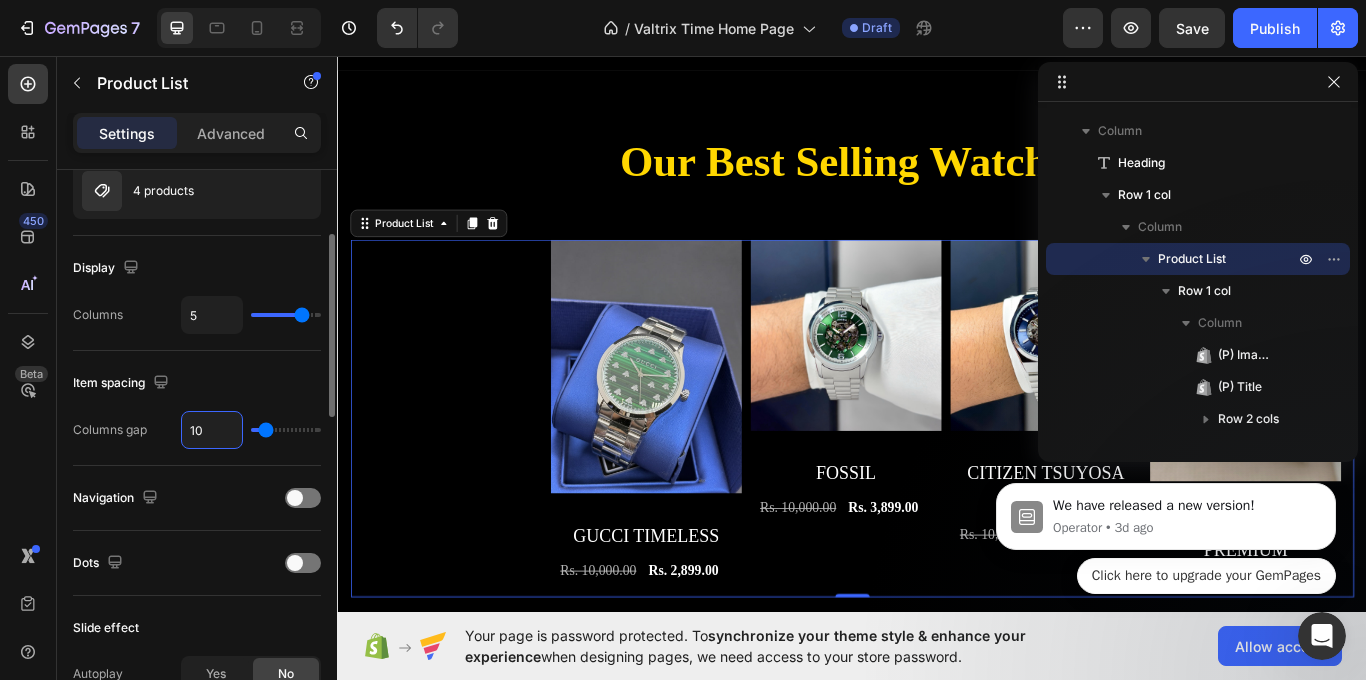 type on "1" 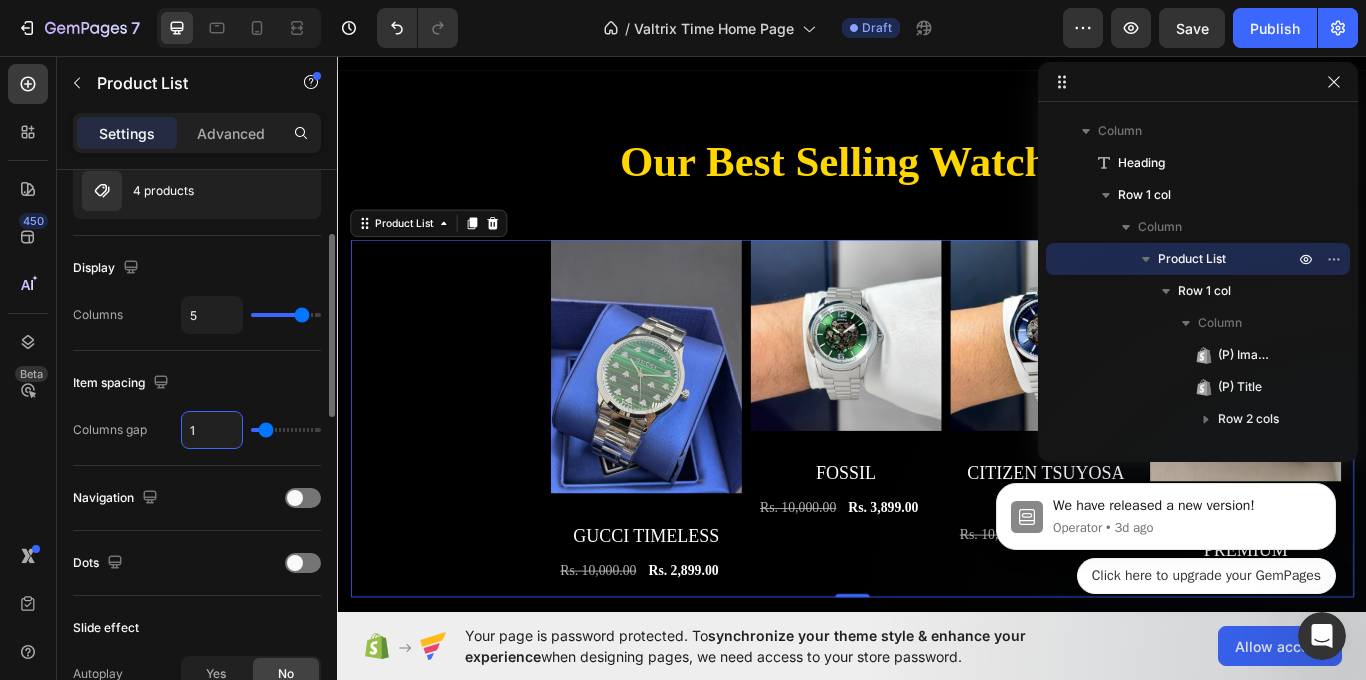 type on "1" 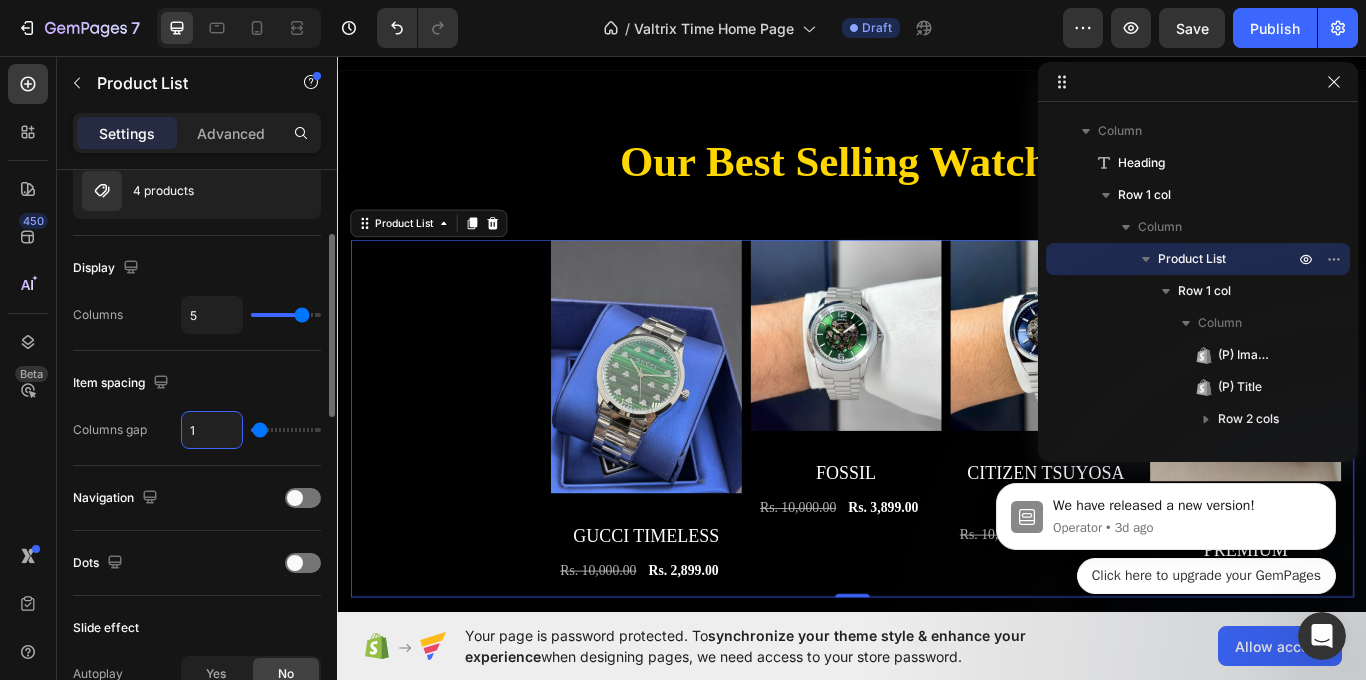type 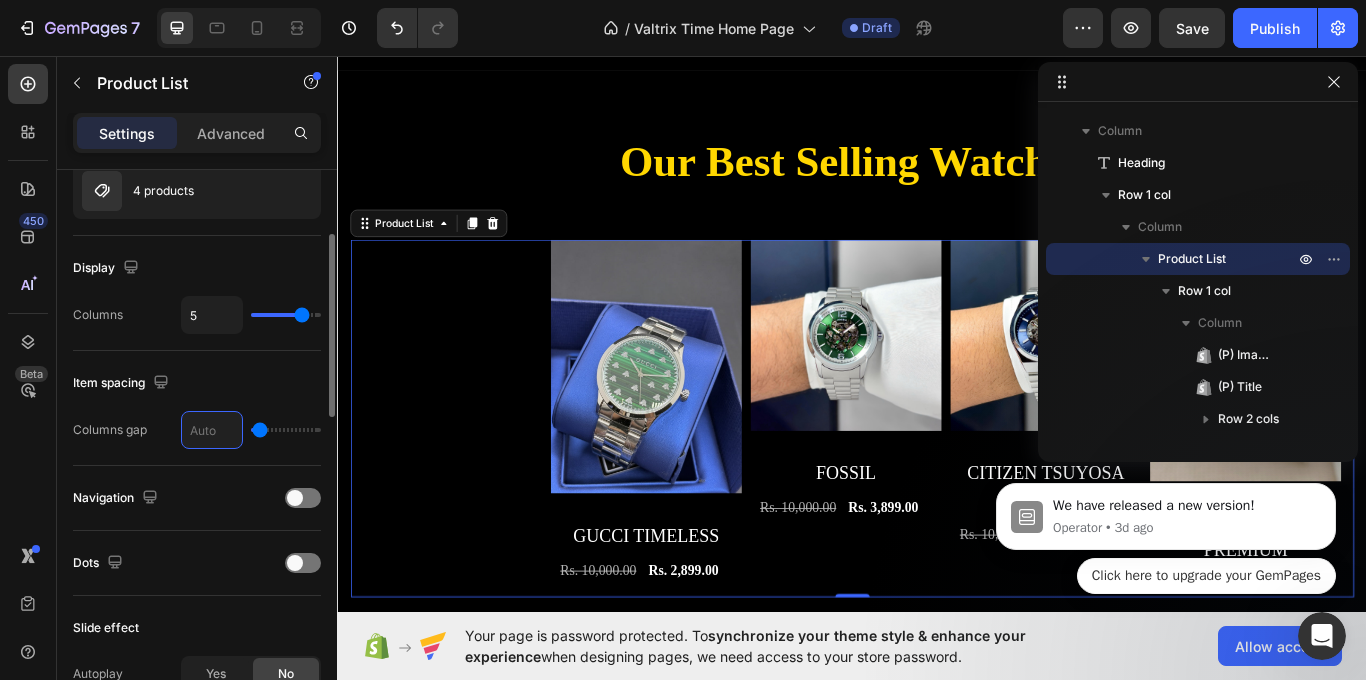 type on "0" 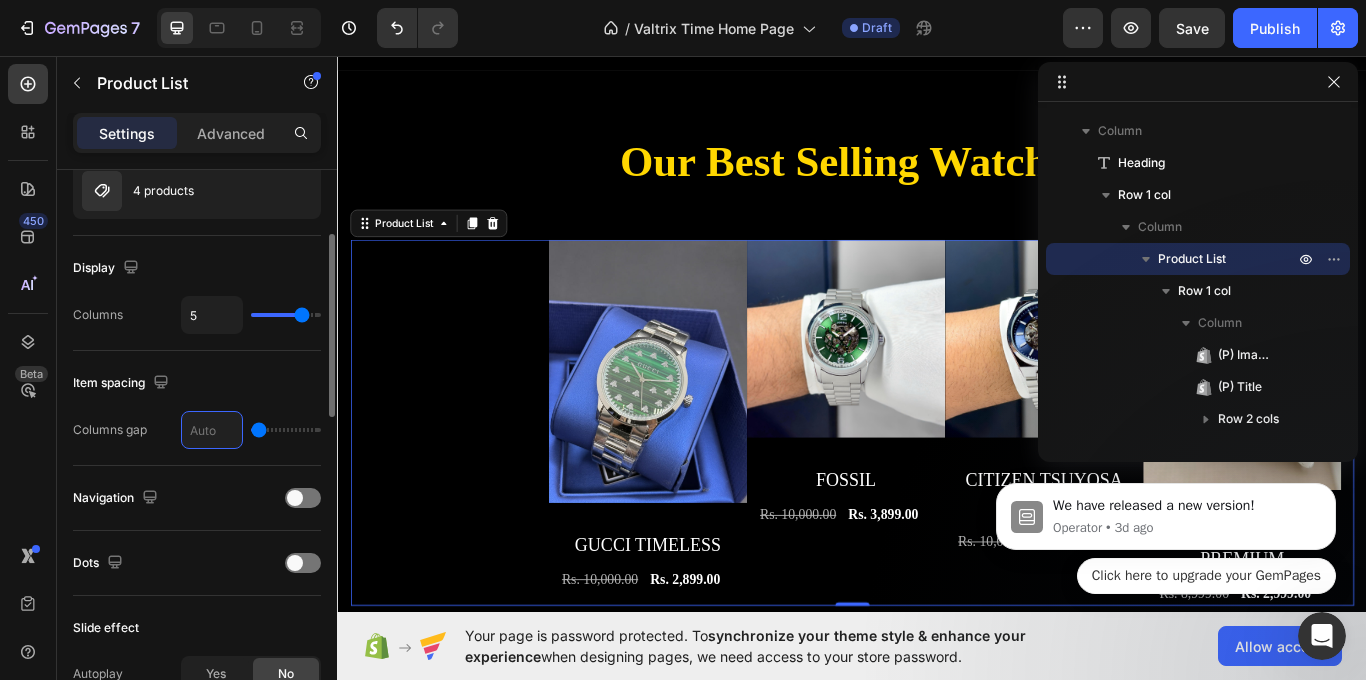 type on "5" 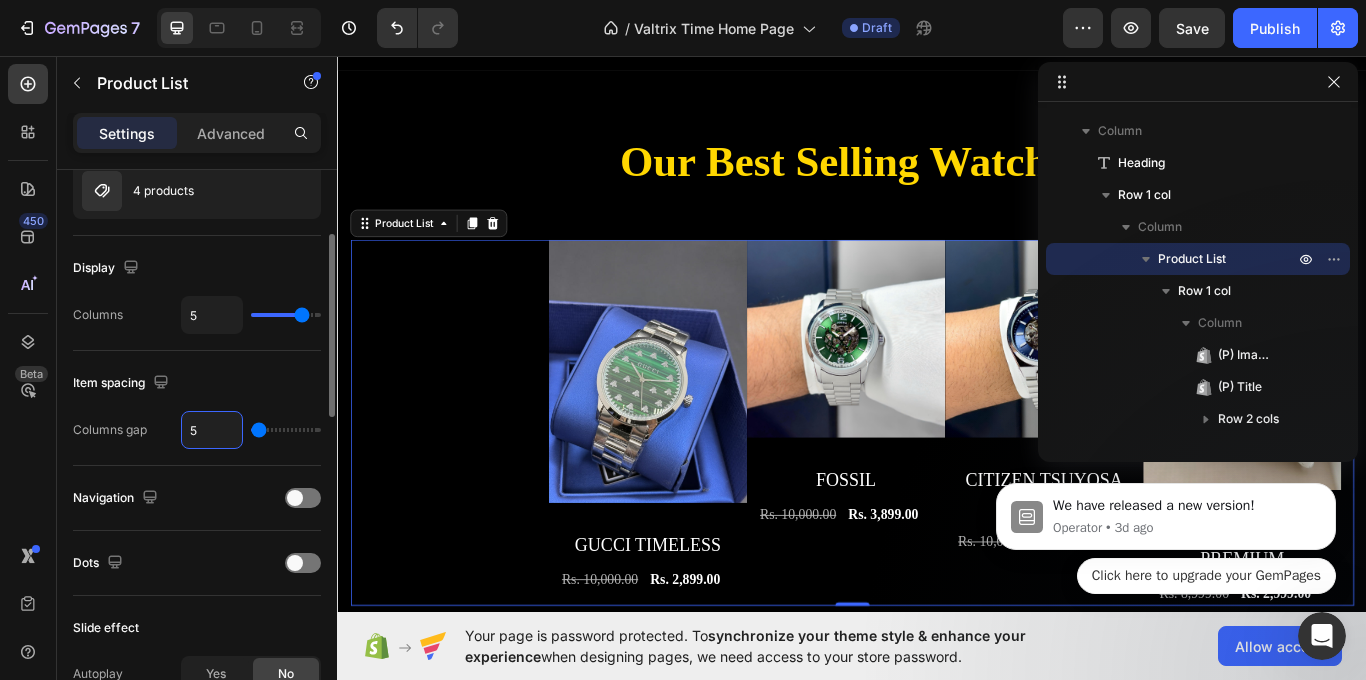 type on "5" 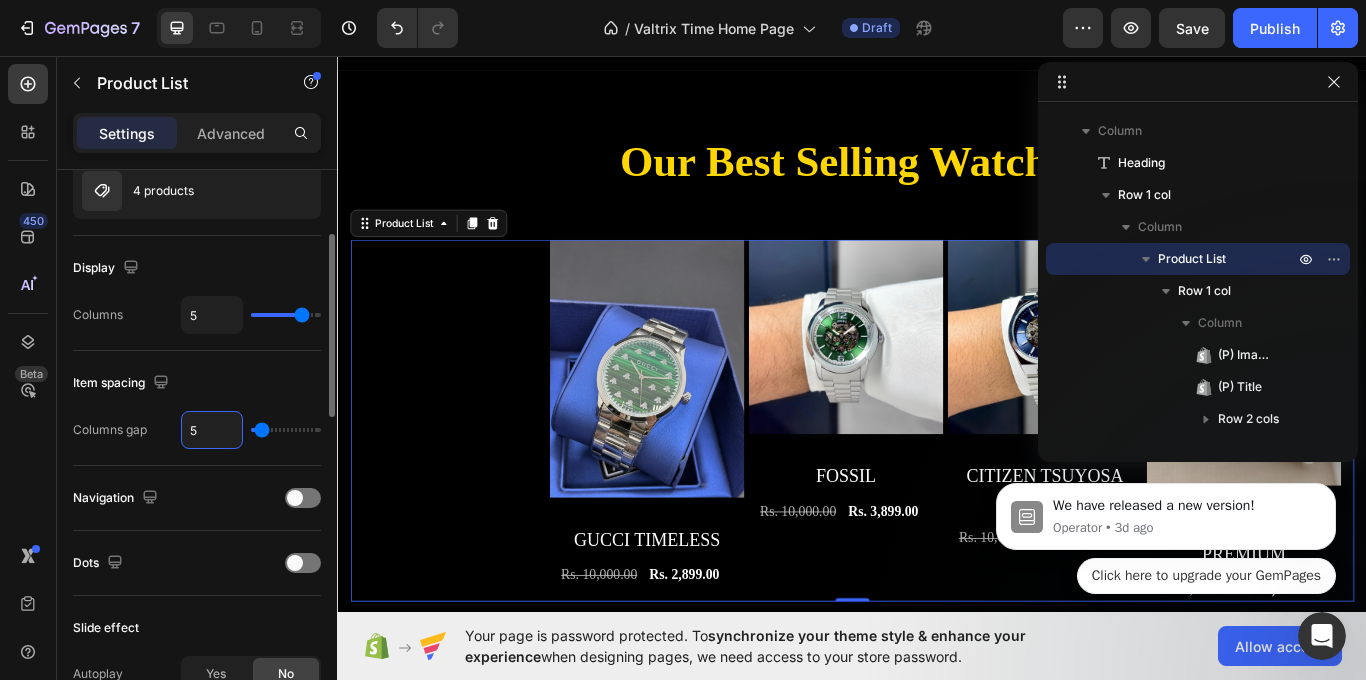 type 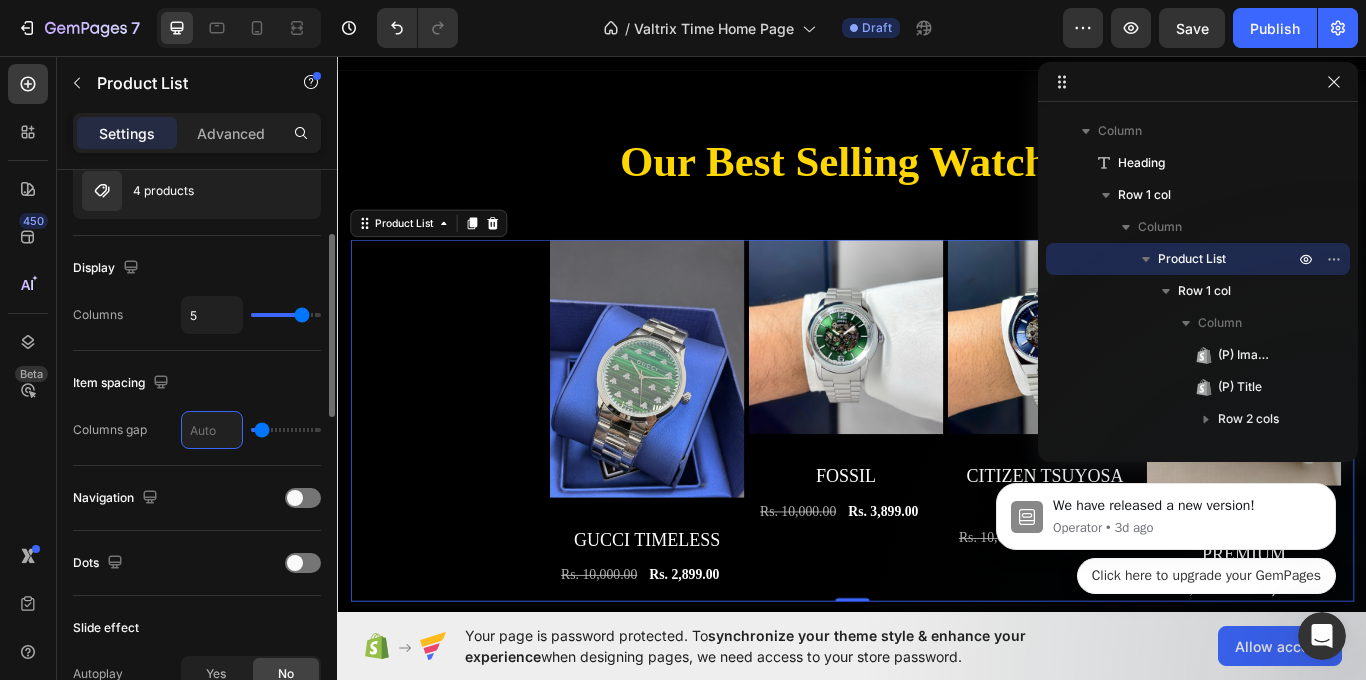 type on "0" 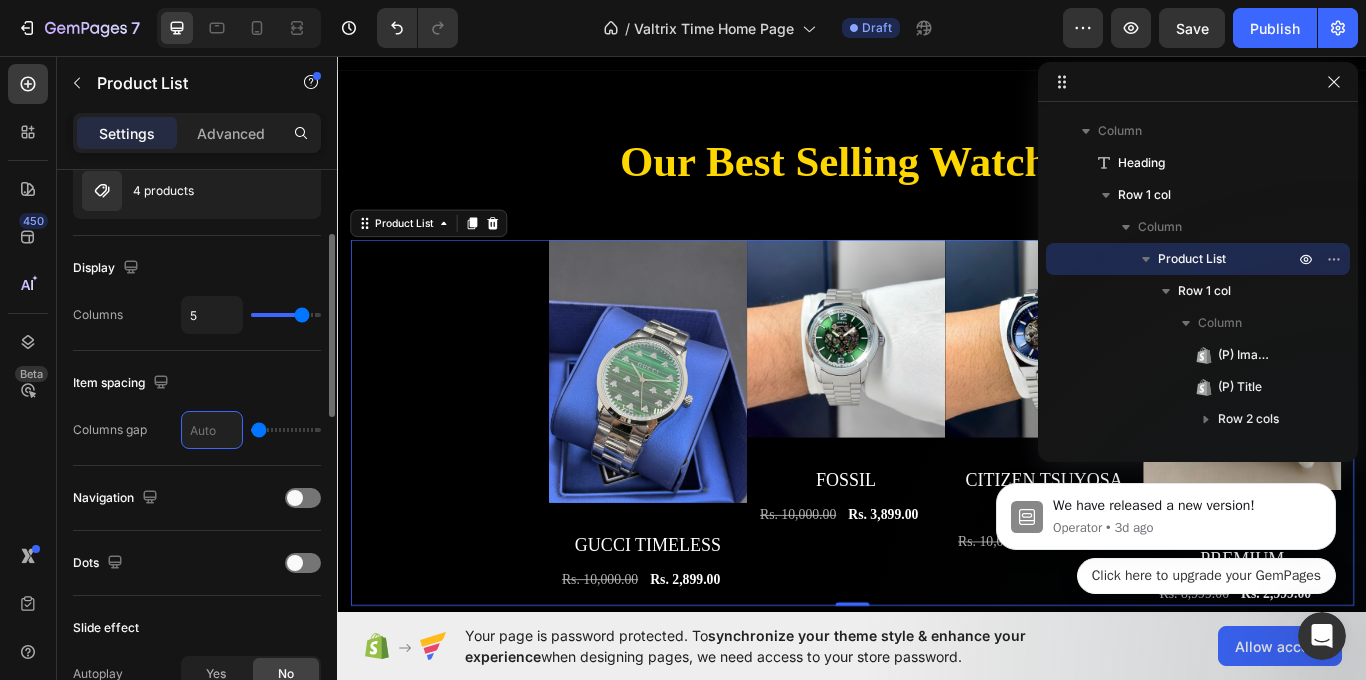 type on "1" 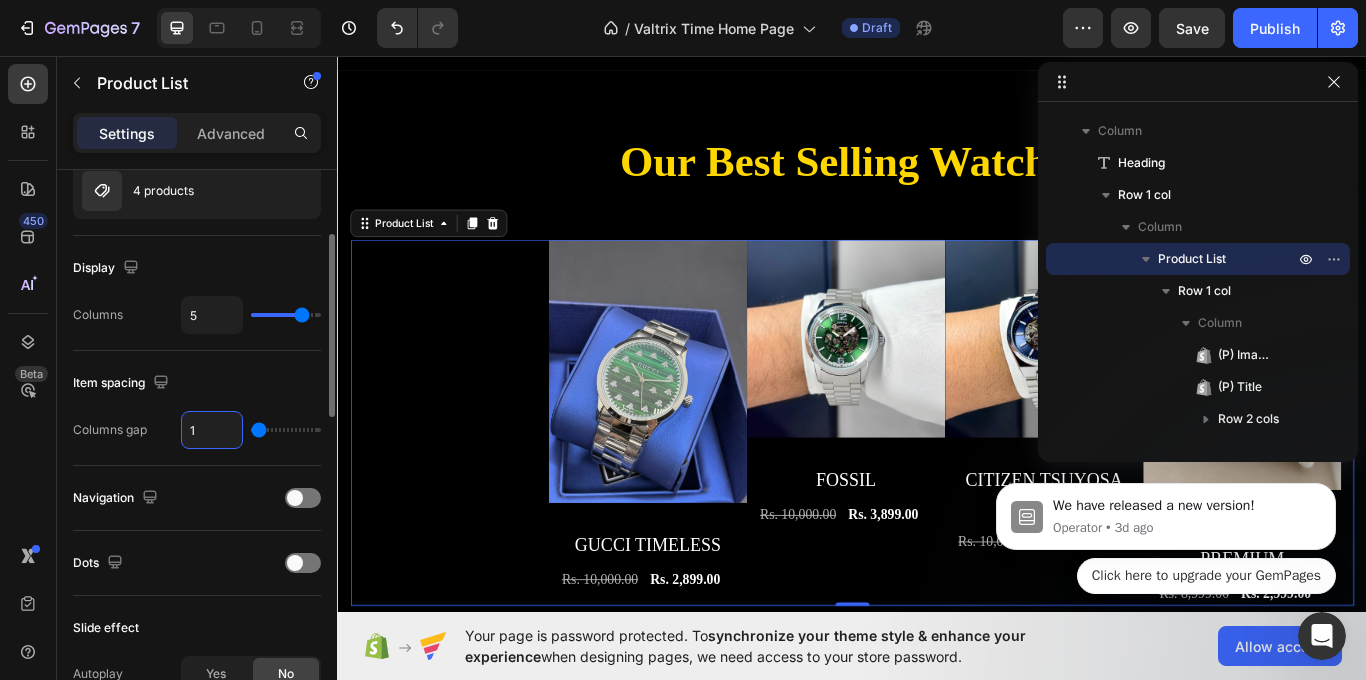 type on "1" 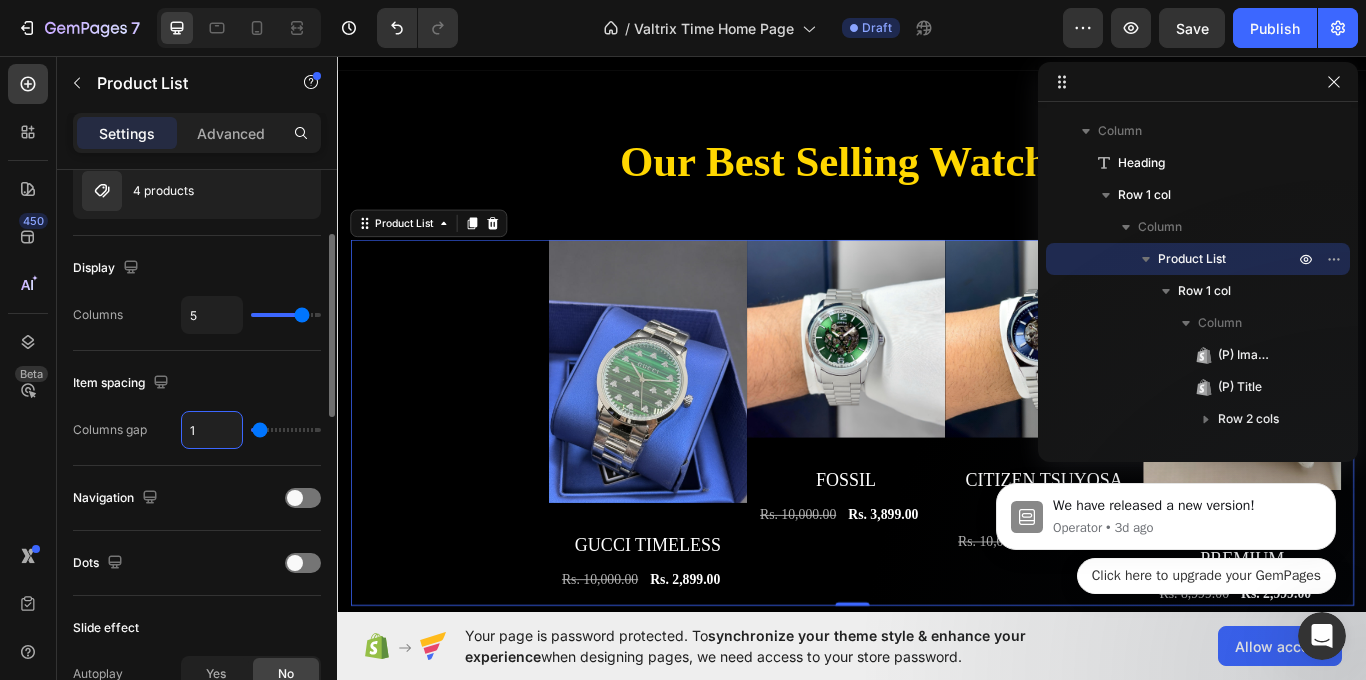type on "10" 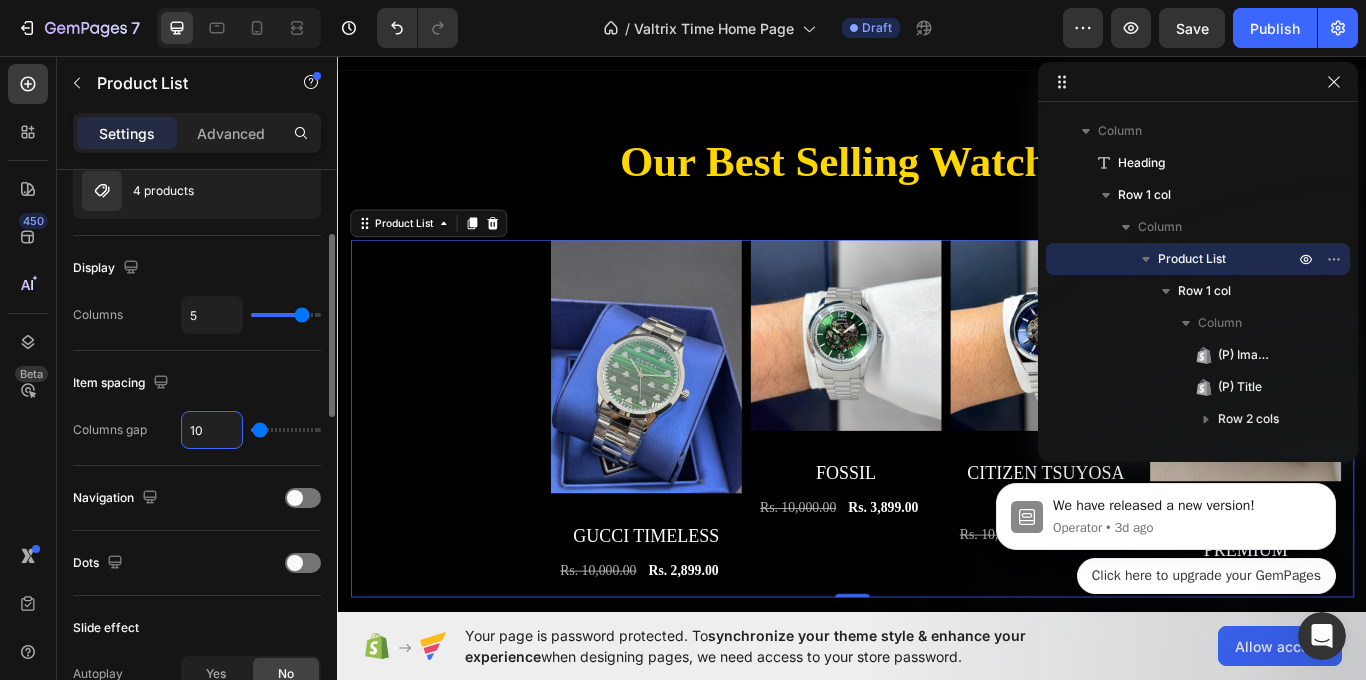 type on "10" 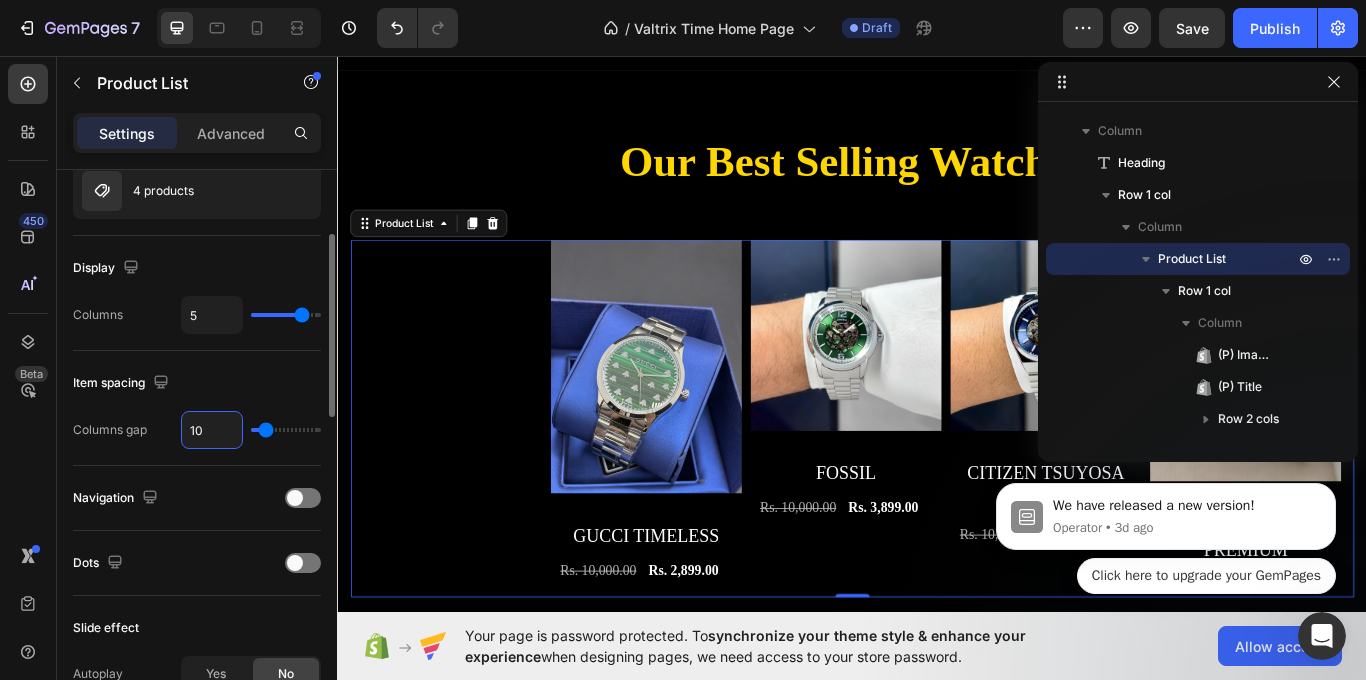 type on "10" 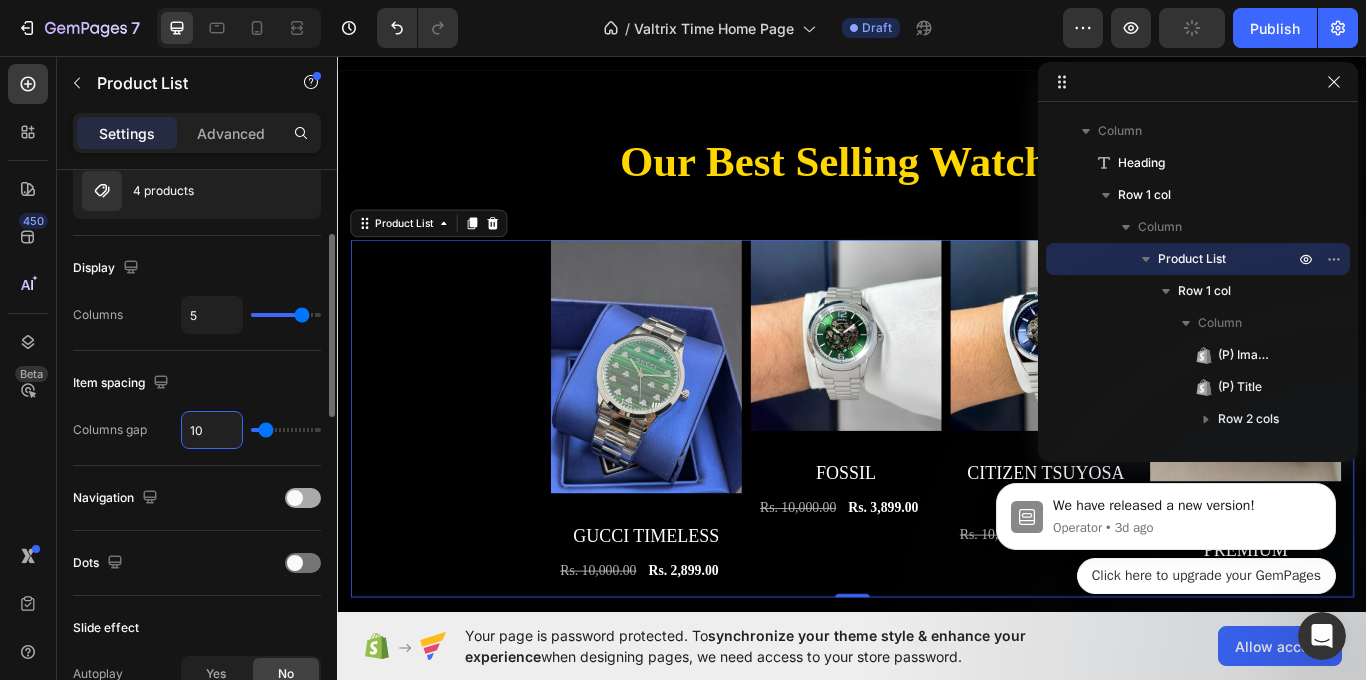 click at bounding box center [303, 498] 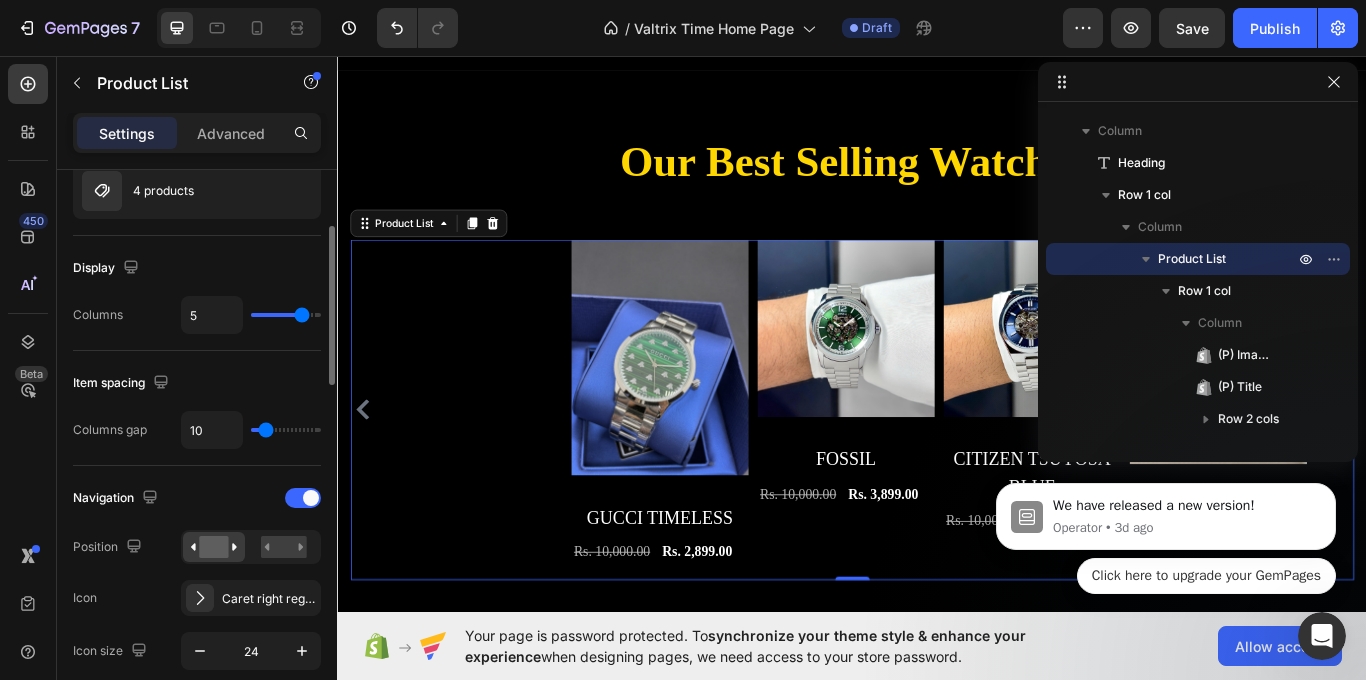 scroll, scrollTop: 300, scrollLeft: 0, axis: vertical 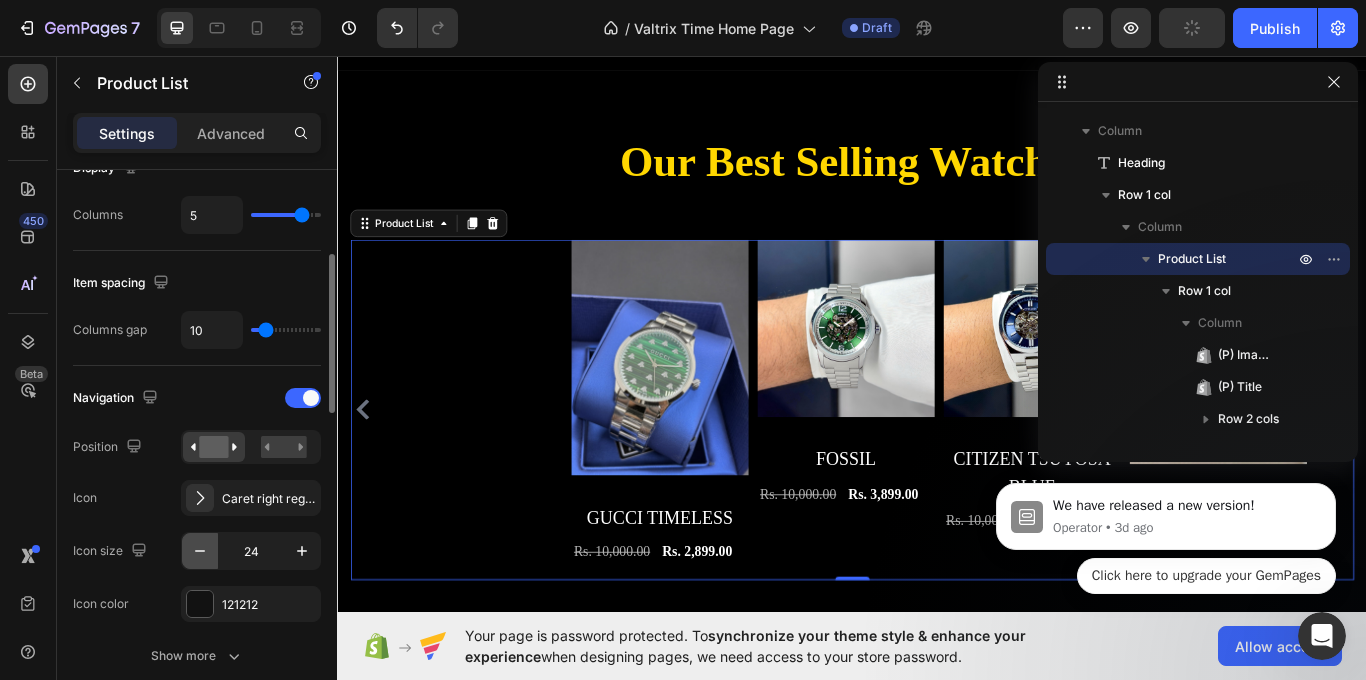 click 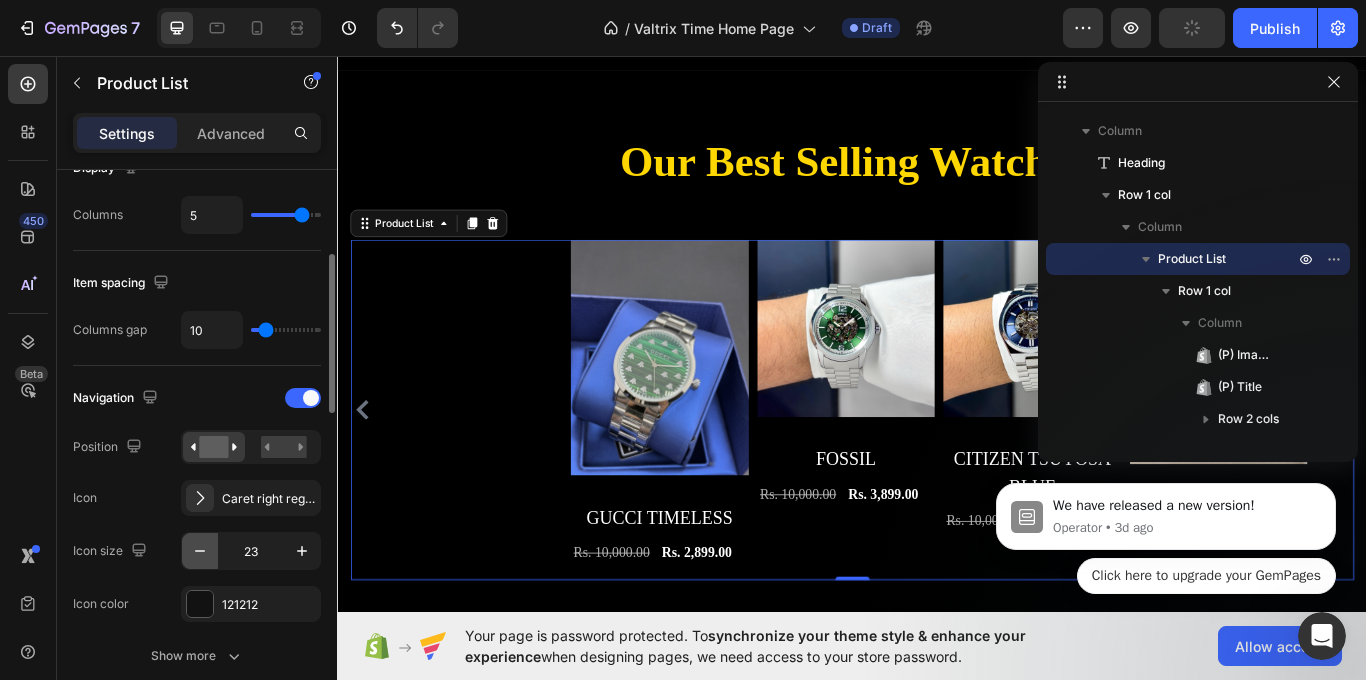 click 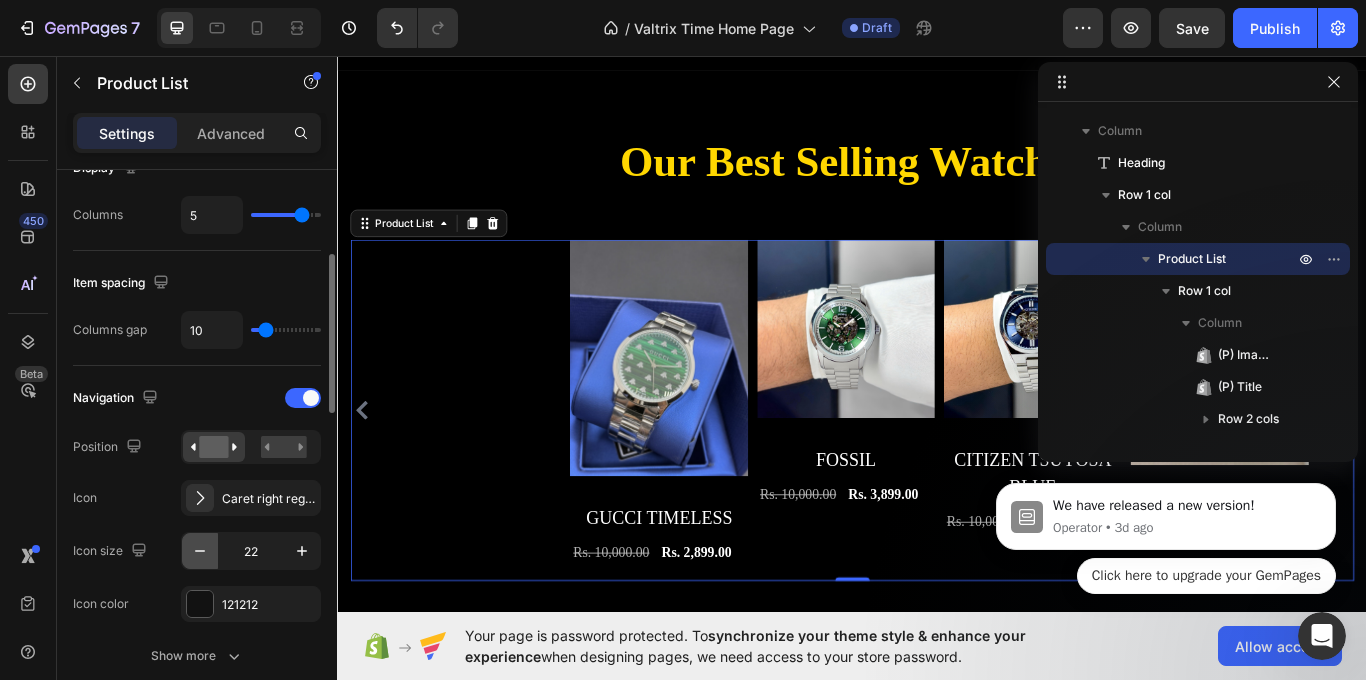 click 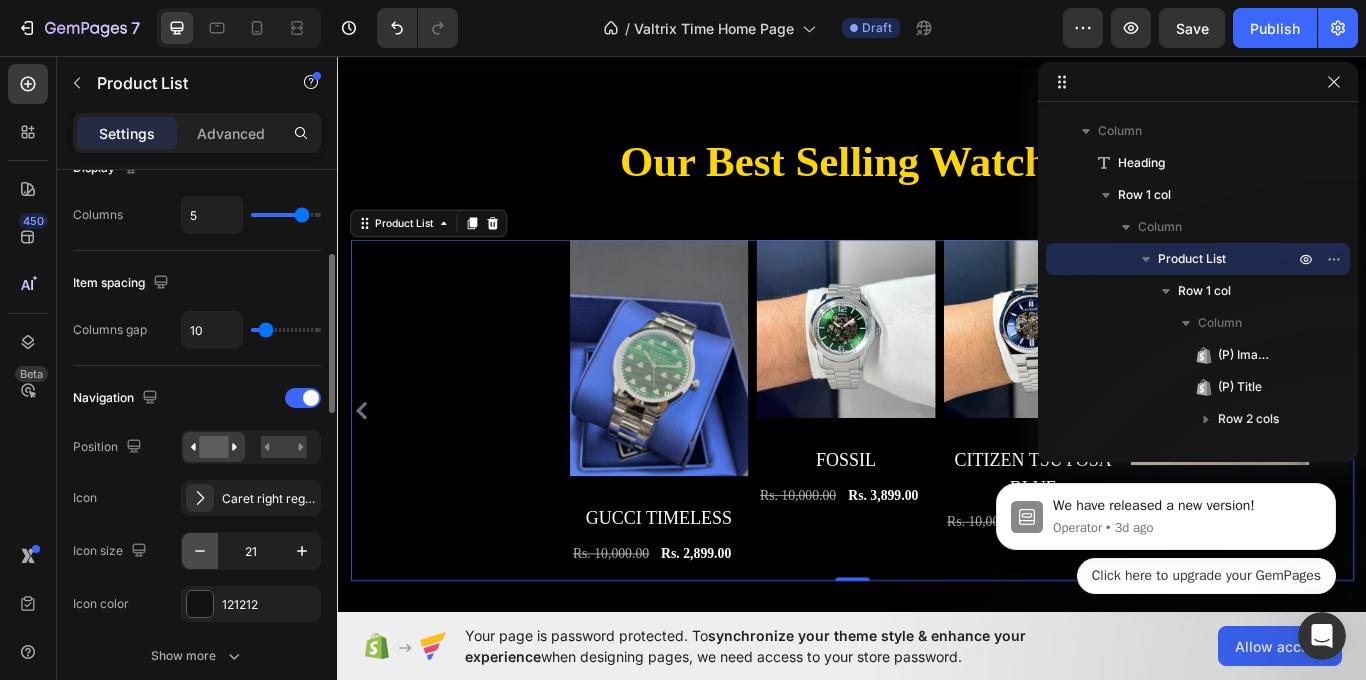 click 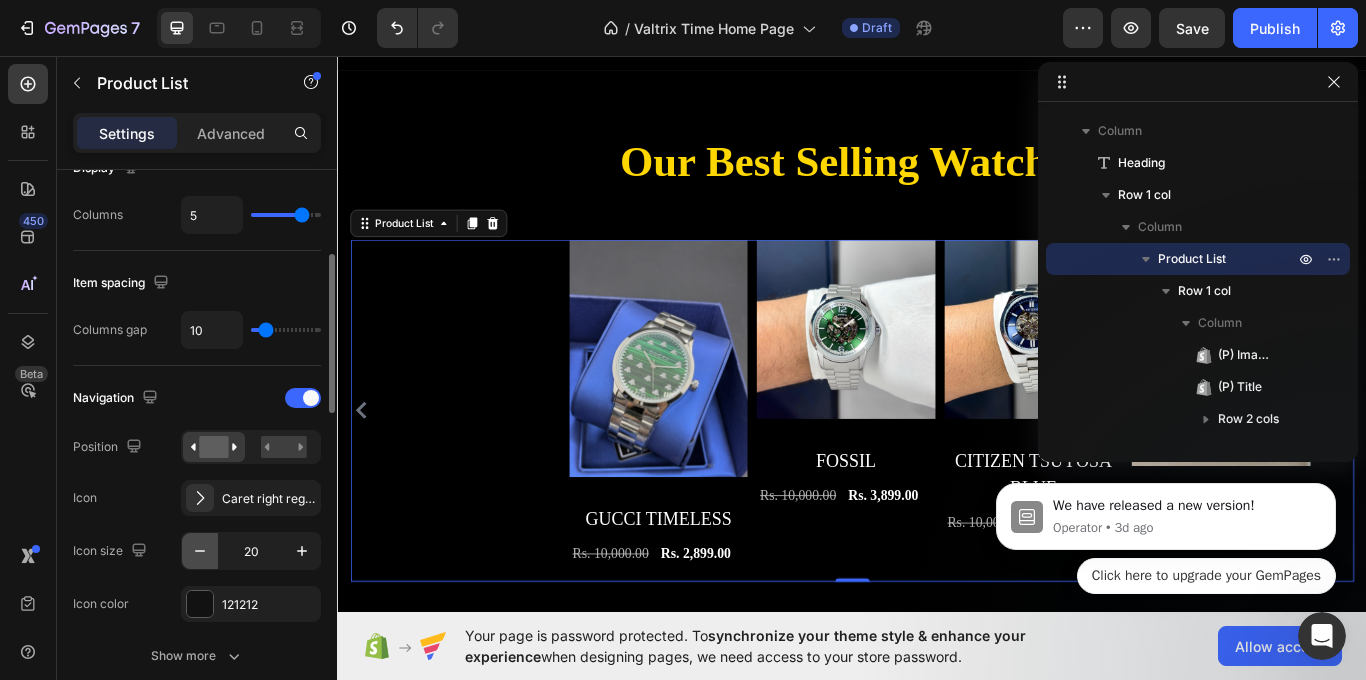 click 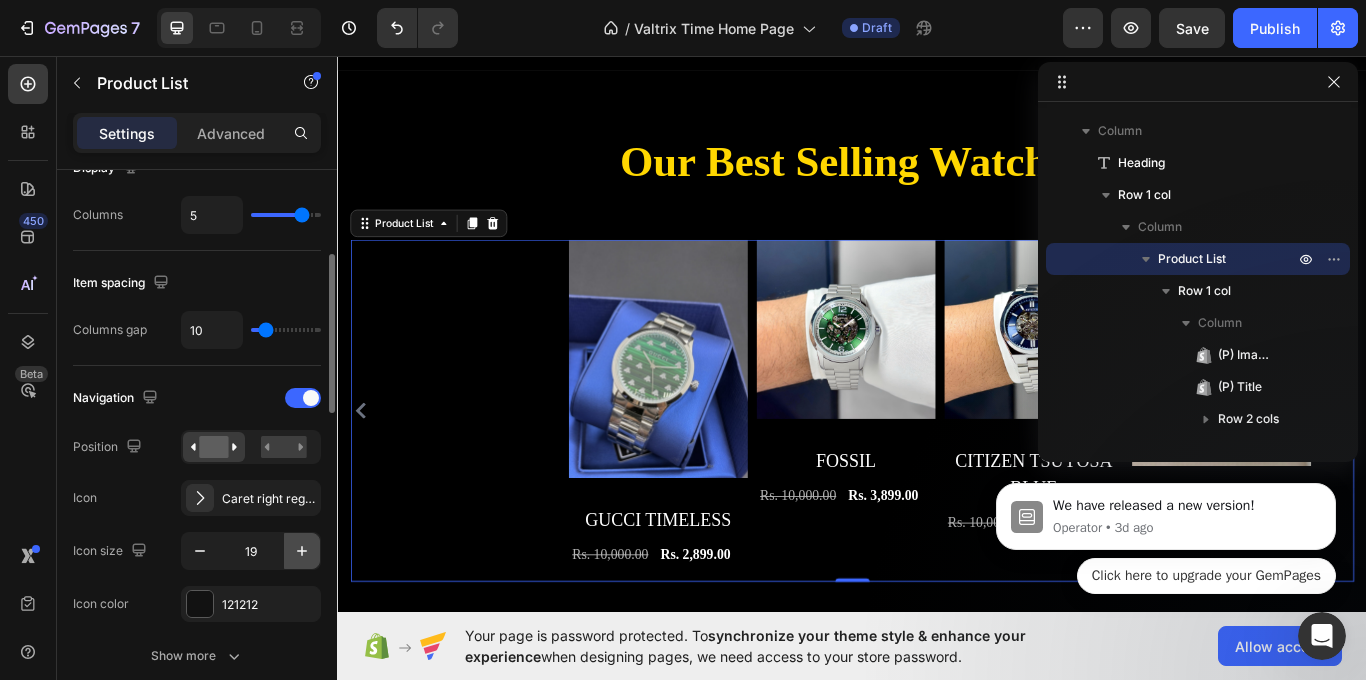 click 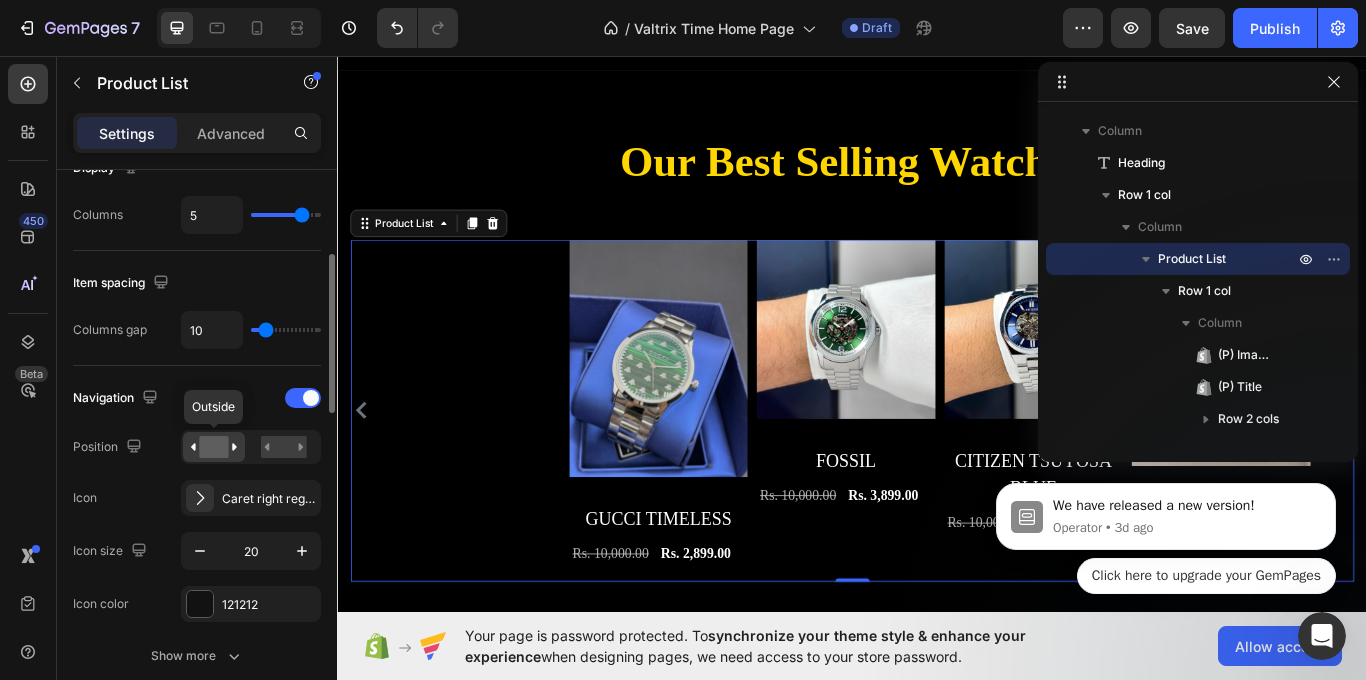 scroll, scrollTop: 200, scrollLeft: 0, axis: vertical 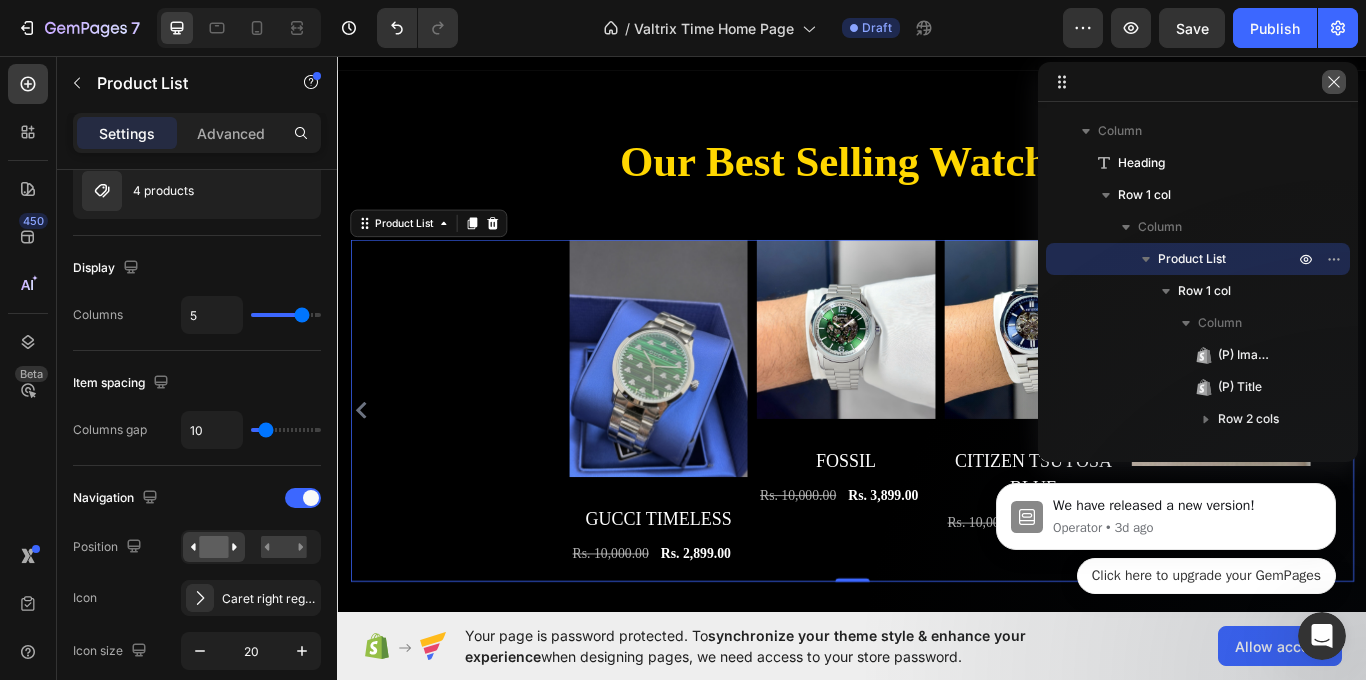 click 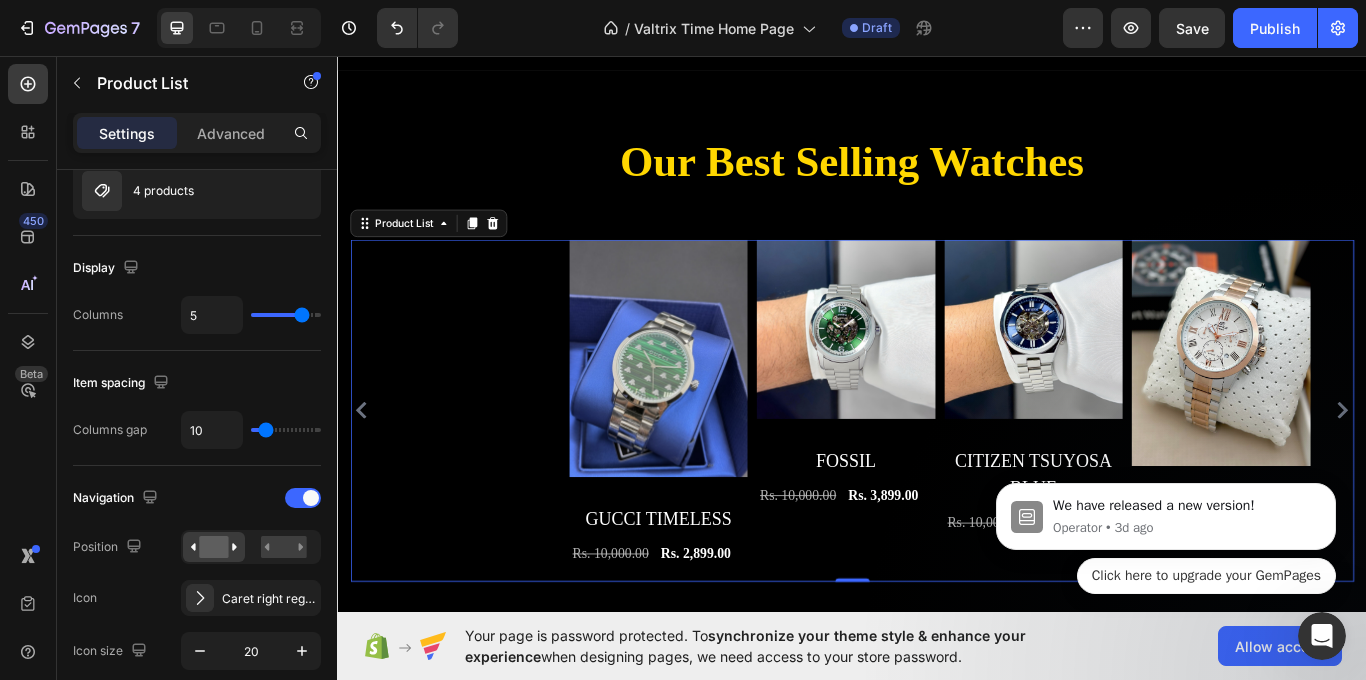 click 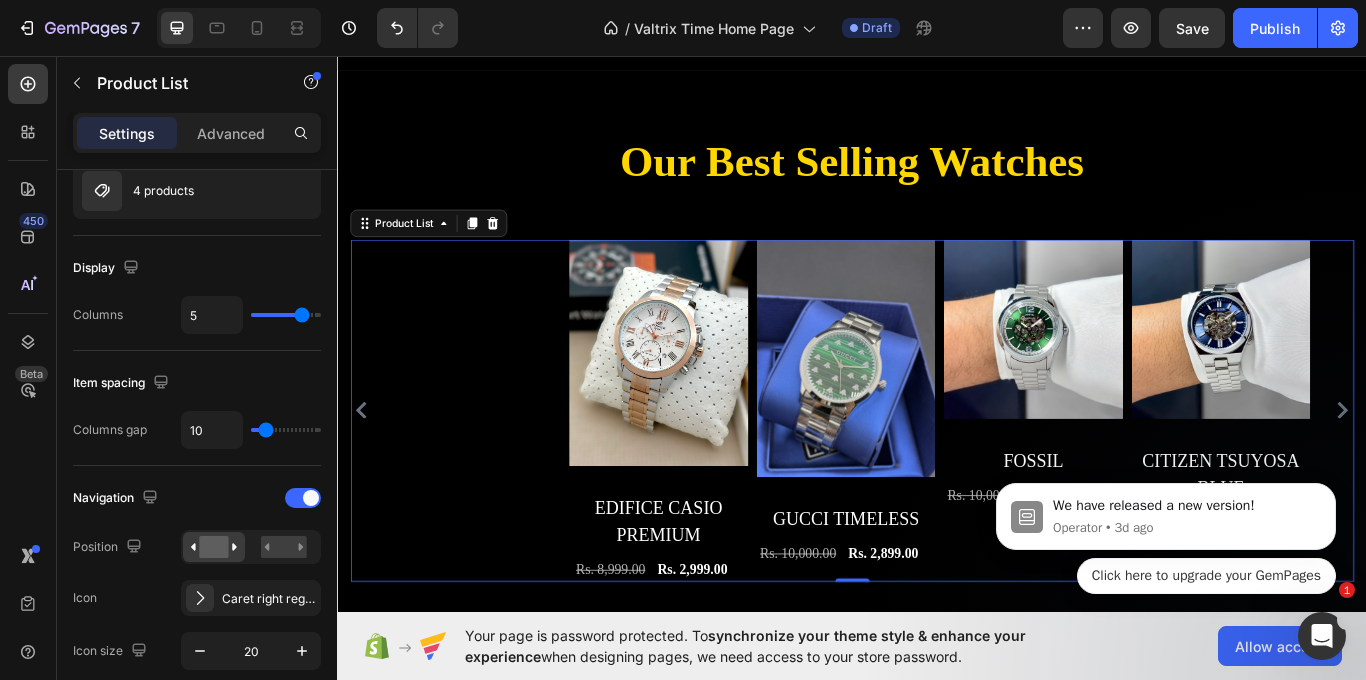 click 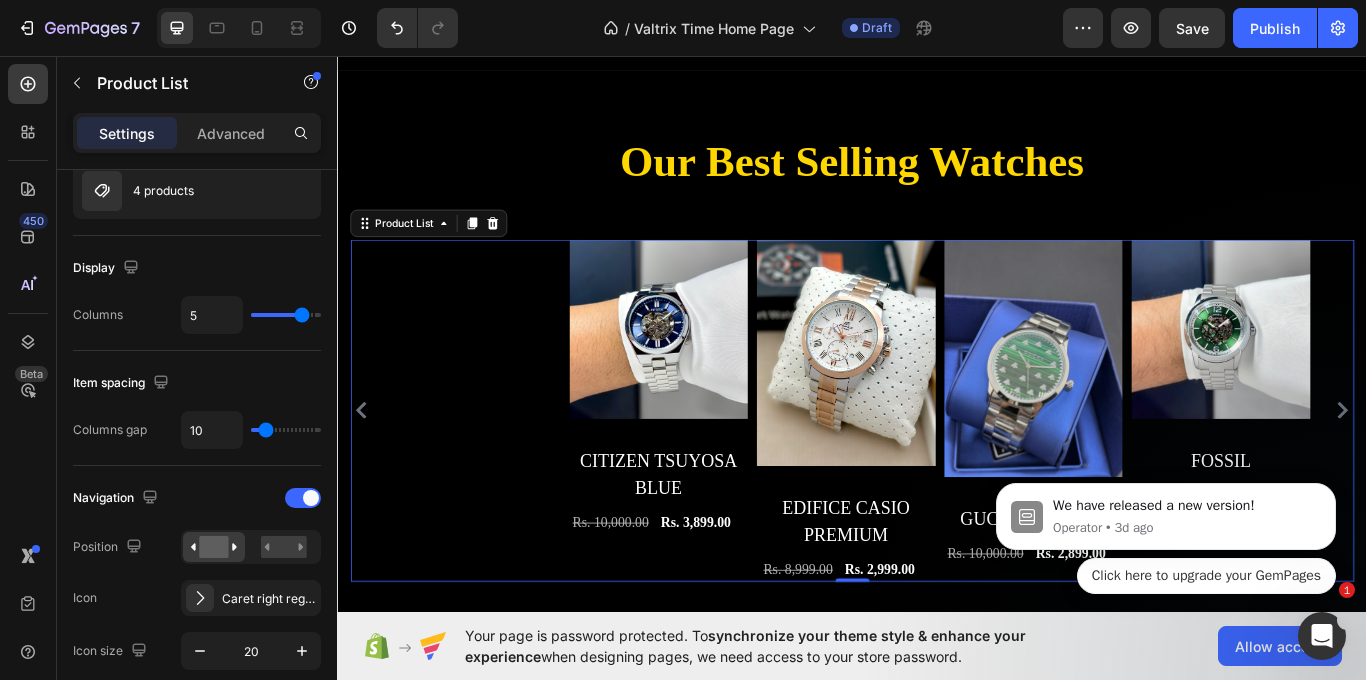 click 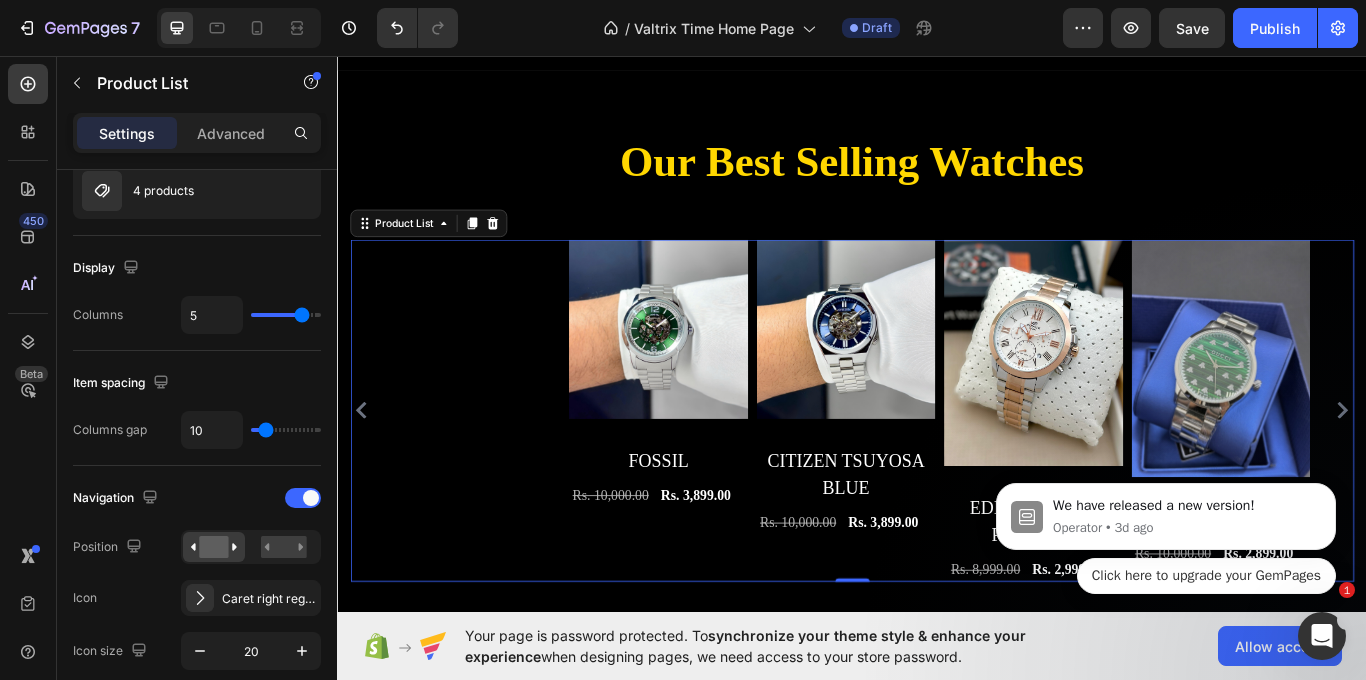click 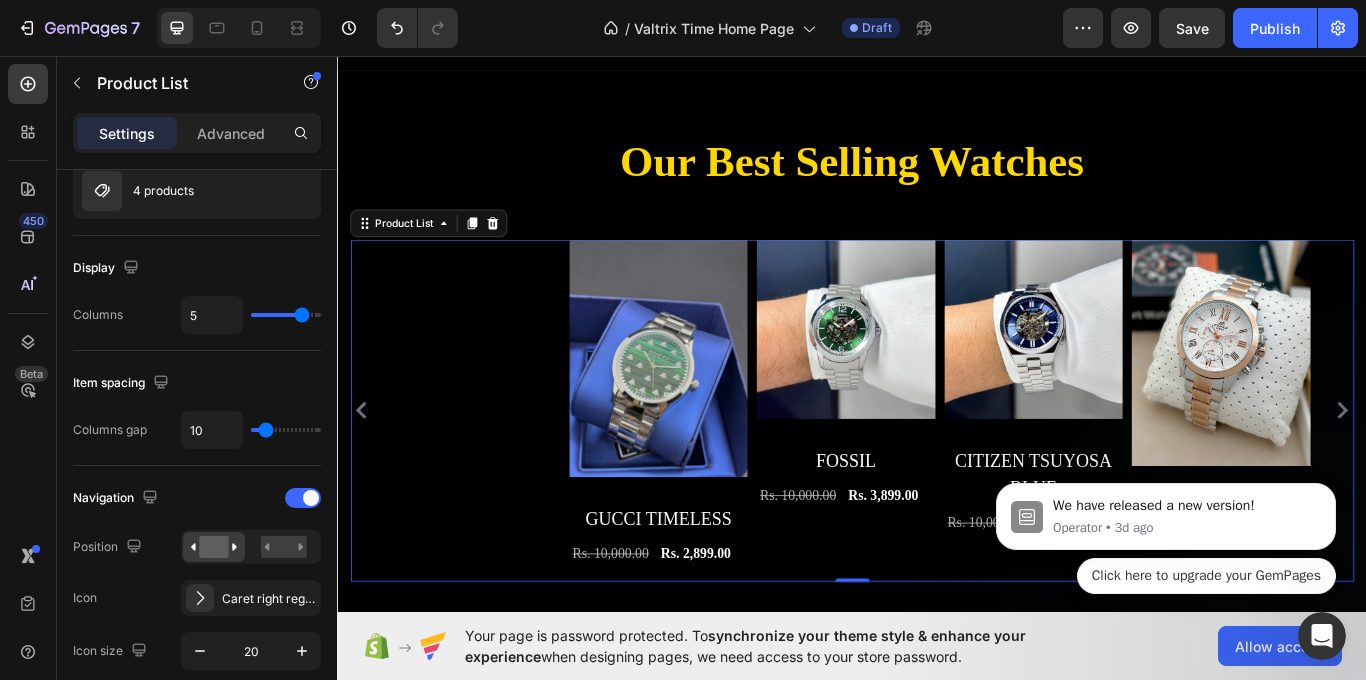 scroll, scrollTop: 0, scrollLeft: 0, axis: both 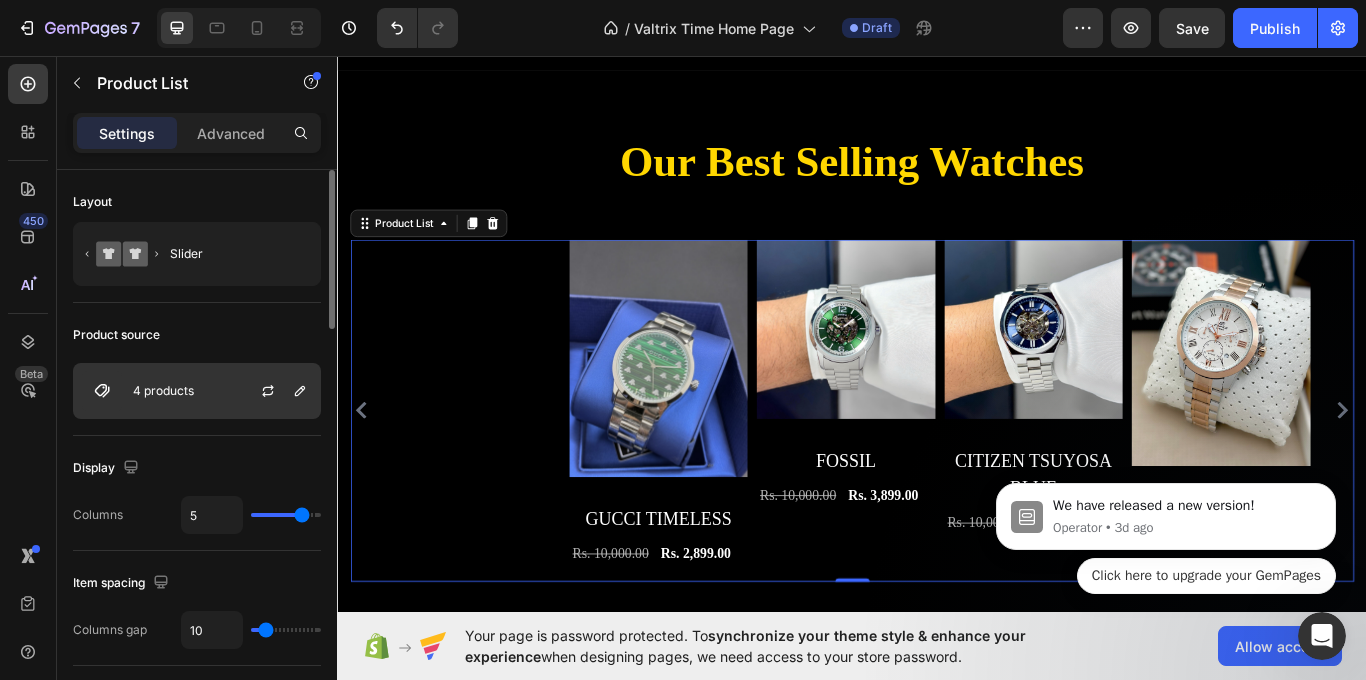 click on "4 products" at bounding box center (197, 391) 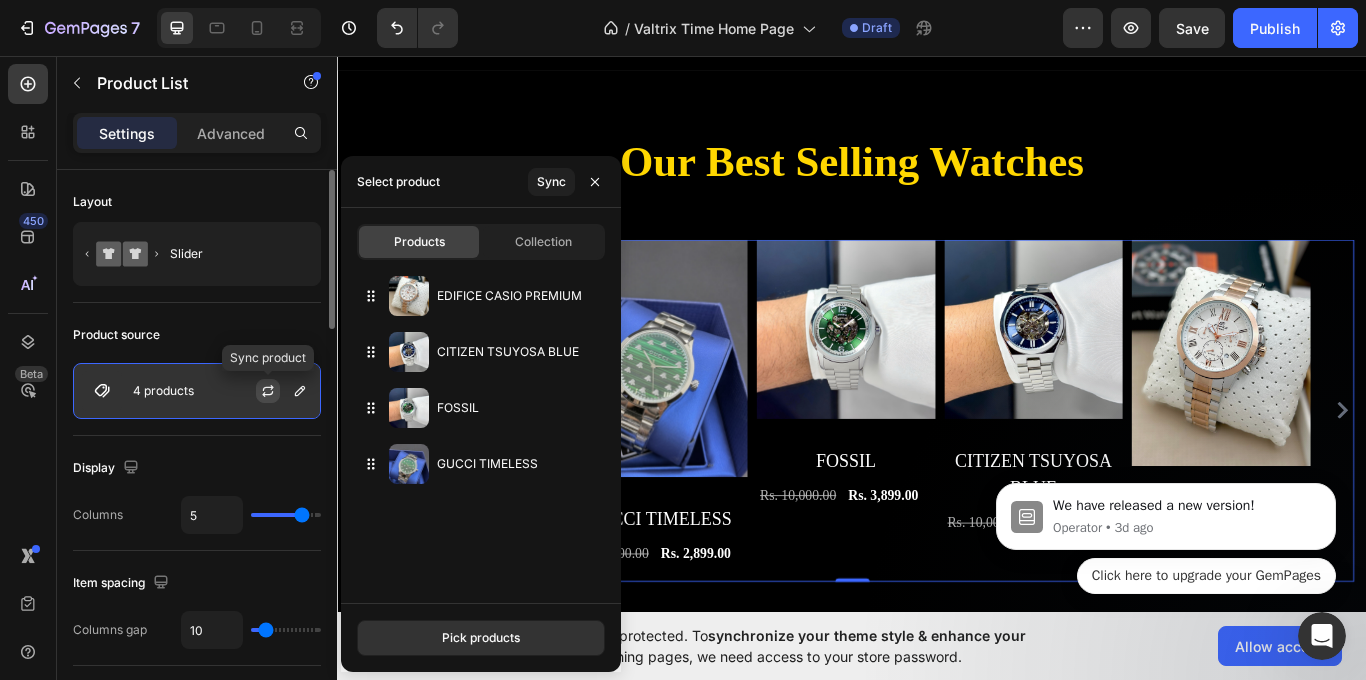 click 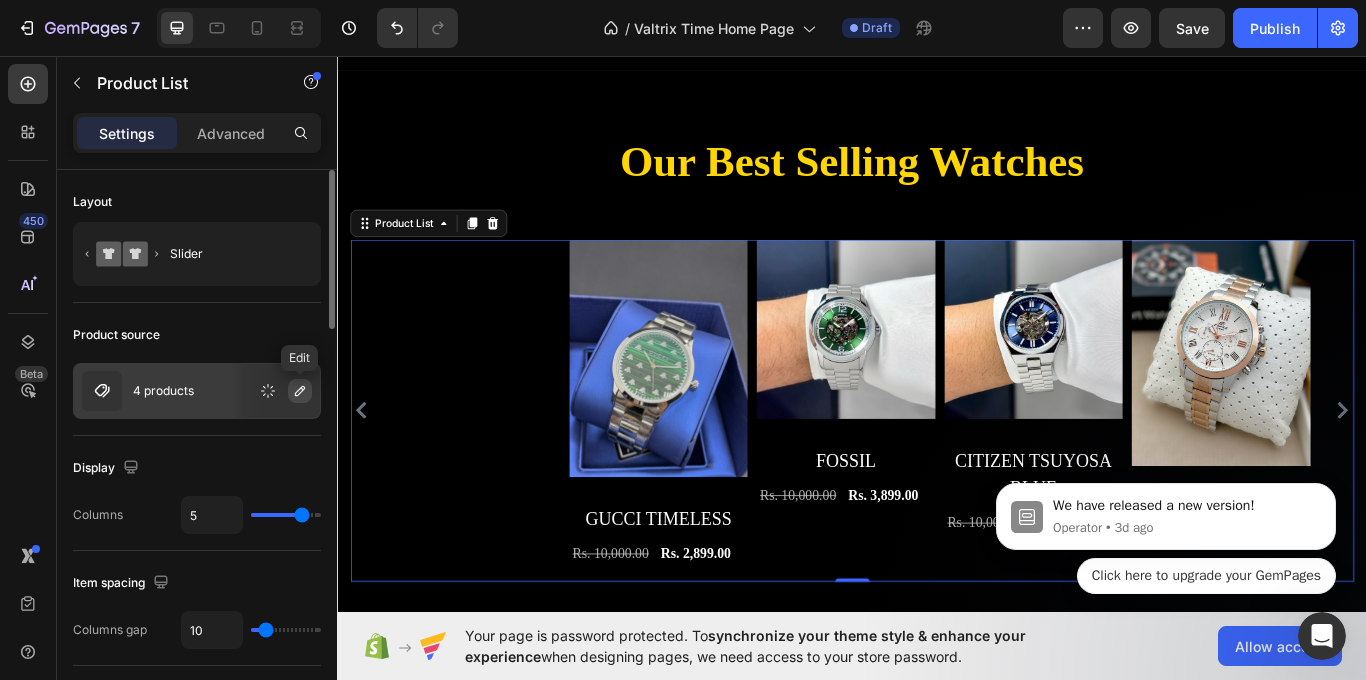 click 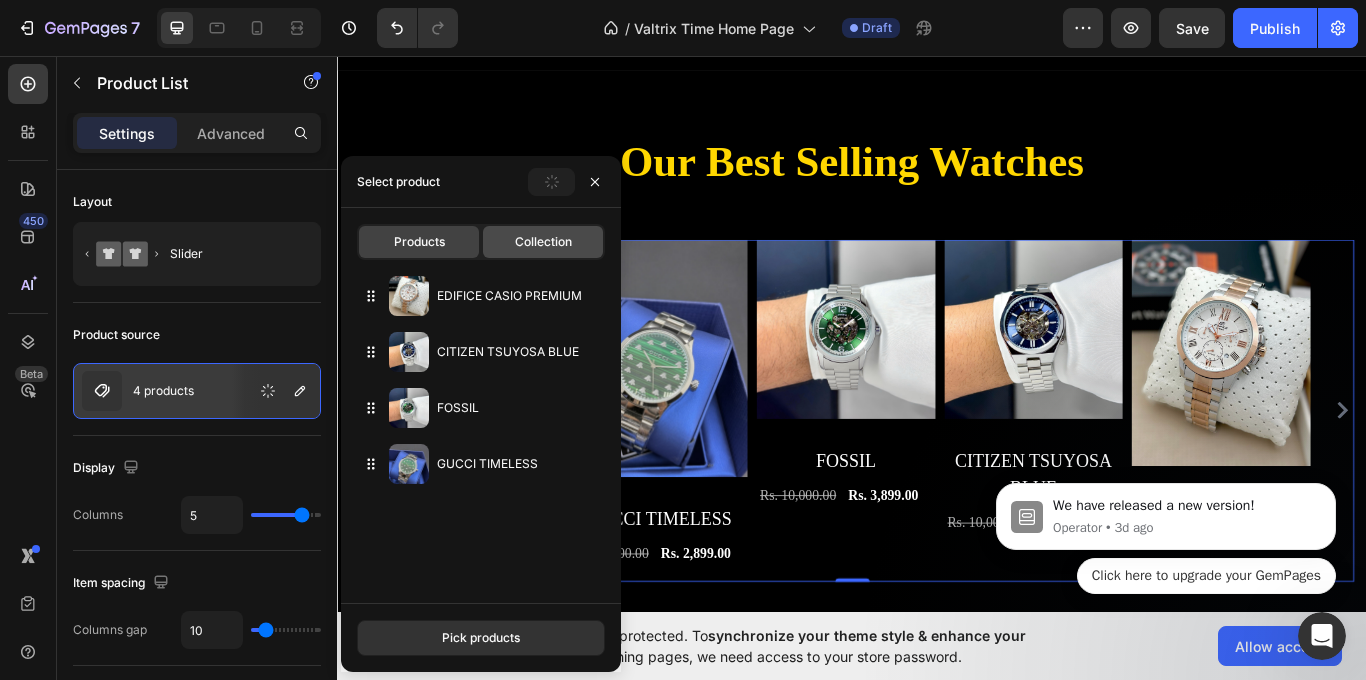 click on "Collection" 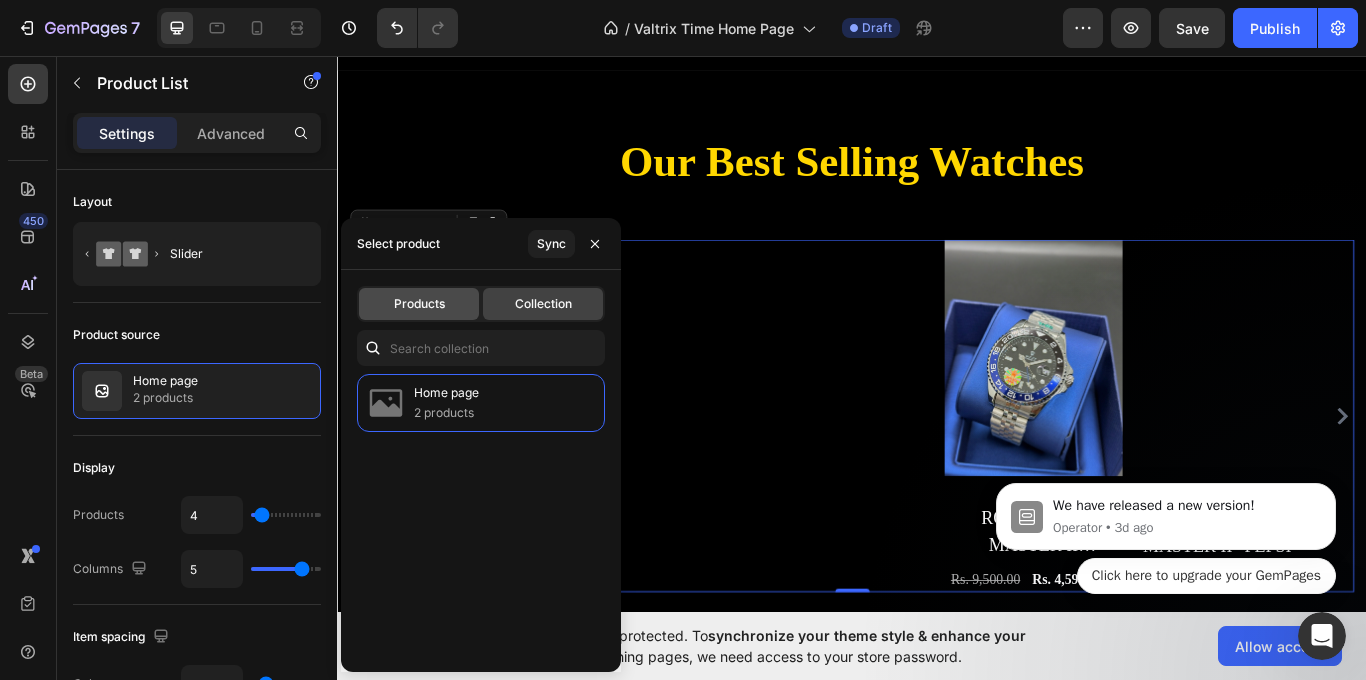 click on "Products" 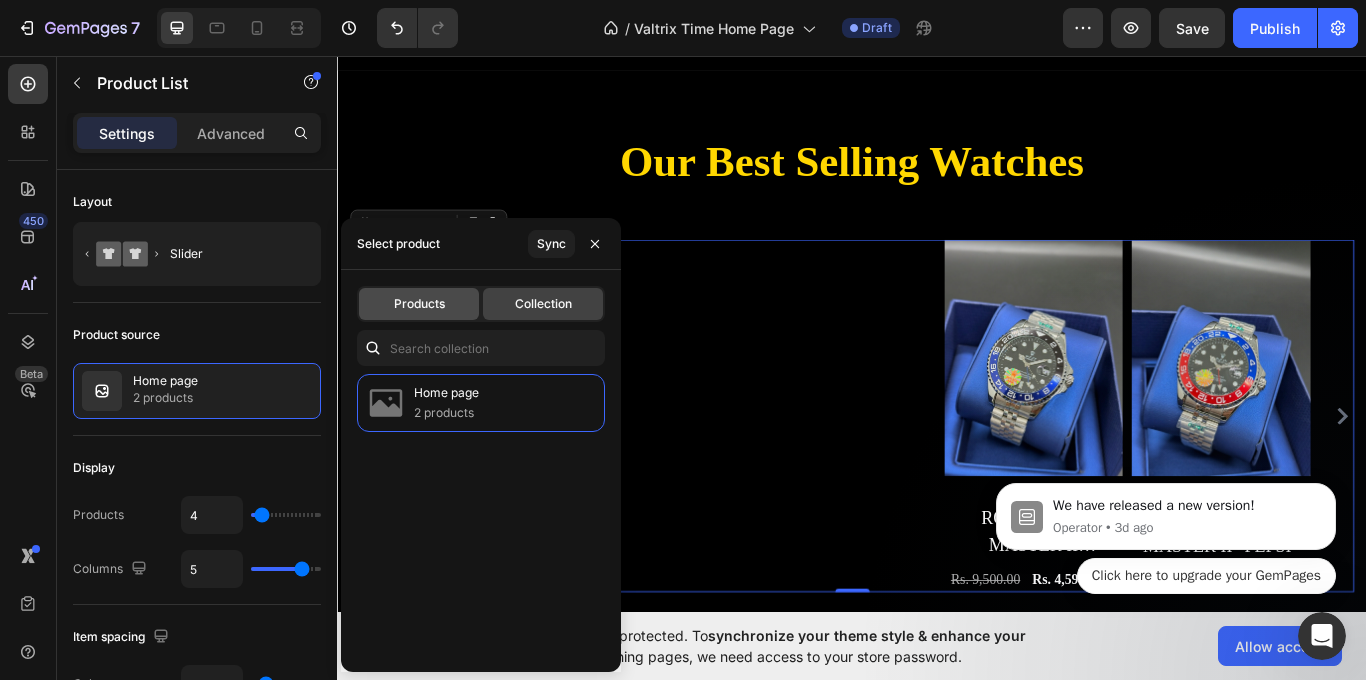 type on "5" 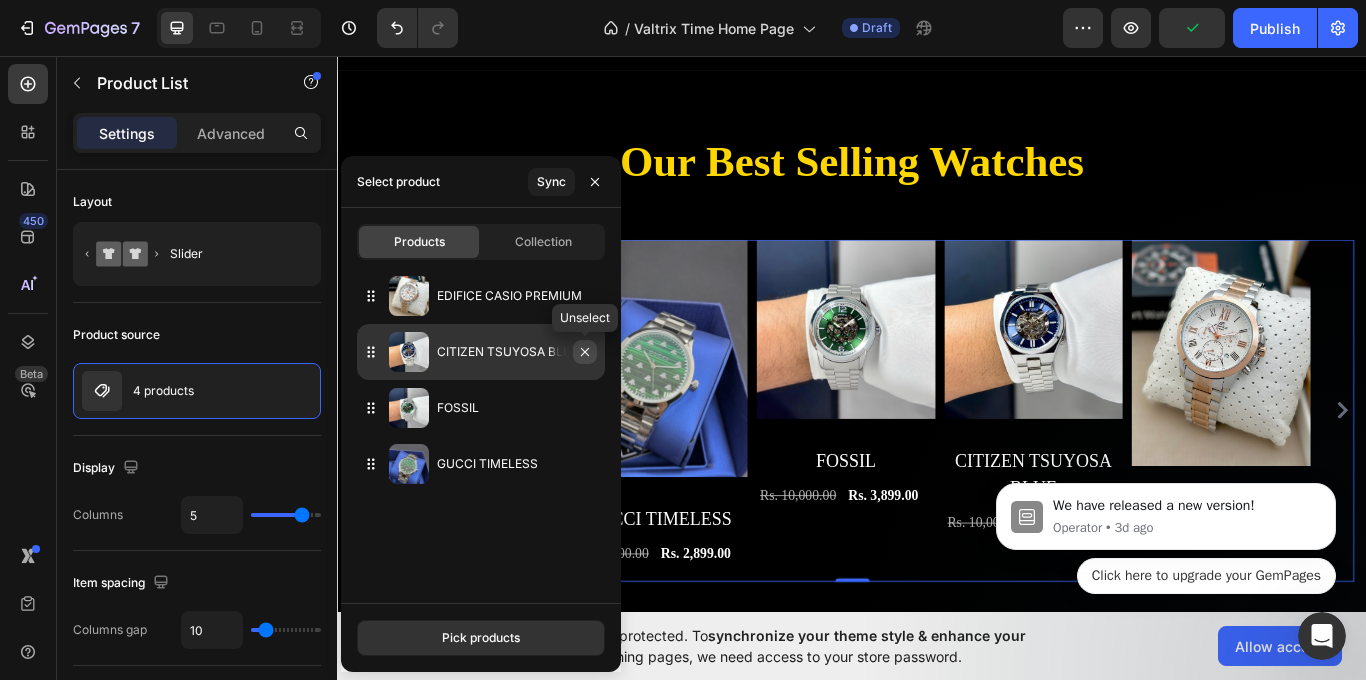 click 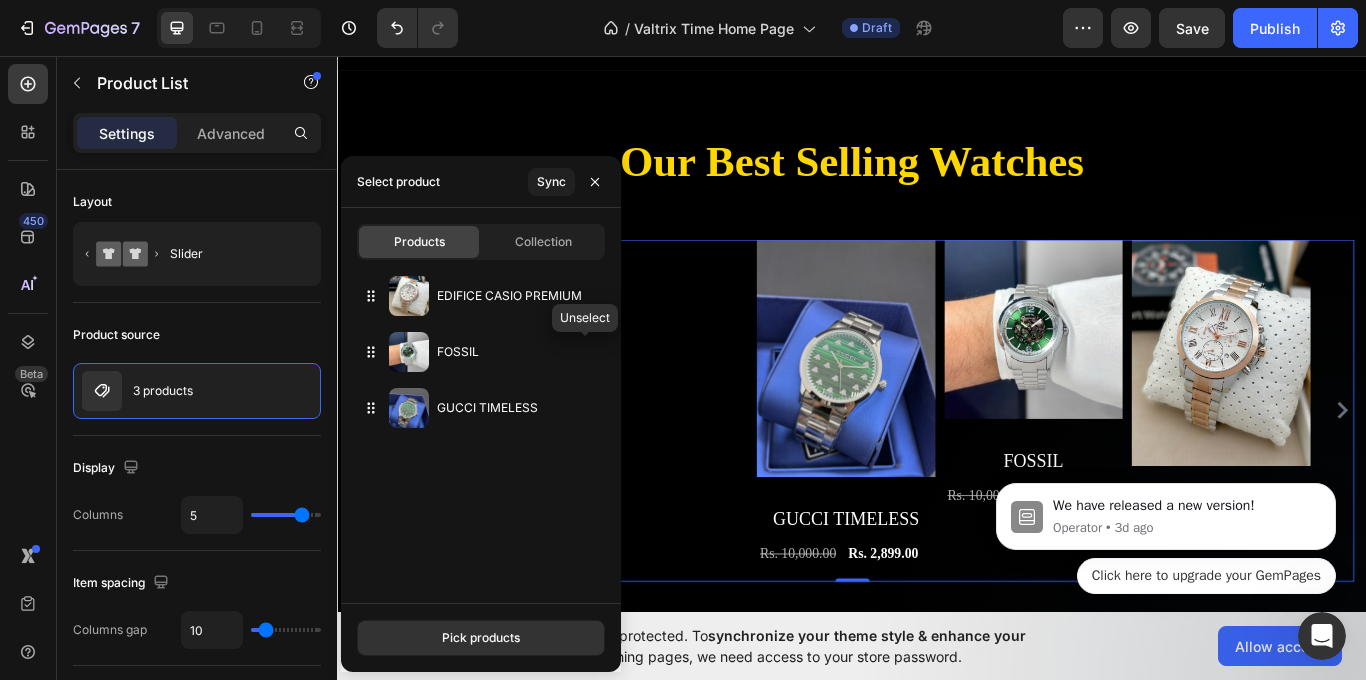 click 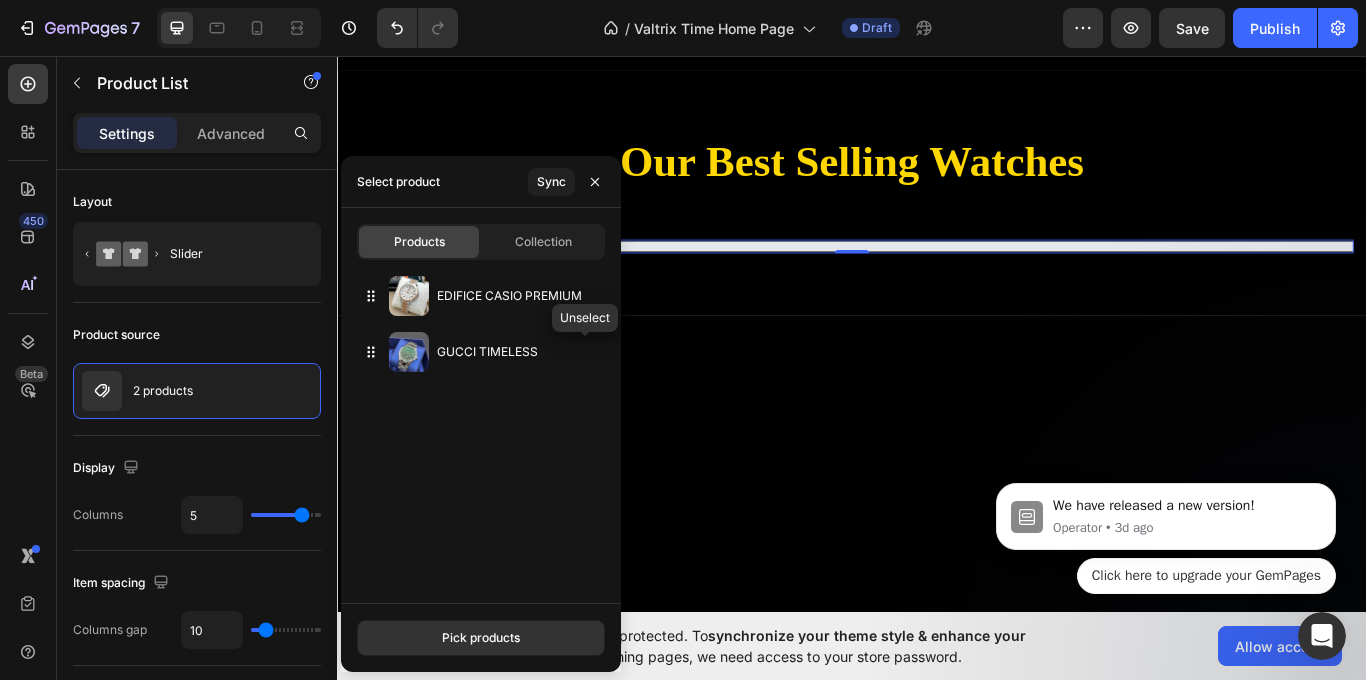 click 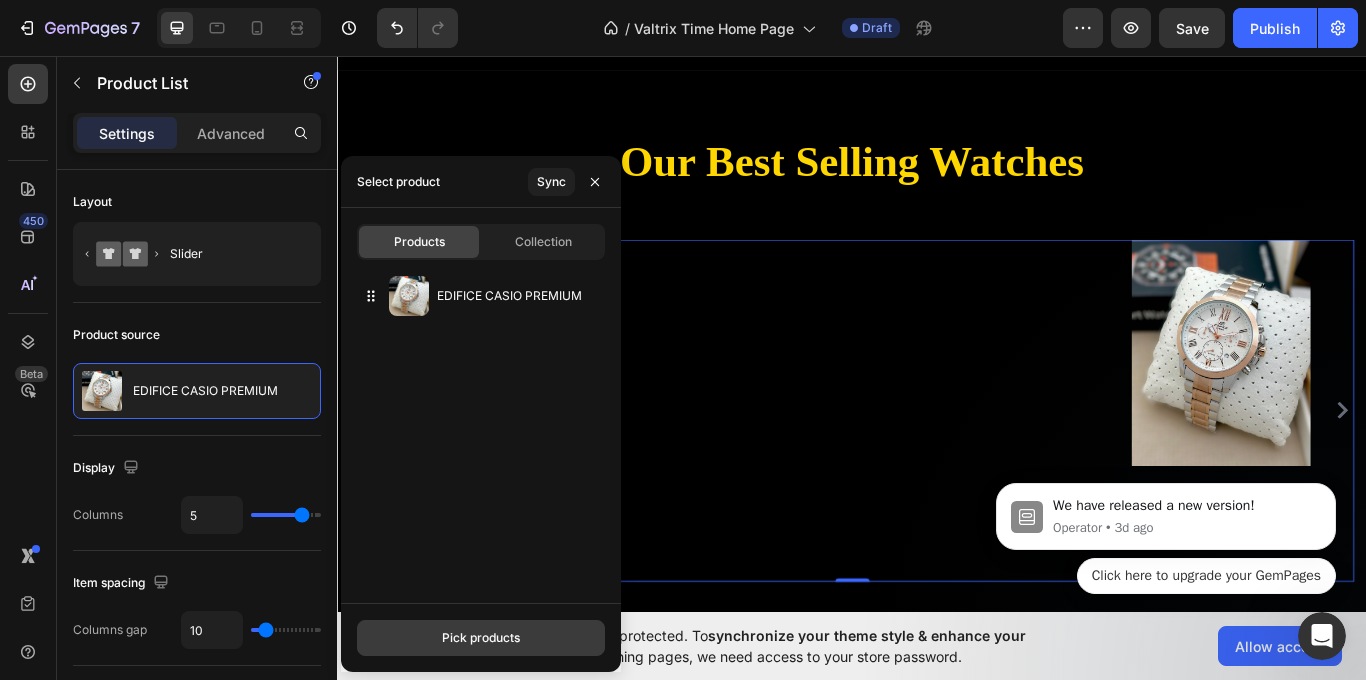 click on "Pick products" at bounding box center (481, 638) 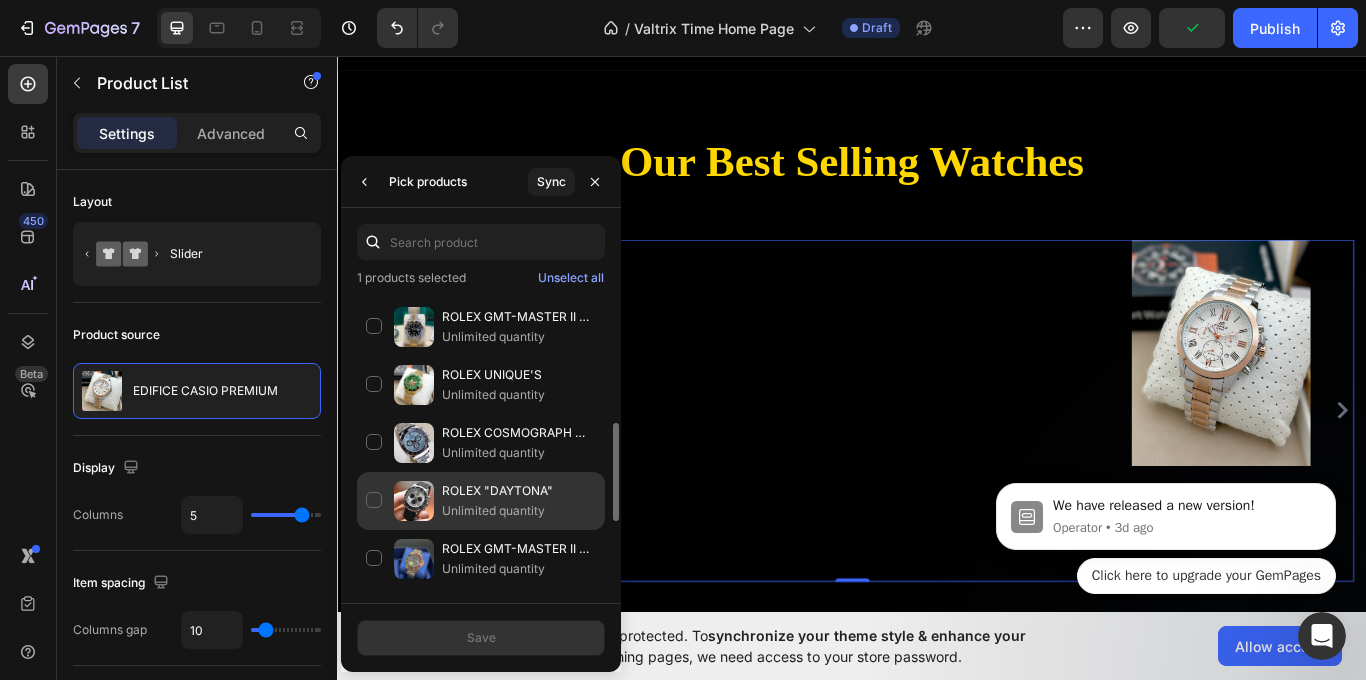 scroll, scrollTop: 0, scrollLeft: 0, axis: both 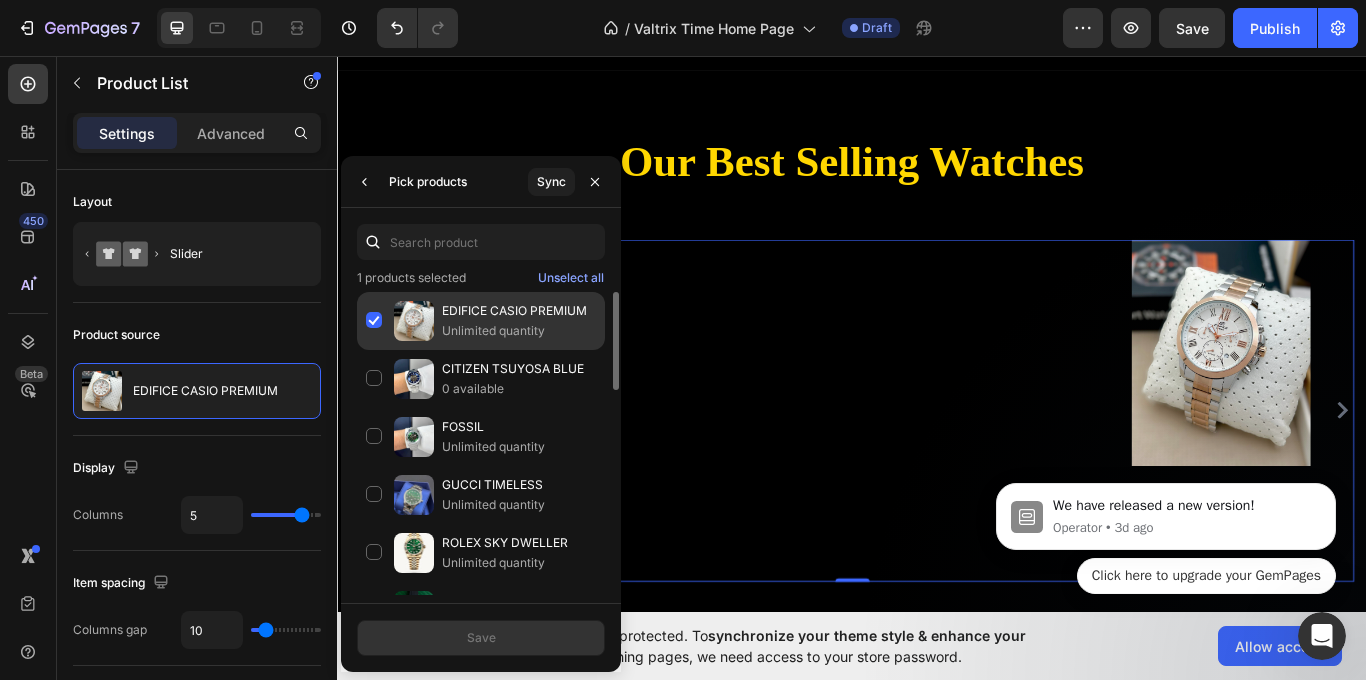 click on "EDIFICE CASIO PREMIUM Unlimited quantity" 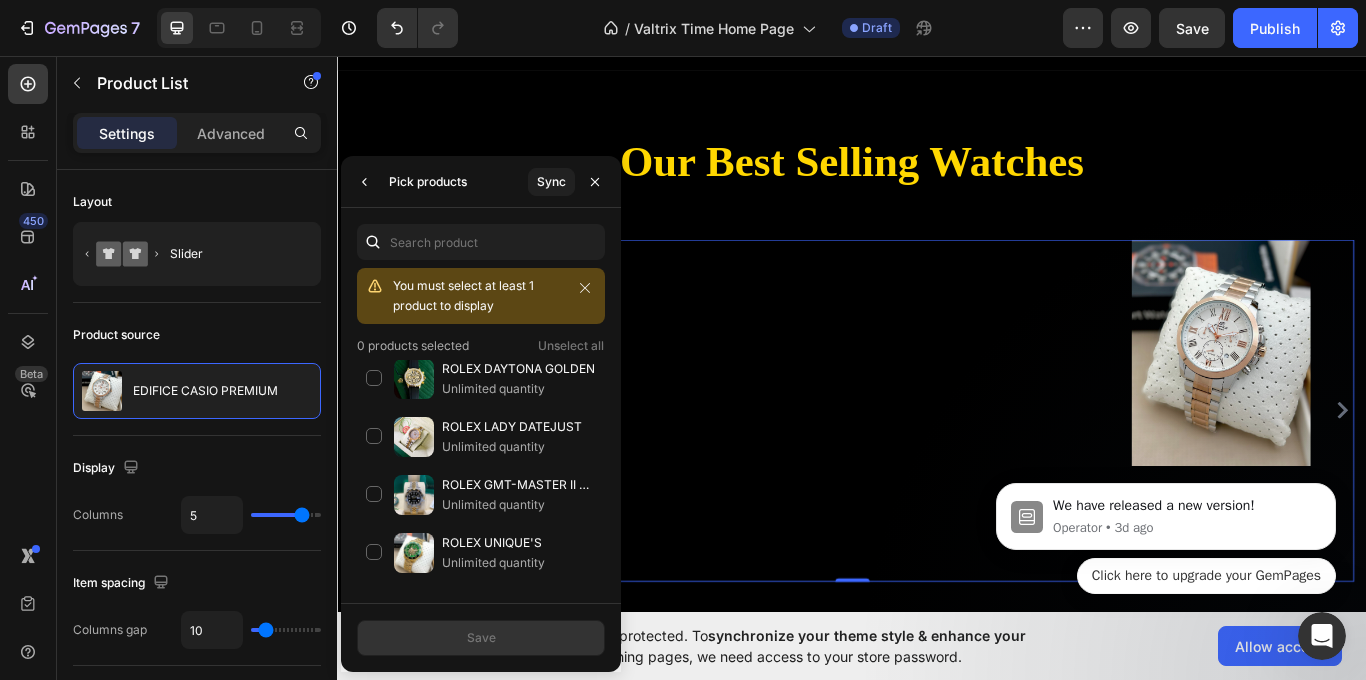 scroll, scrollTop: 697, scrollLeft: 0, axis: vertical 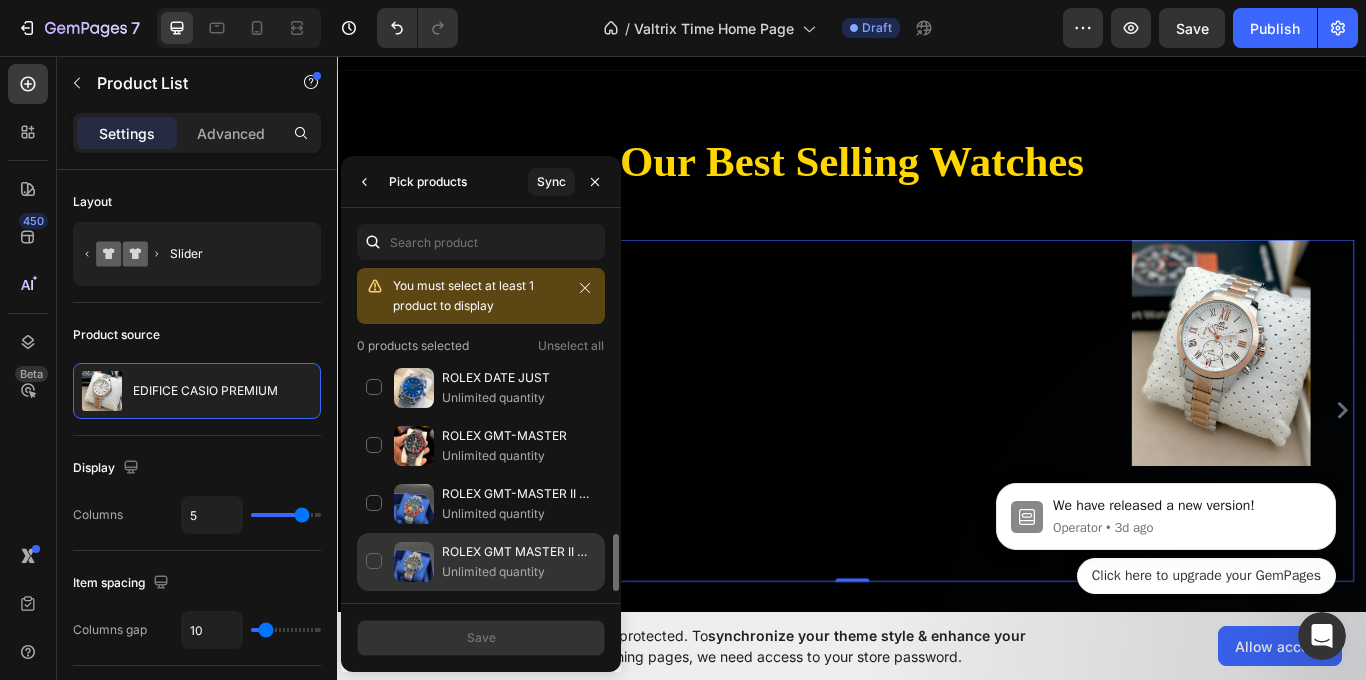 click on "ROLEX GMT MASTER II "BATMAN" Unlimited quantity" 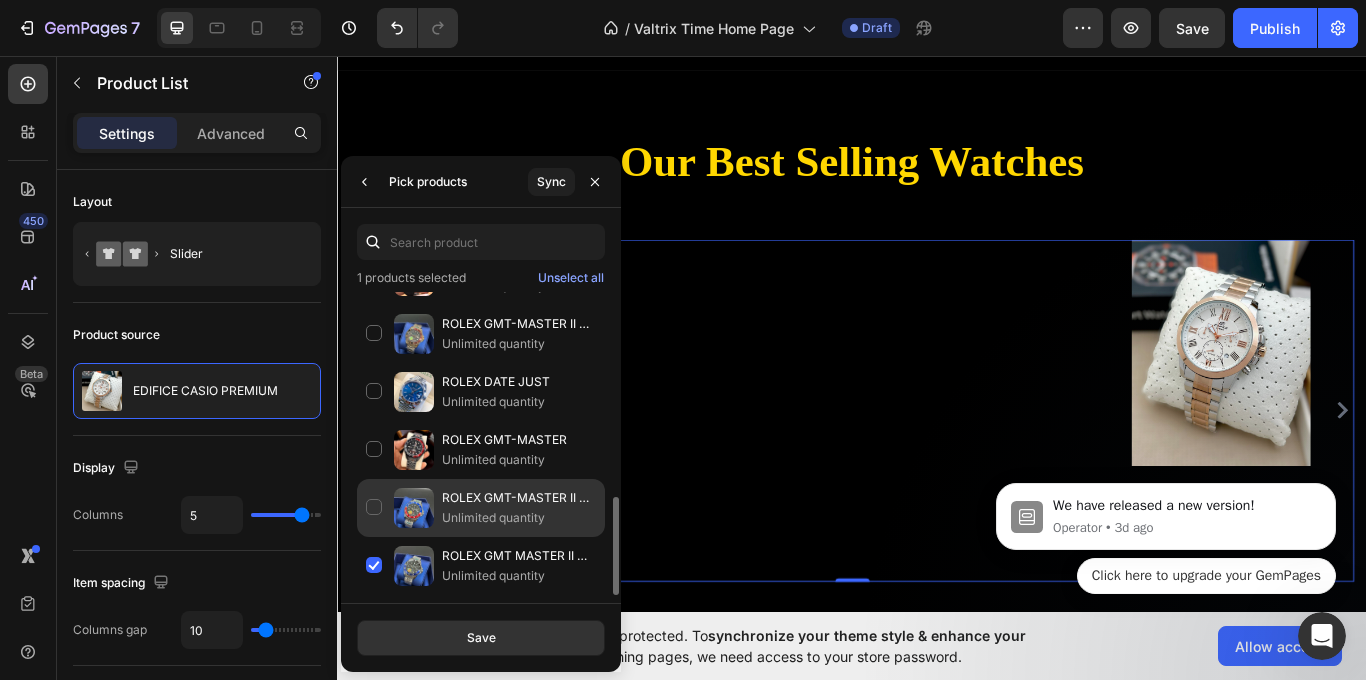 scroll, scrollTop: 625, scrollLeft: 0, axis: vertical 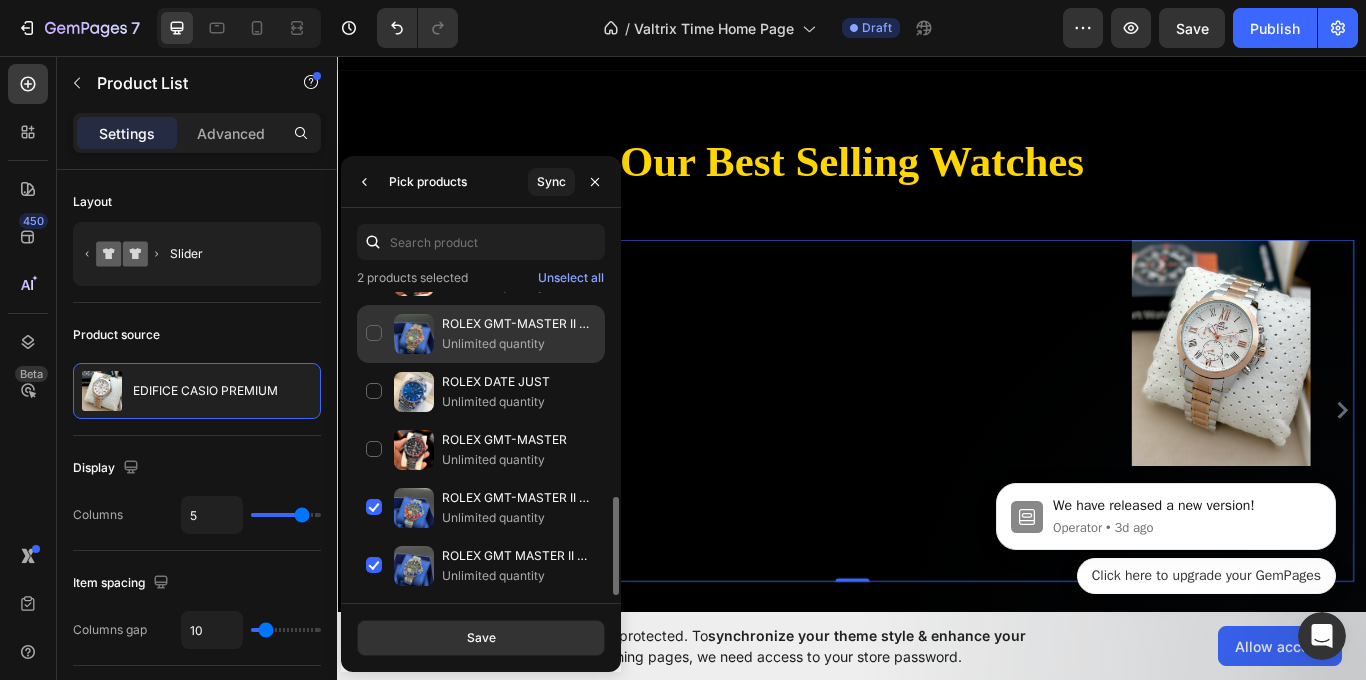 click on "ROLEX GMT-MASTER II "EVER ROSE" Unlimited quantity" 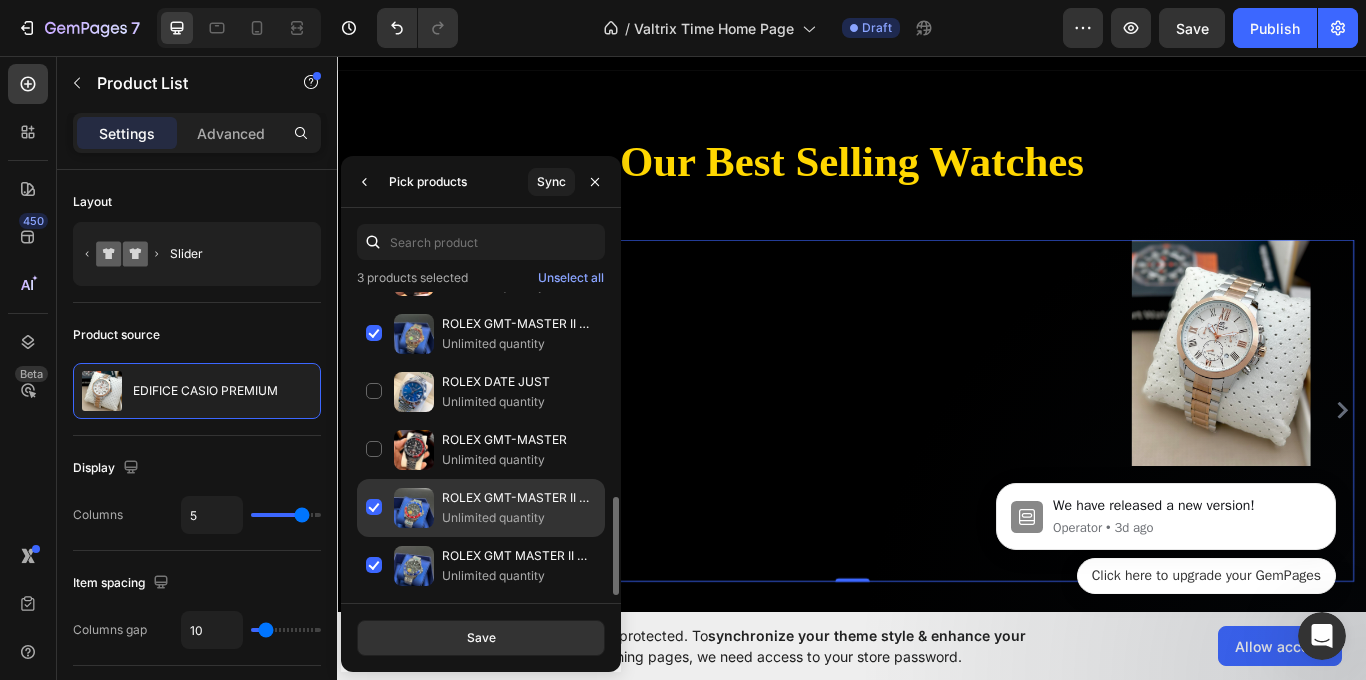 scroll, scrollTop: 525, scrollLeft: 0, axis: vertical 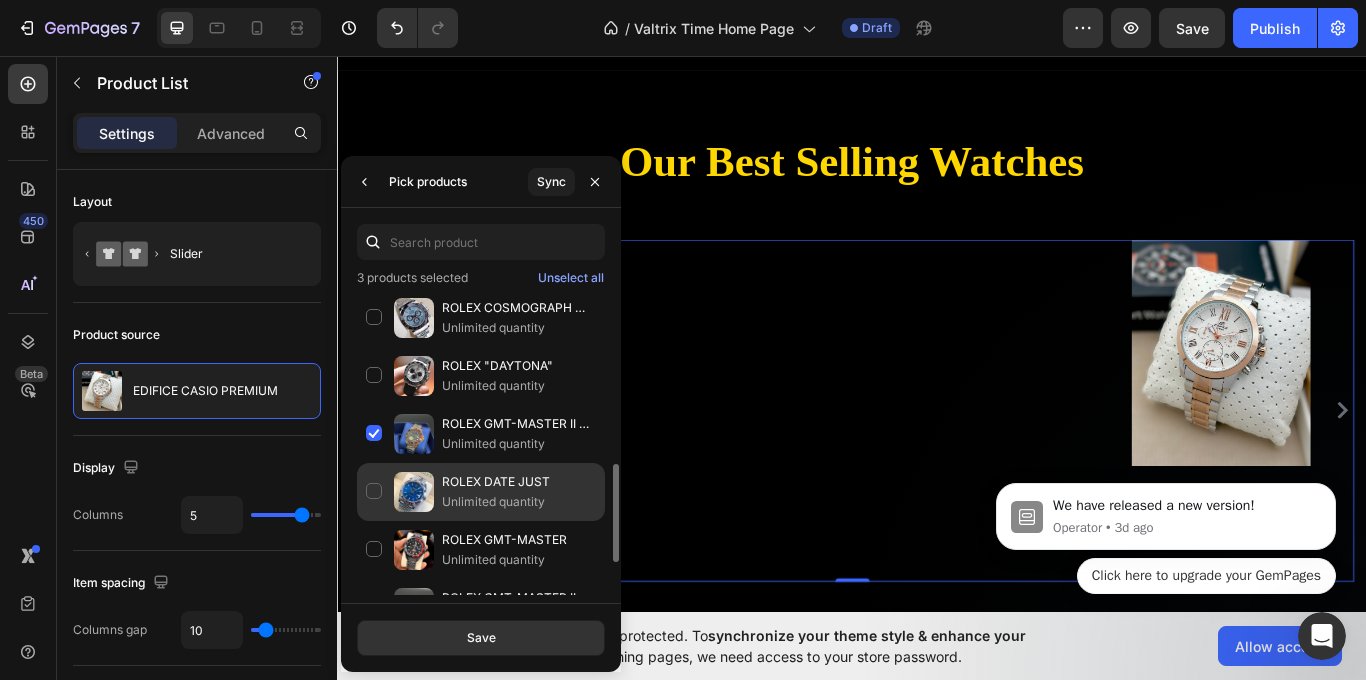 click on "ROLEX DATE JUST Unlimited quantity" 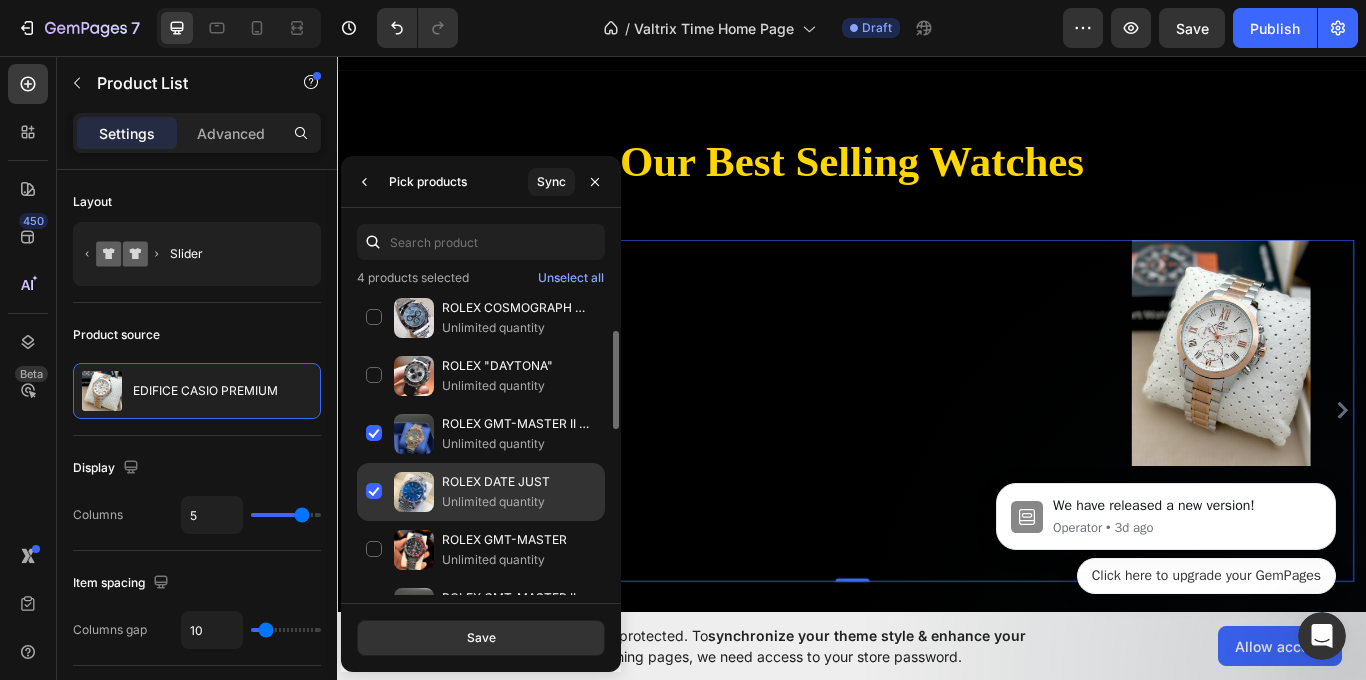 scroll, scrollTop: 425, scrollLeft: 0, axis: vertical 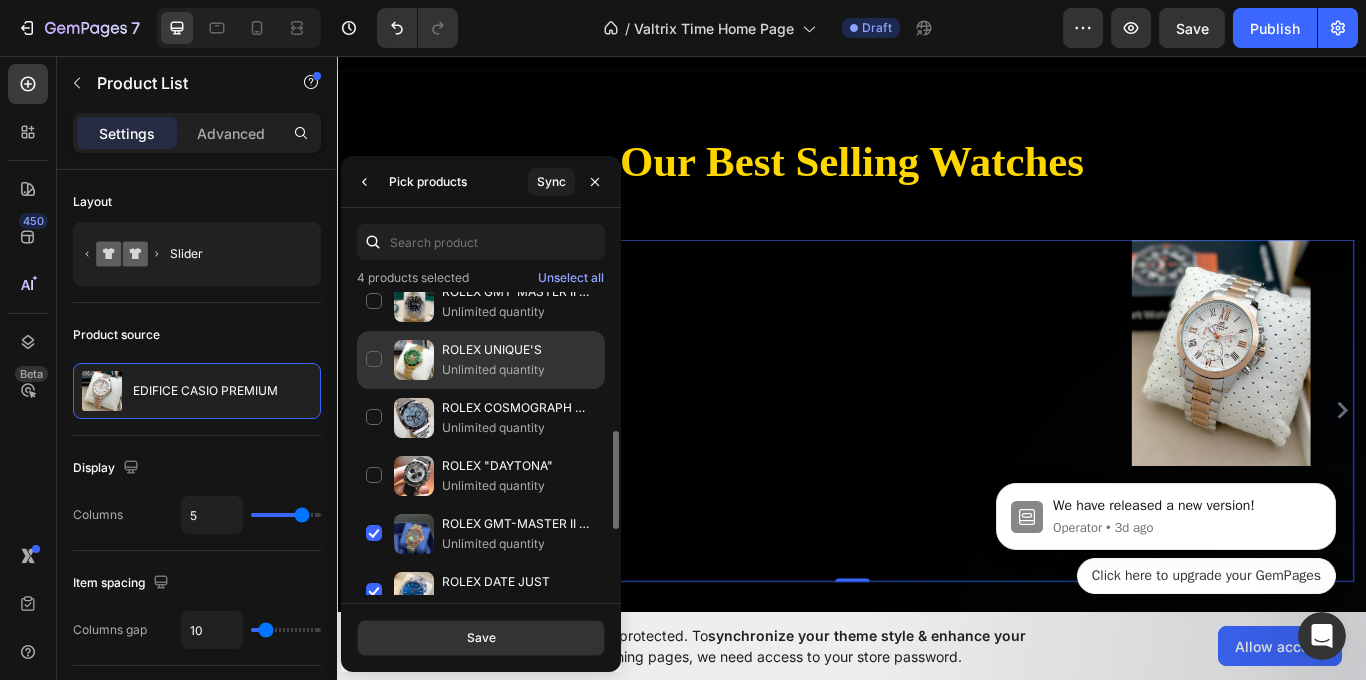 click on "ROLEX UNIQUE'S Unlimited quantity" 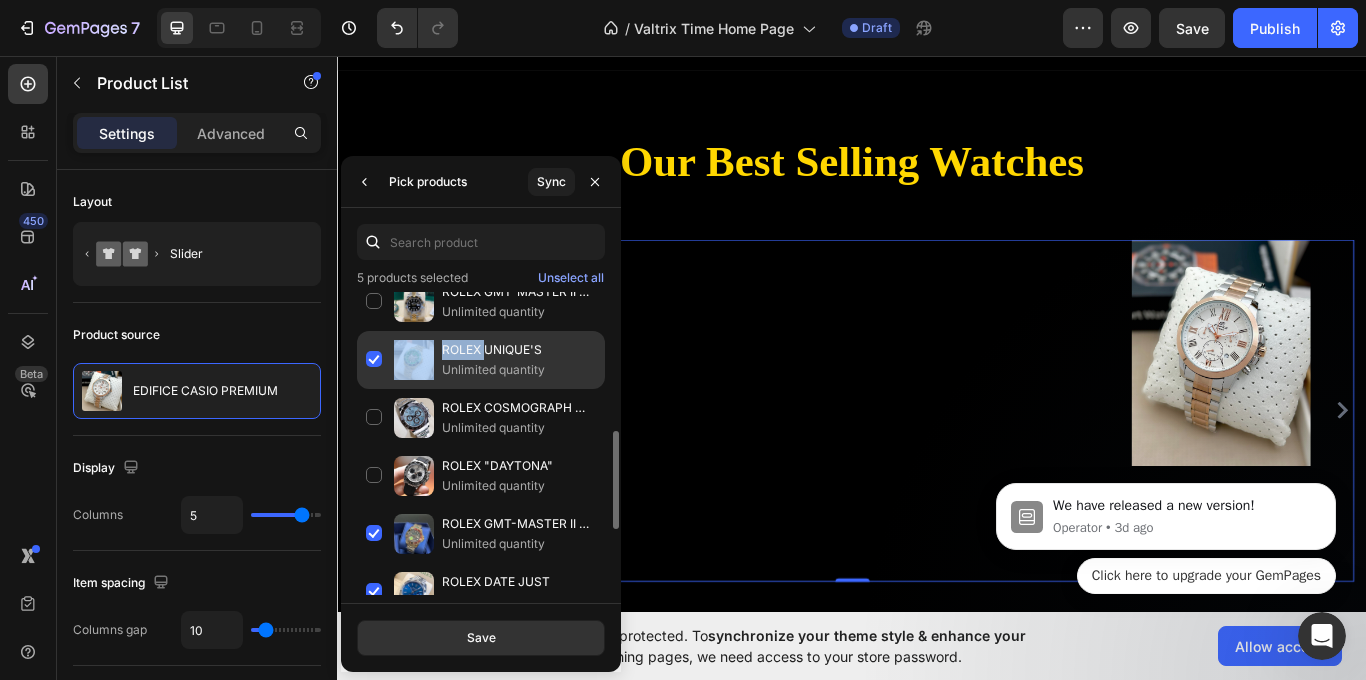 click on "ROLEX UNIQUE'S Unlimited quantity" 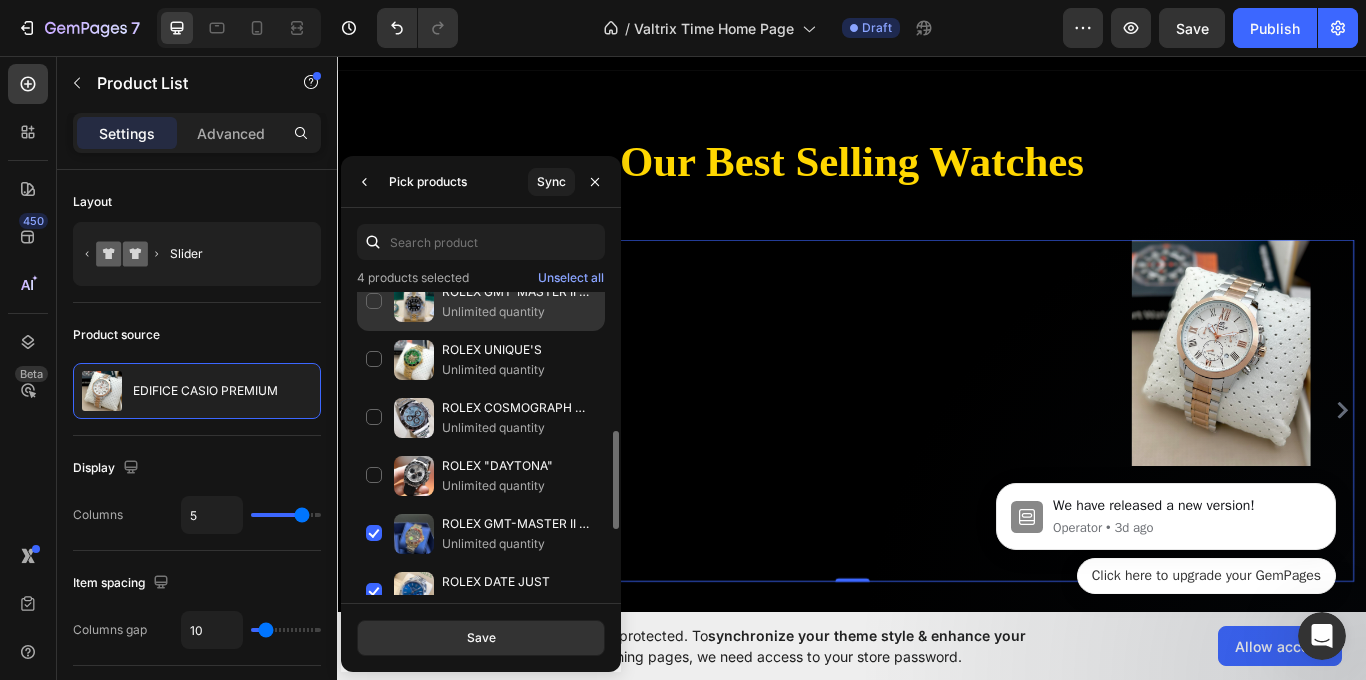 click on "ROLEX GMT-MASTER II "EVER GOLD SILVER" Unlimited quantity" 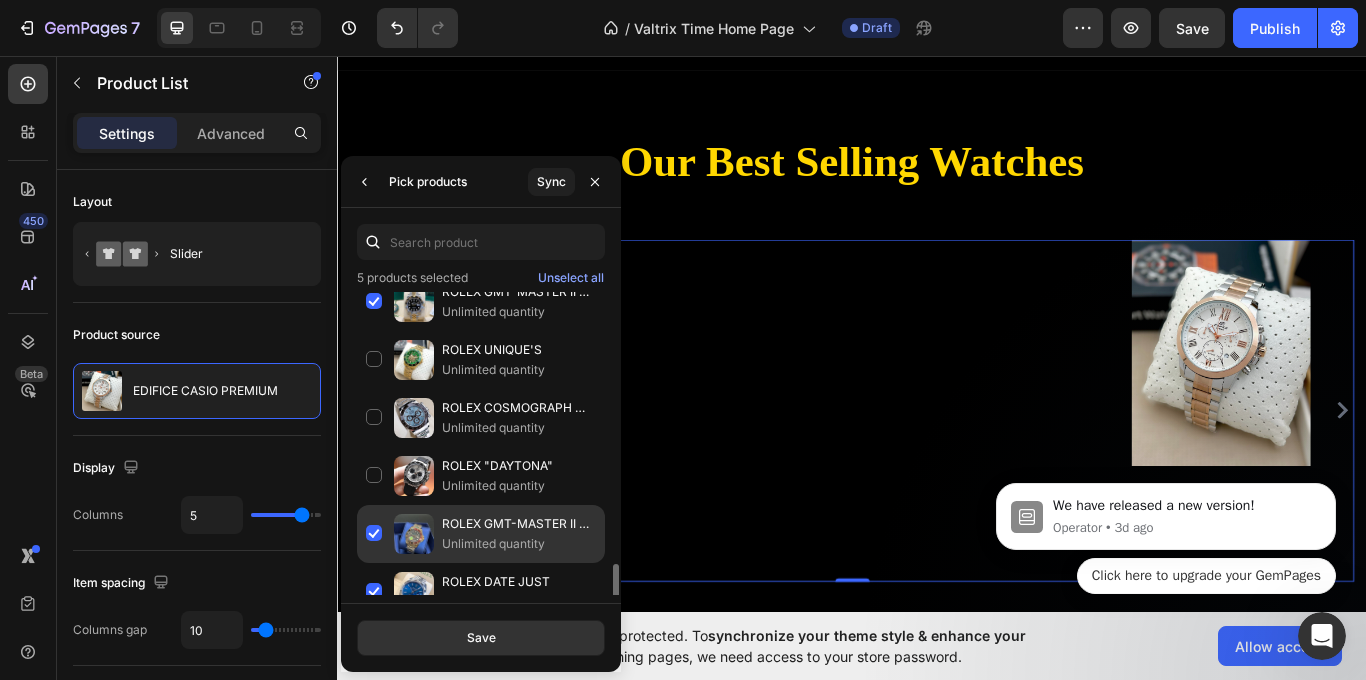 scroll, scrollTop: 525, scrollLeft: 0, axis: vertical 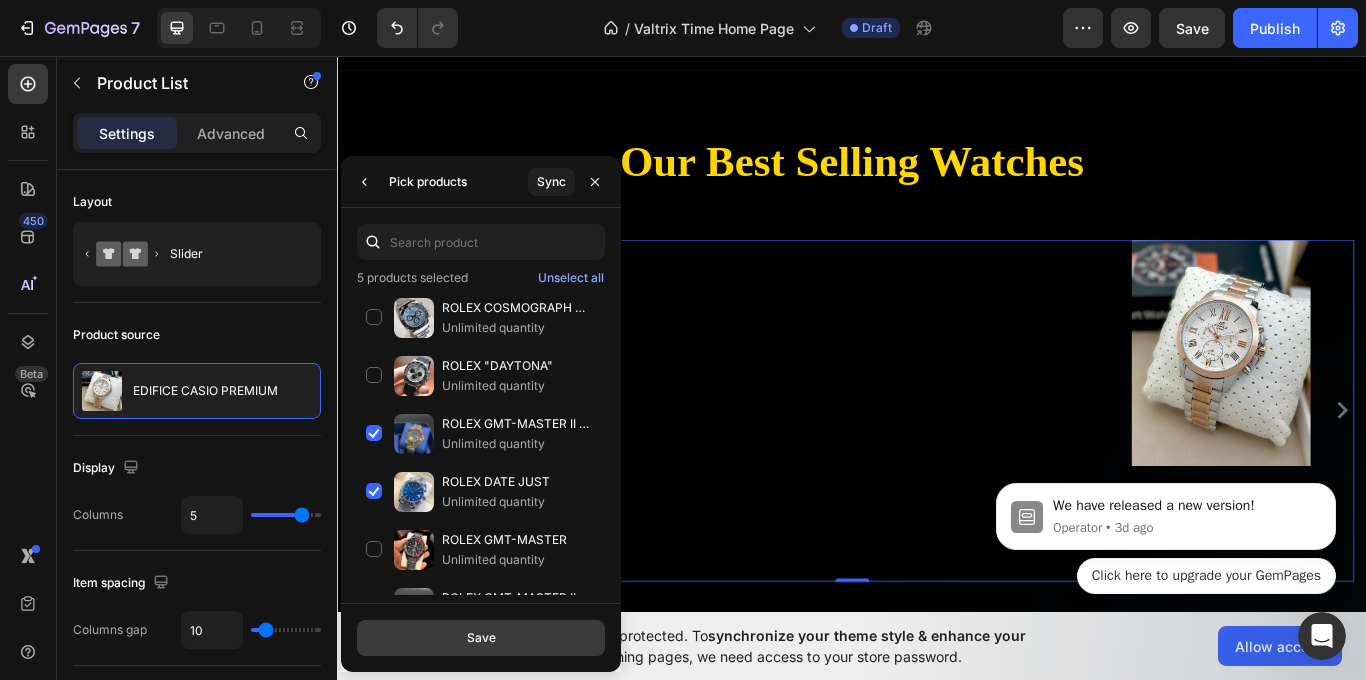 click on "Save" at bounding box center [481, 638] 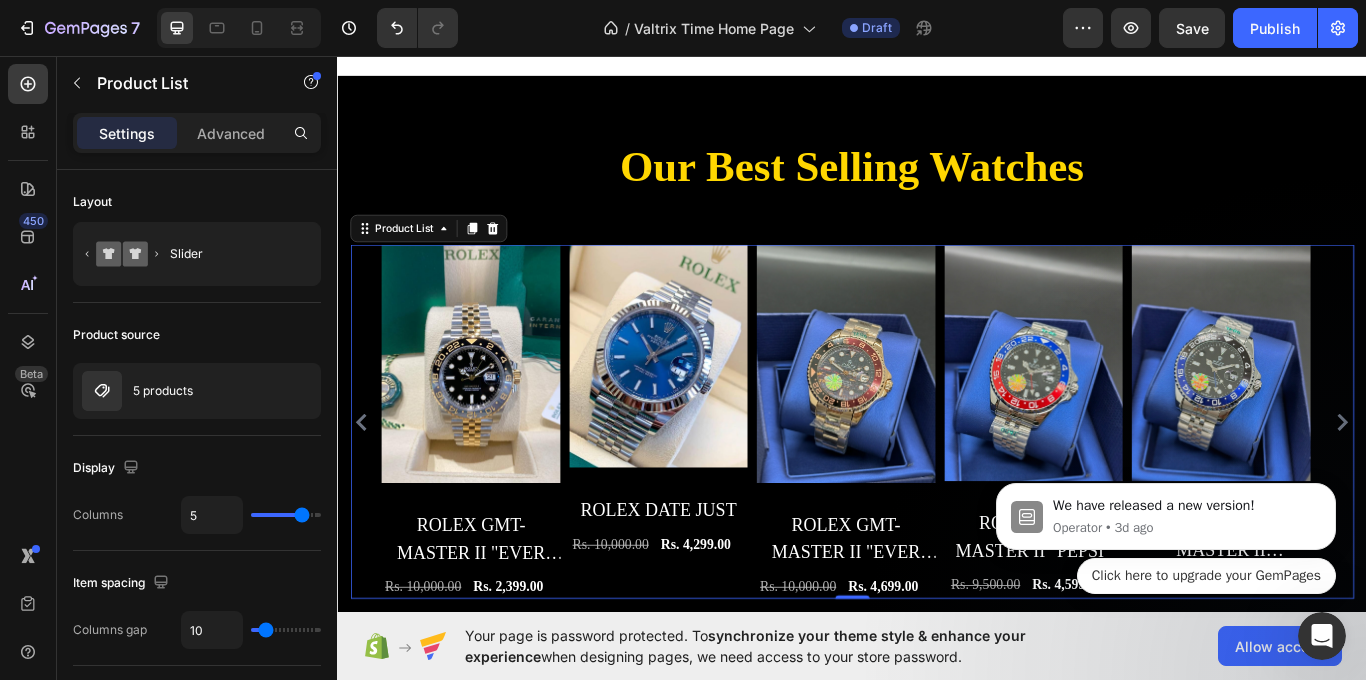 scroll, scrollTop: 1191, scrollLeft: 0, axis: vertical 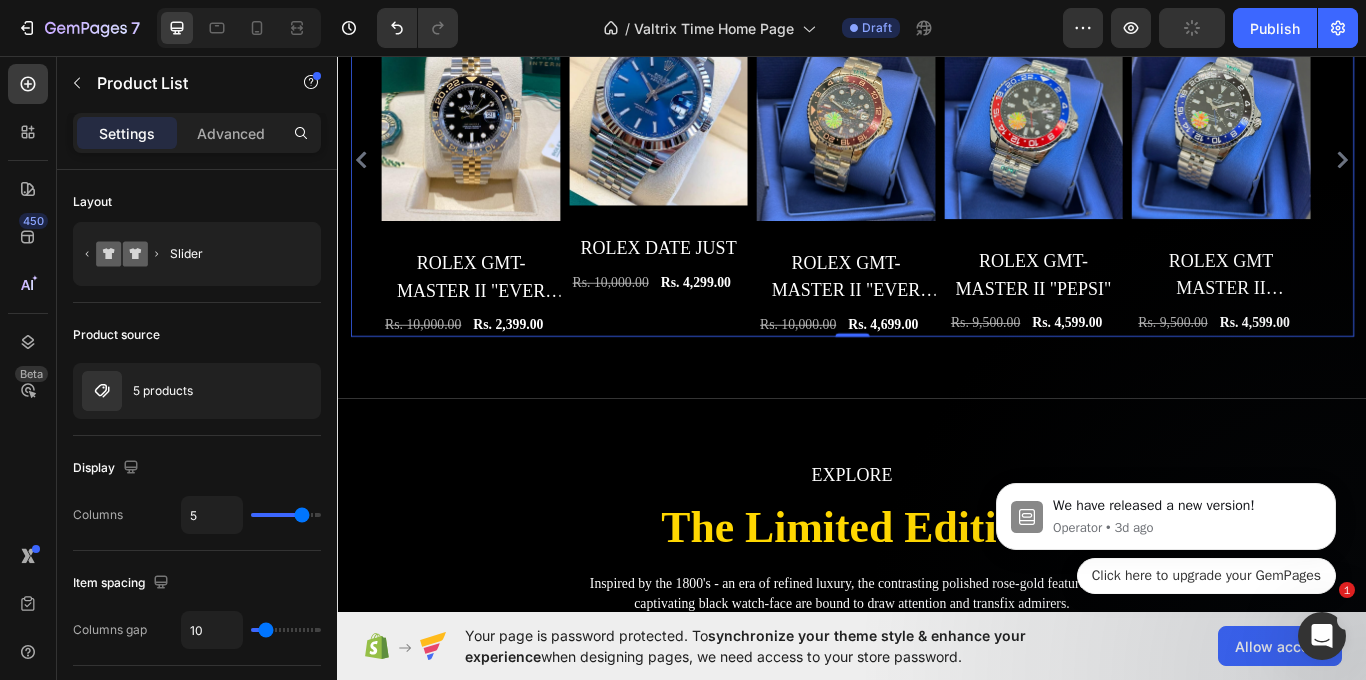 click 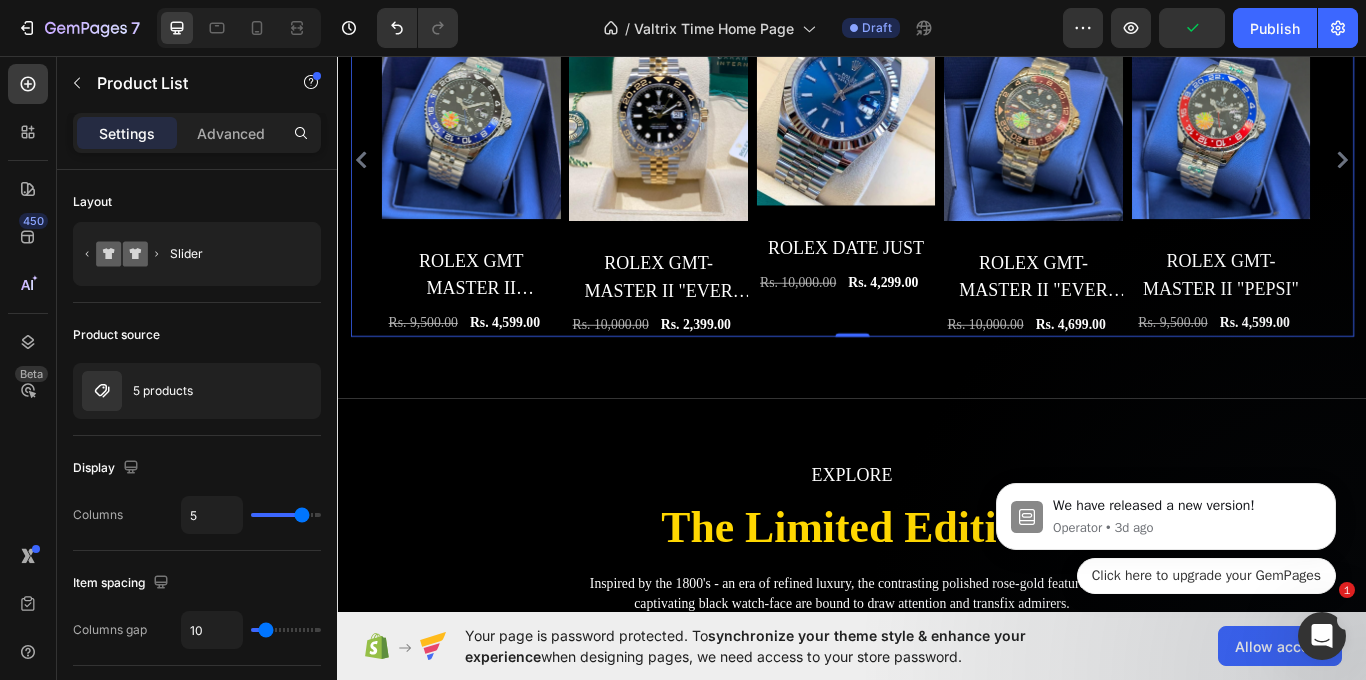 click 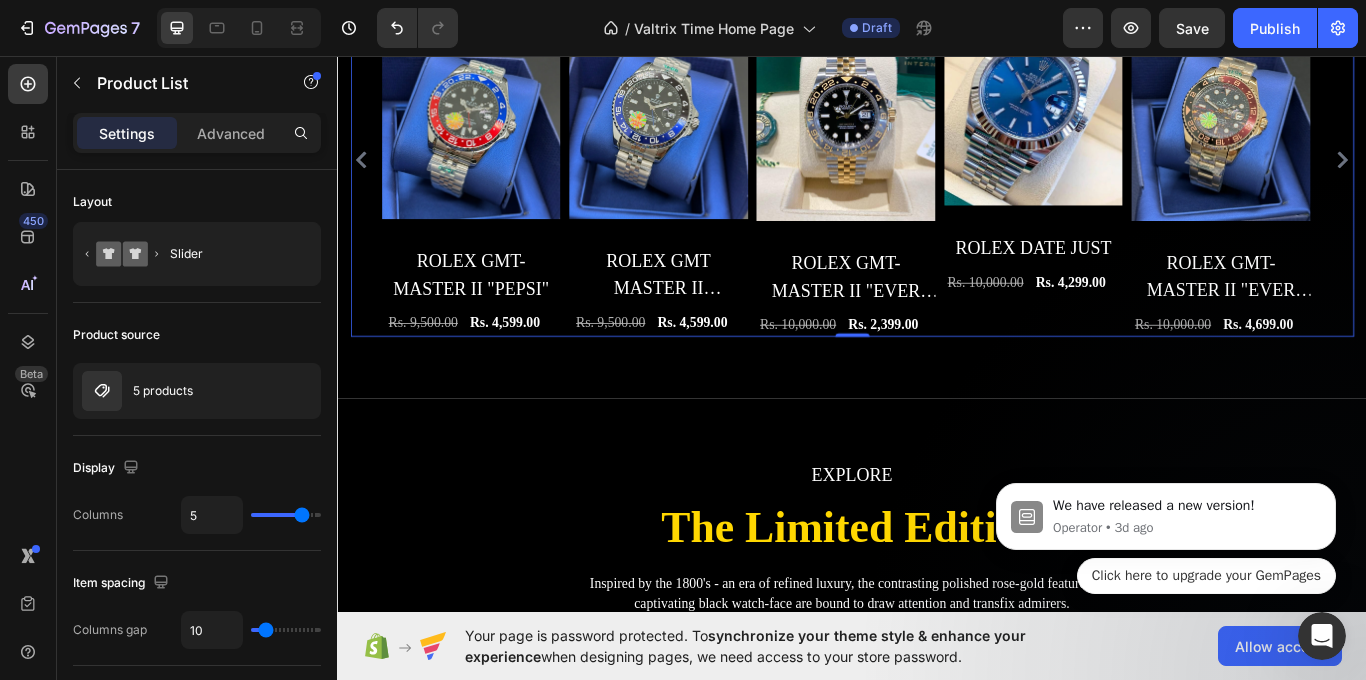click 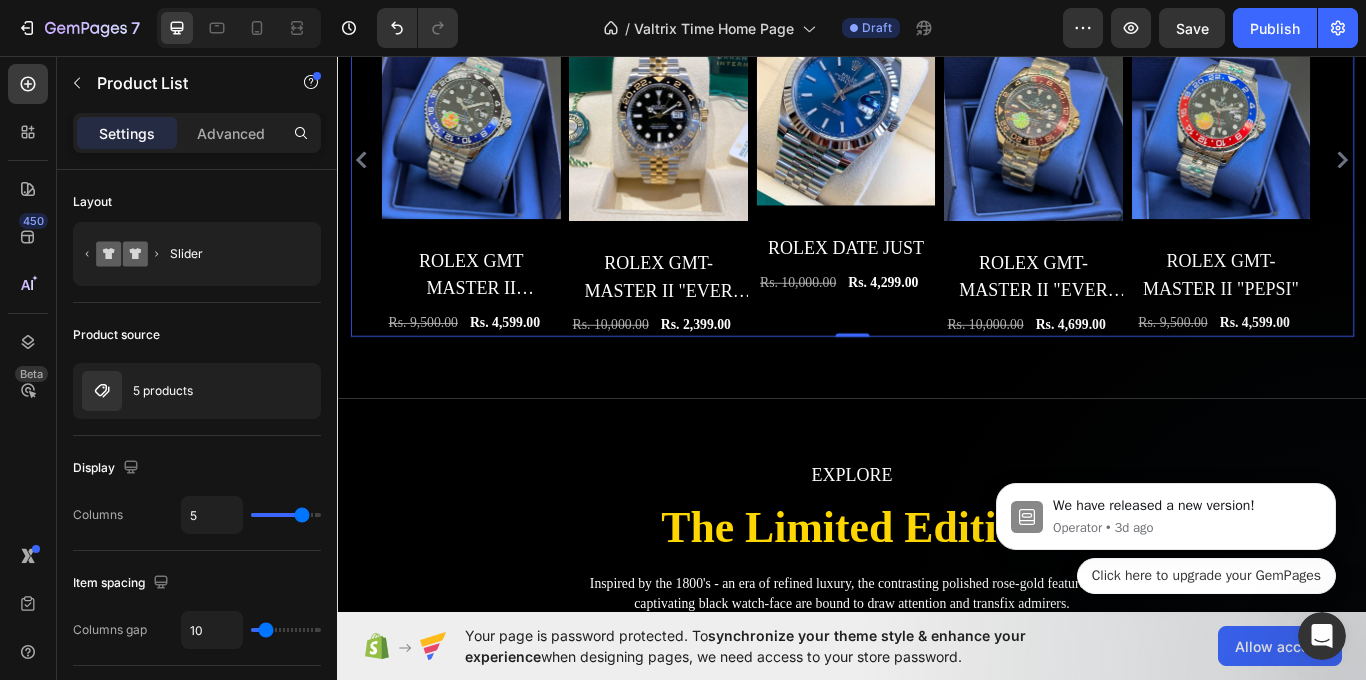 click 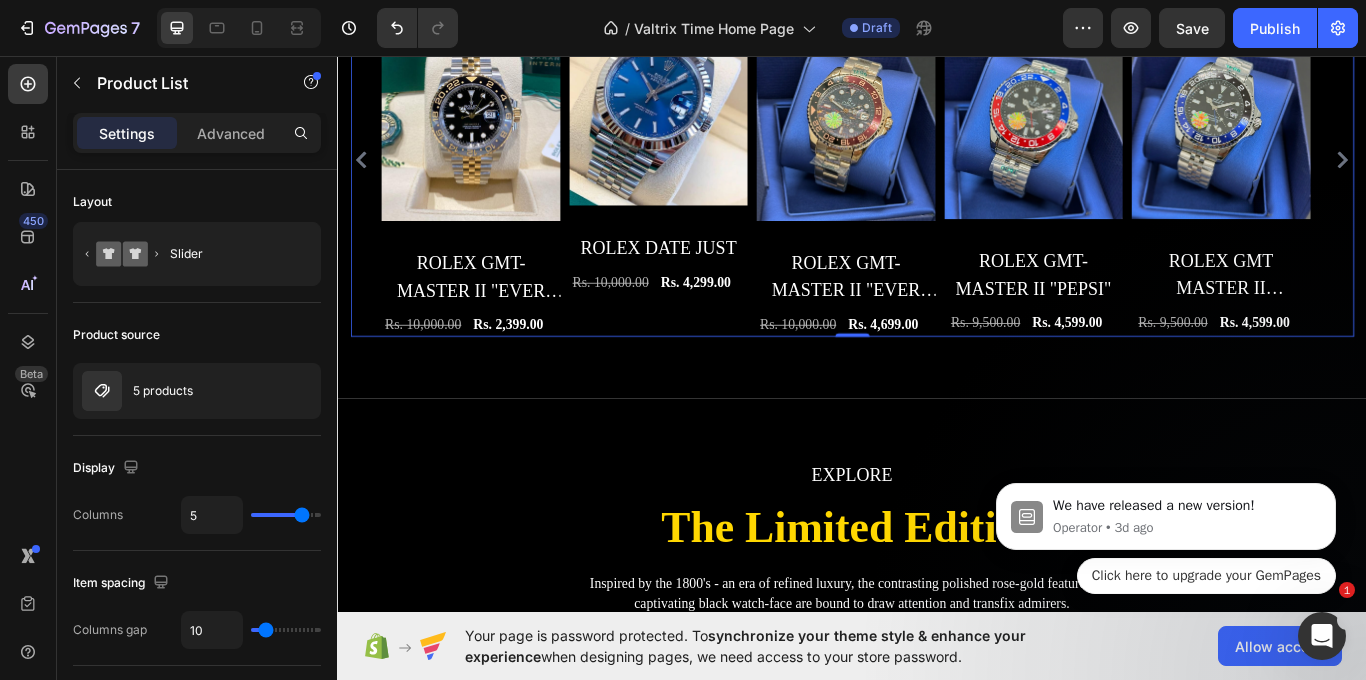 click 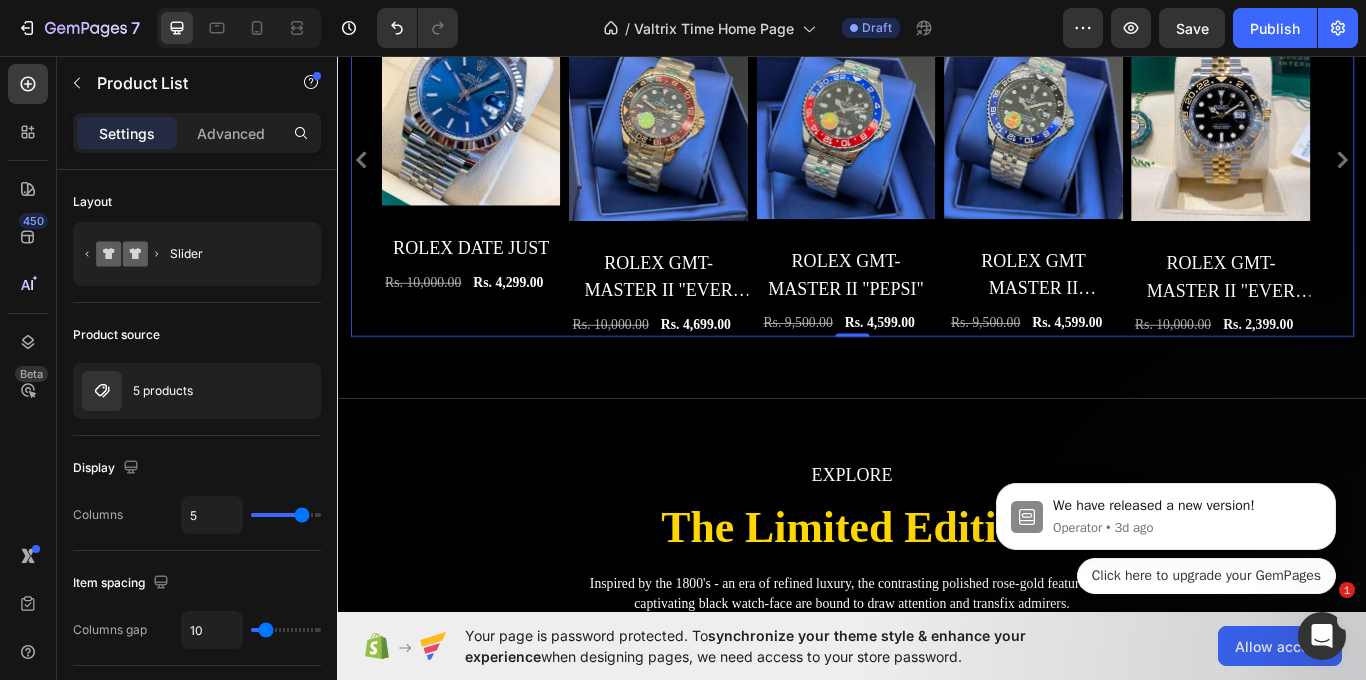 click 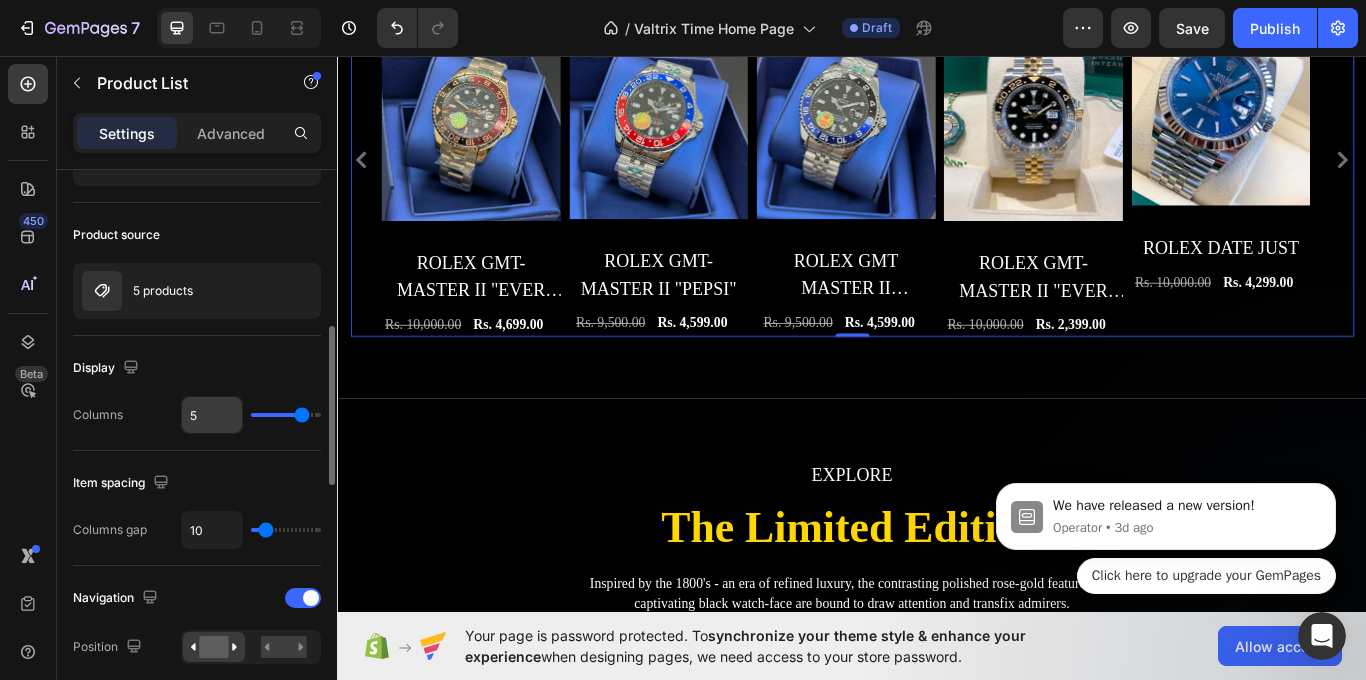 scroll, scrollTop: 200, scrollLeft: 0, axis: vertical 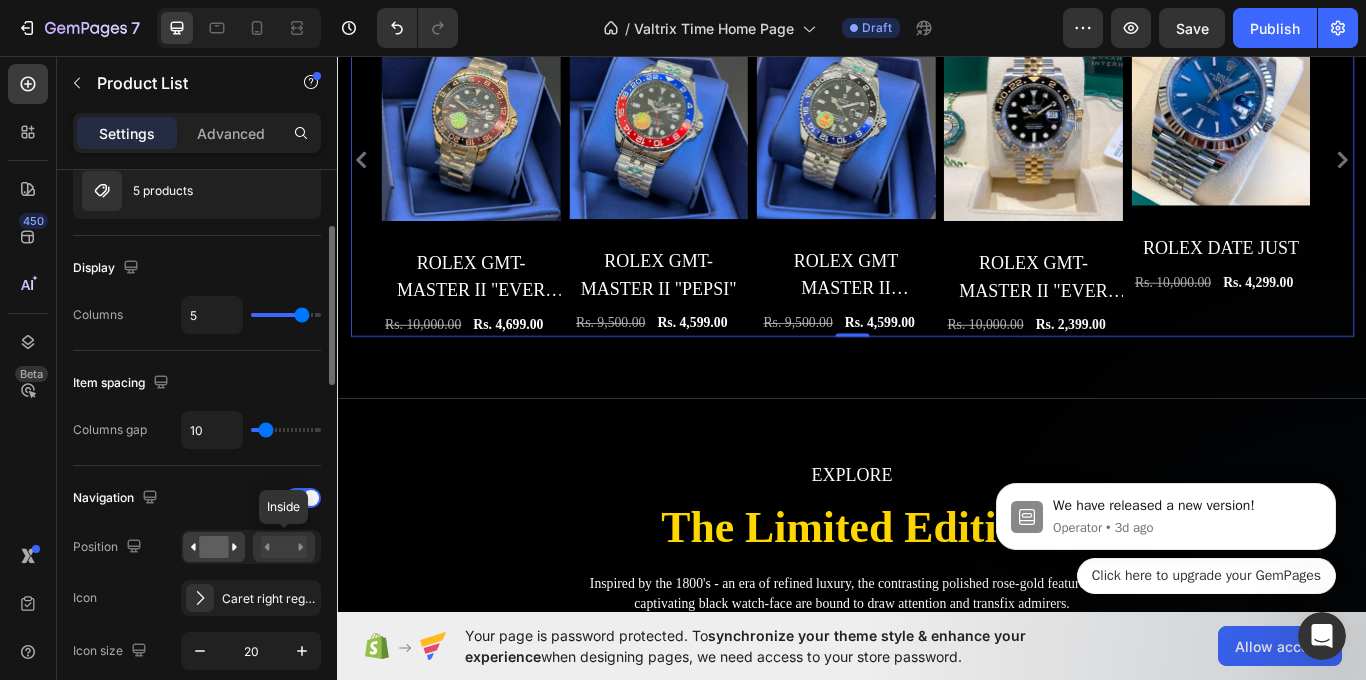 click 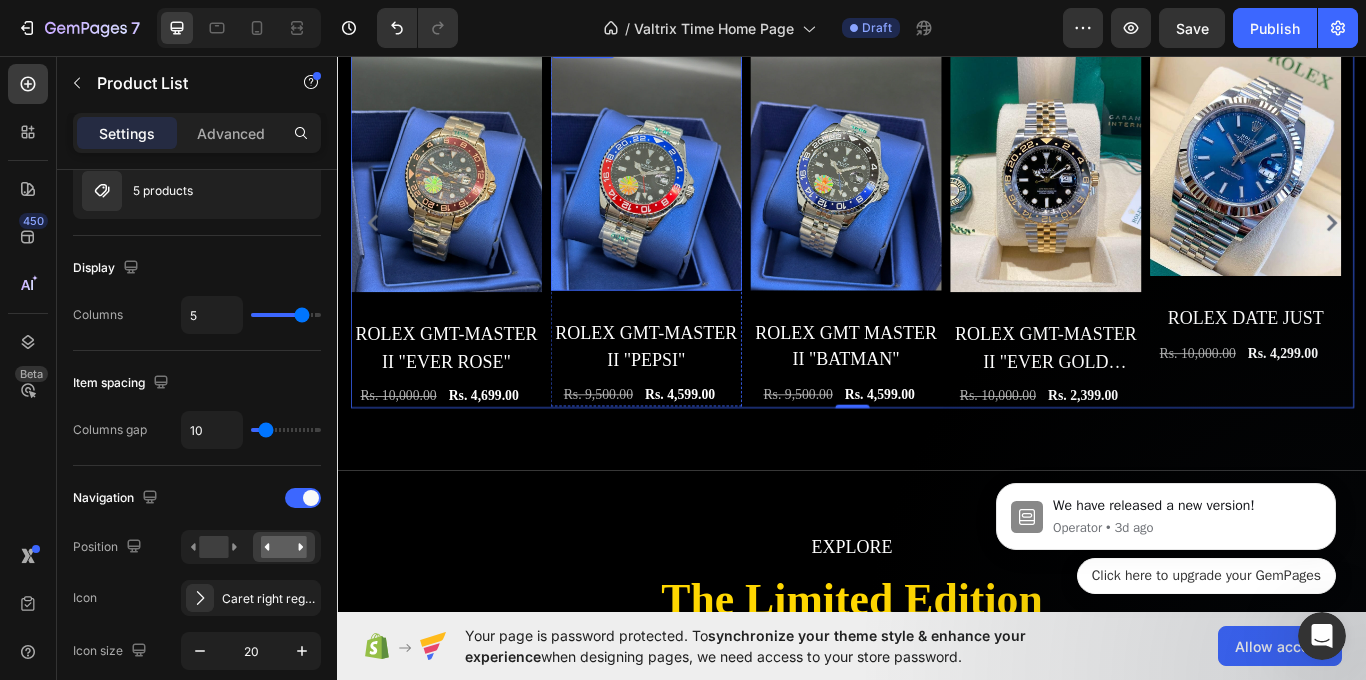 scroll, scrollTop: 1091, scrollLeft: 0, axis: vertical 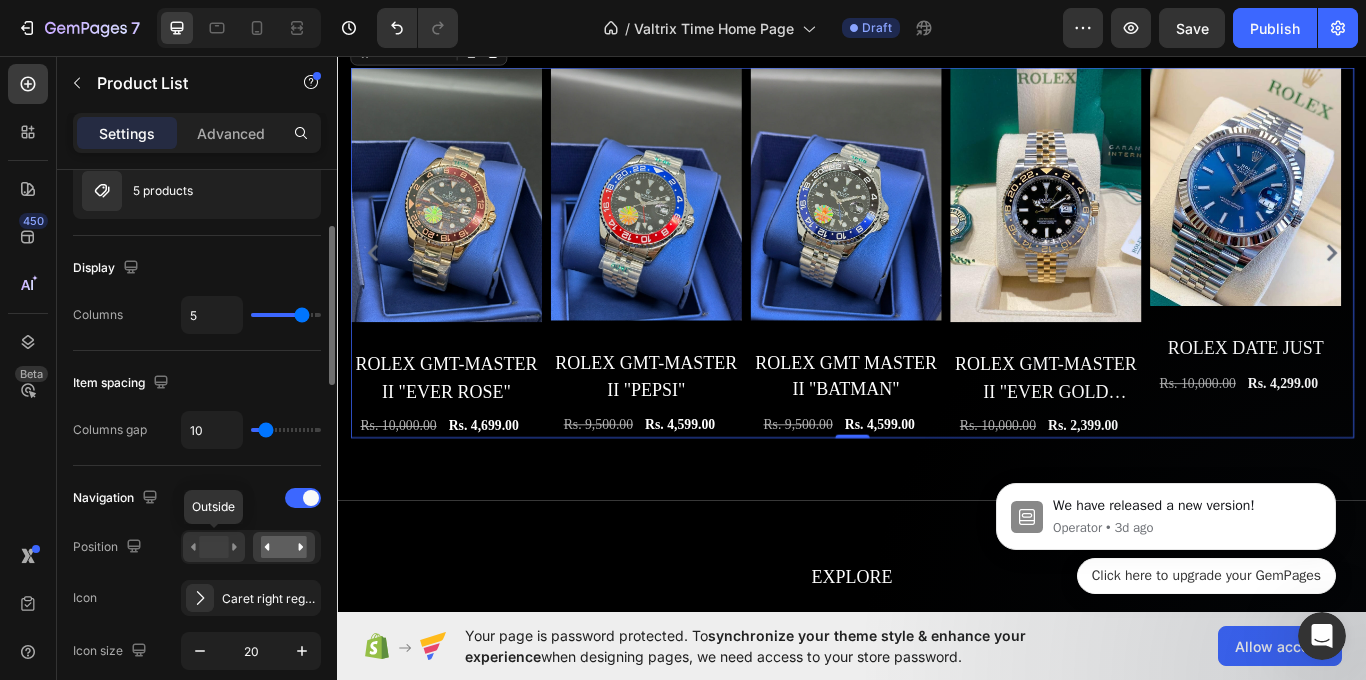 click 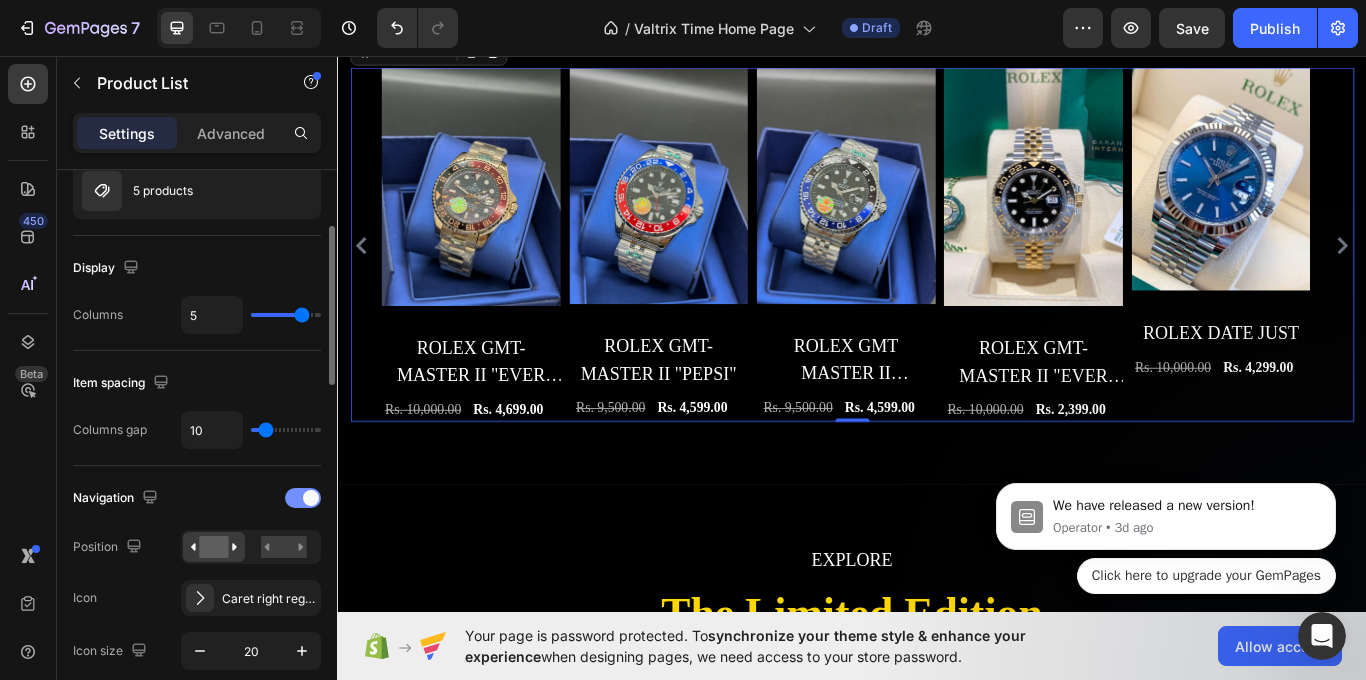 click at bounding box center [303, 498] 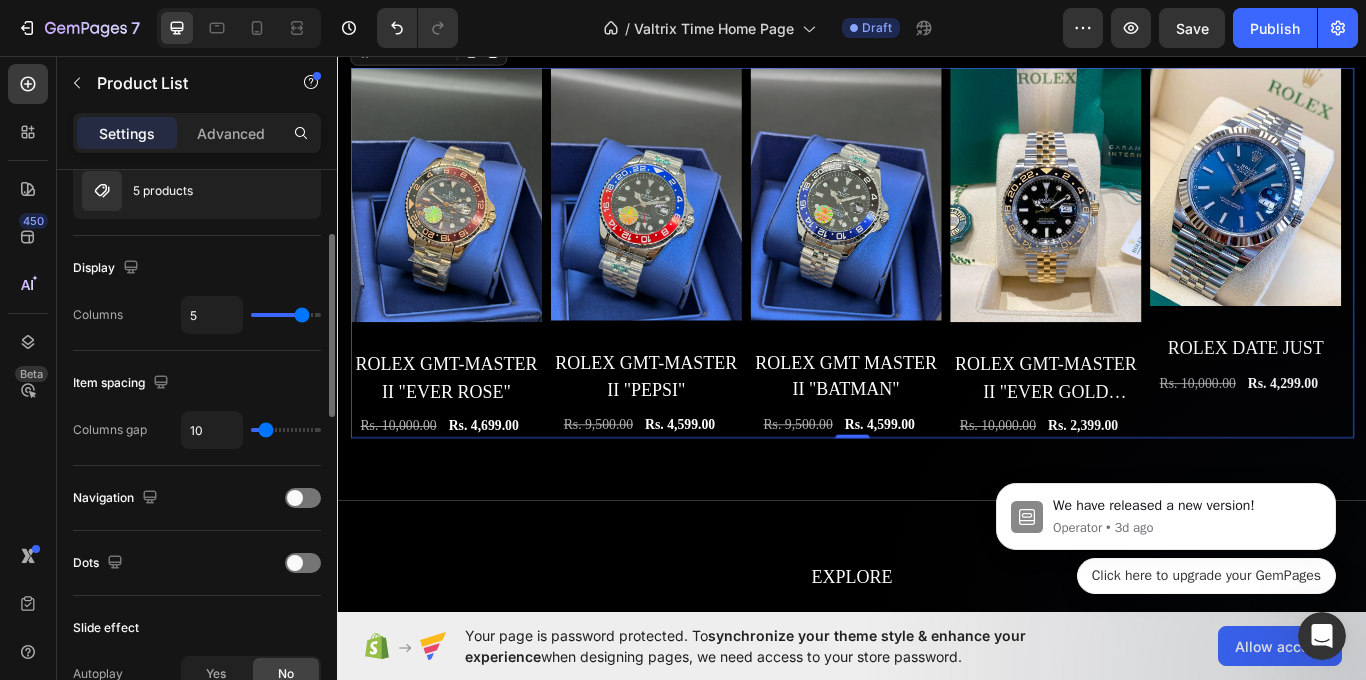 scroll, scrollTop: 300, scrollLeft: 0, axis: vertical 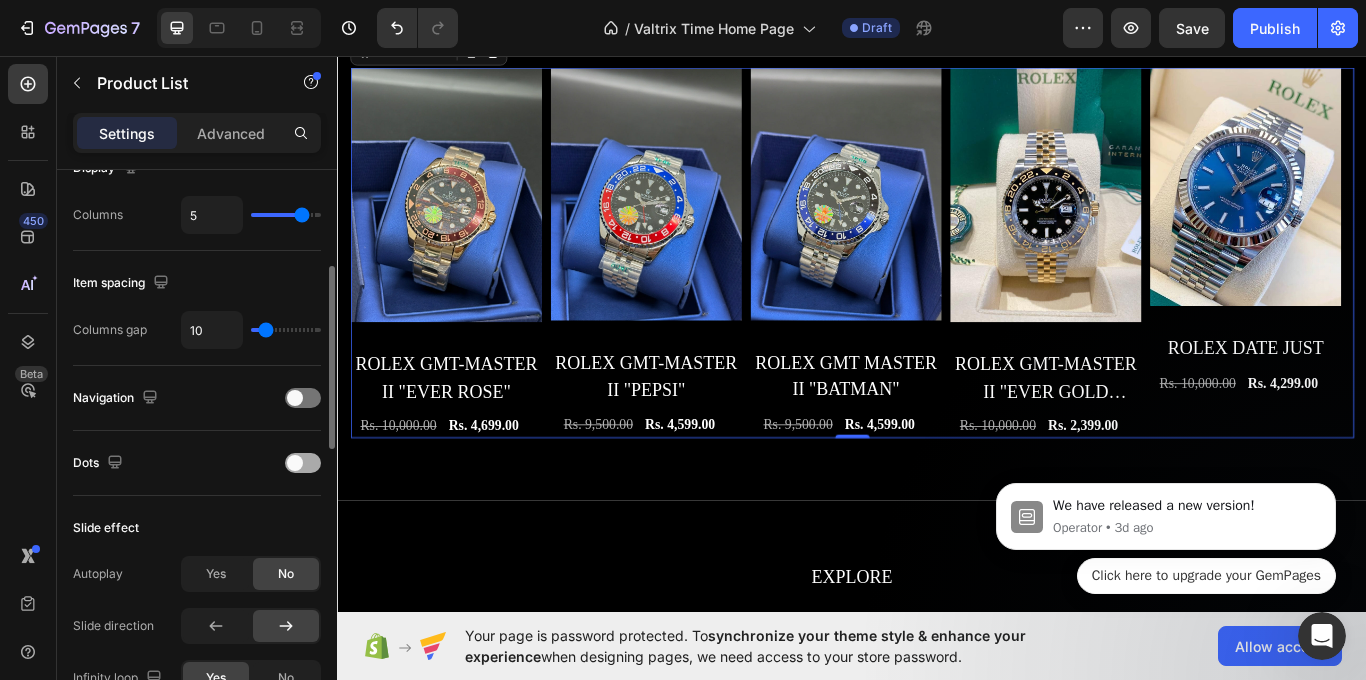 click at bounding box center [295, 463] 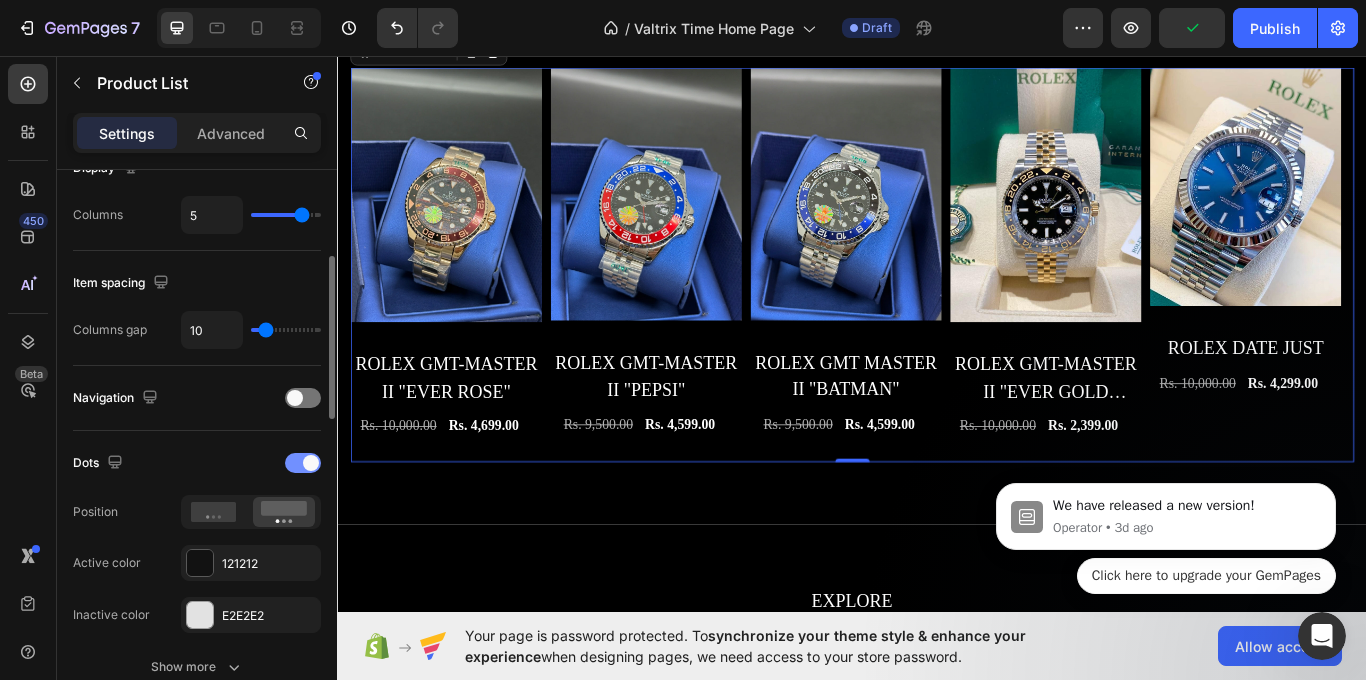 click at bounding box center [311, 463] 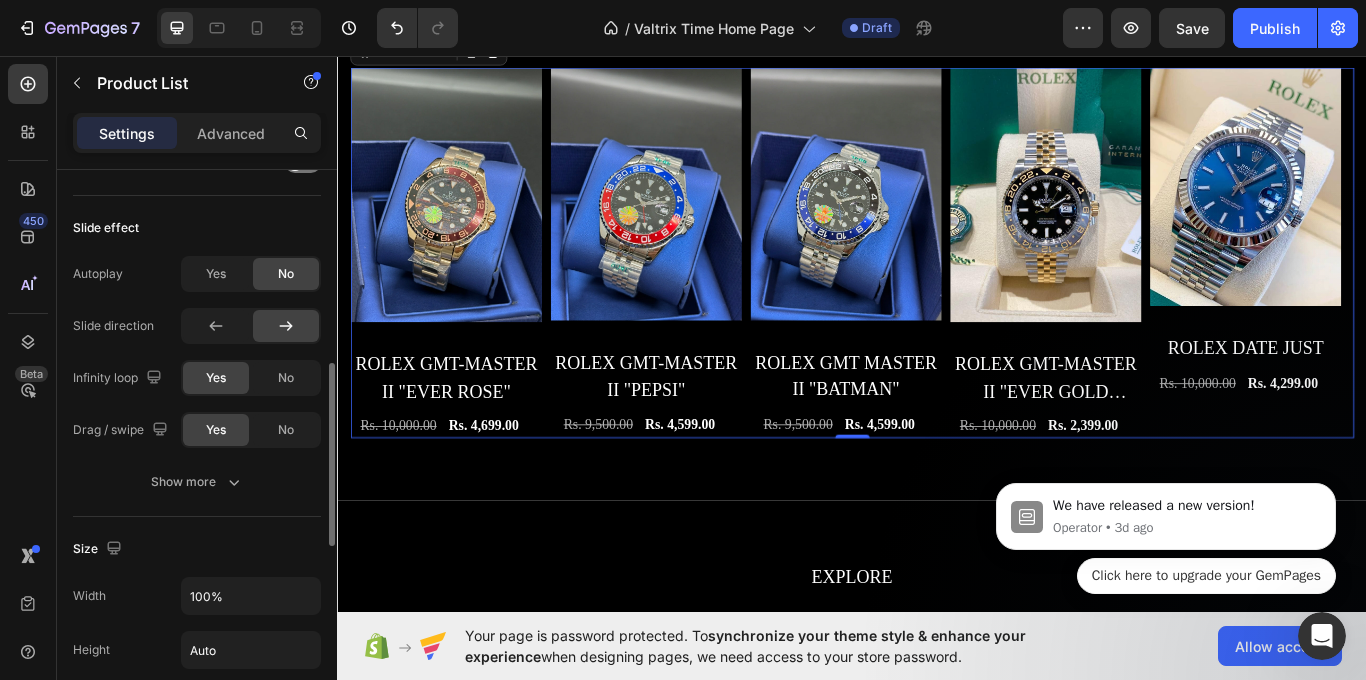 scroll, scrollTop: 700, scrollLeft: 0, axis: vertical 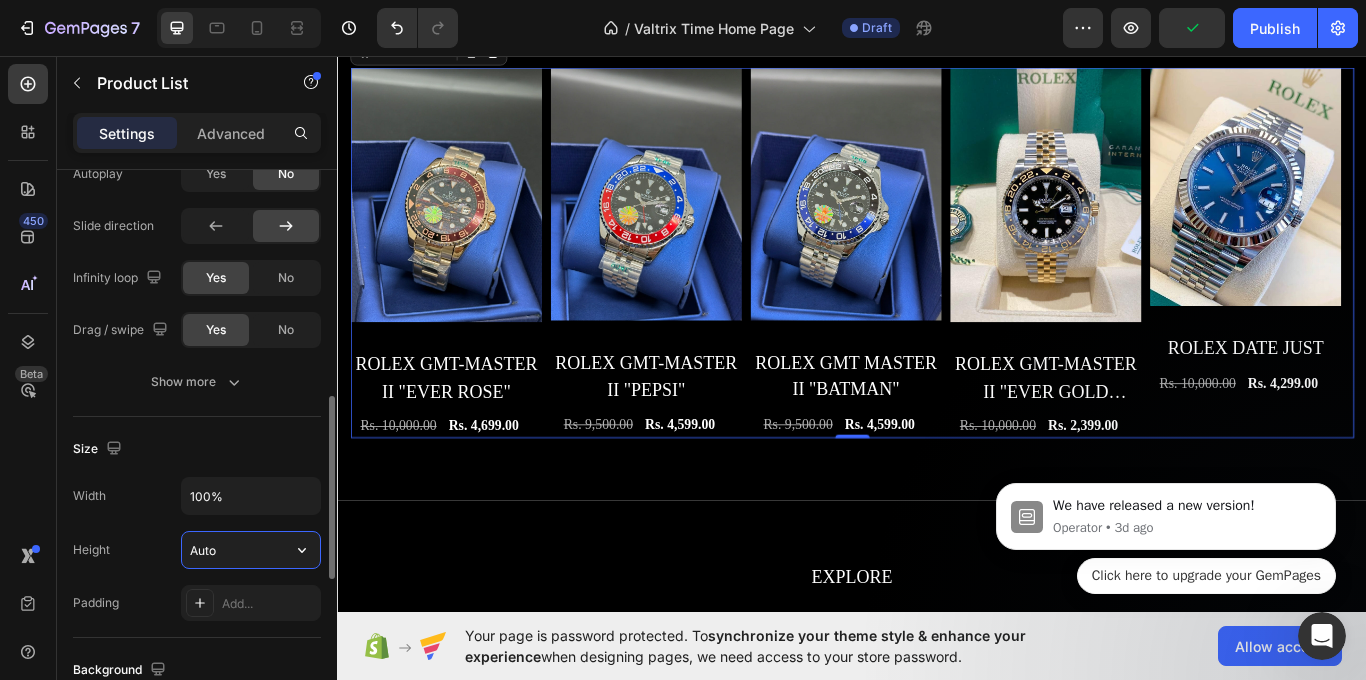 click on "Auto" at bounding box center [251, 550] 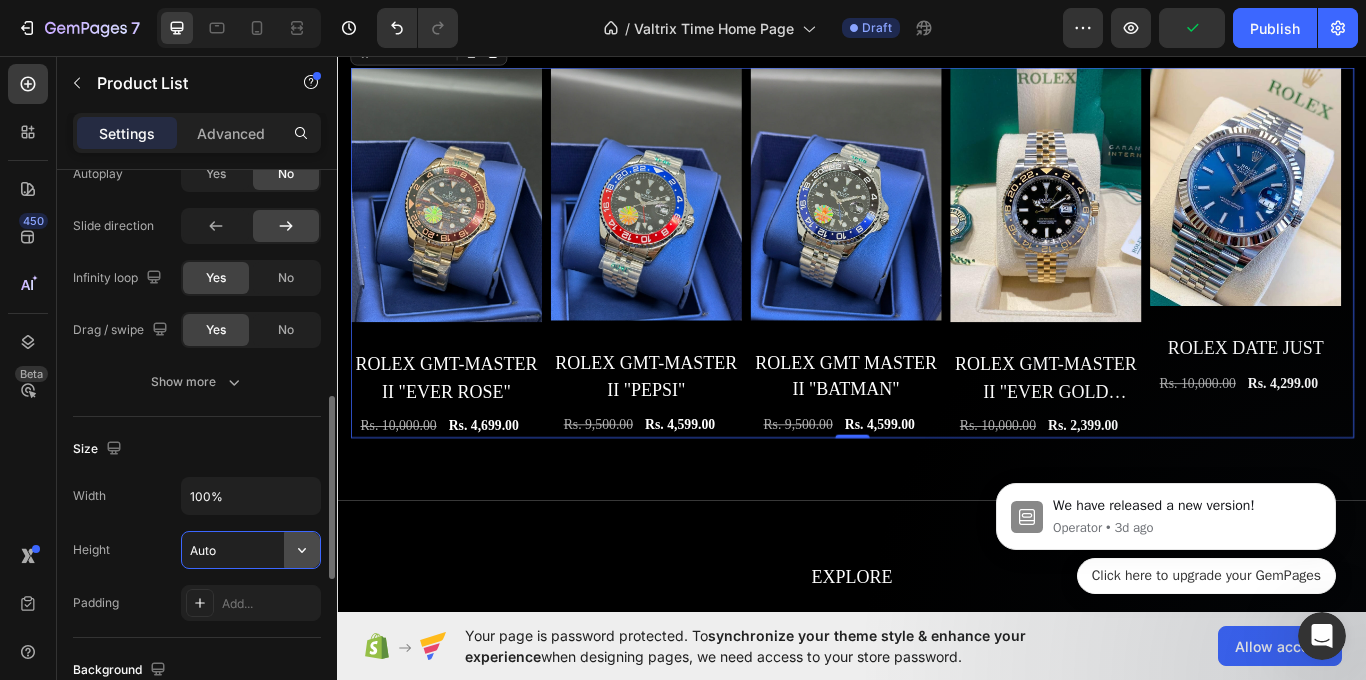 click 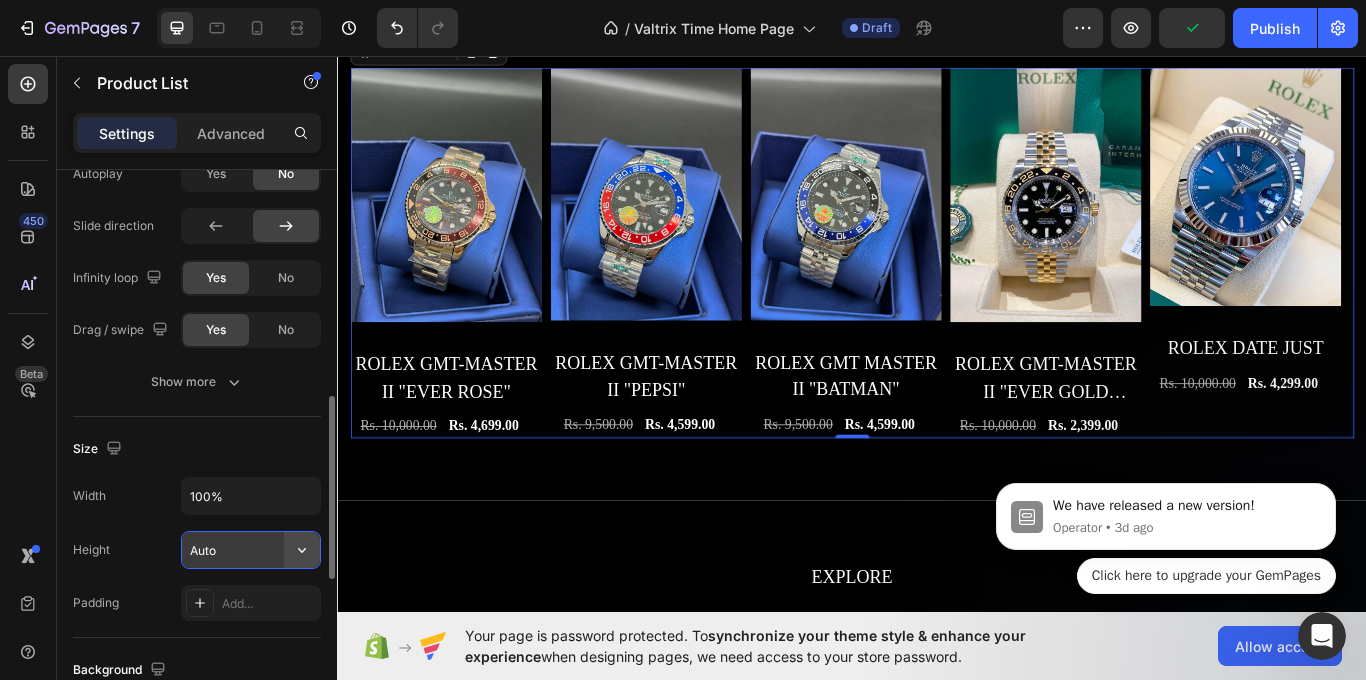 click 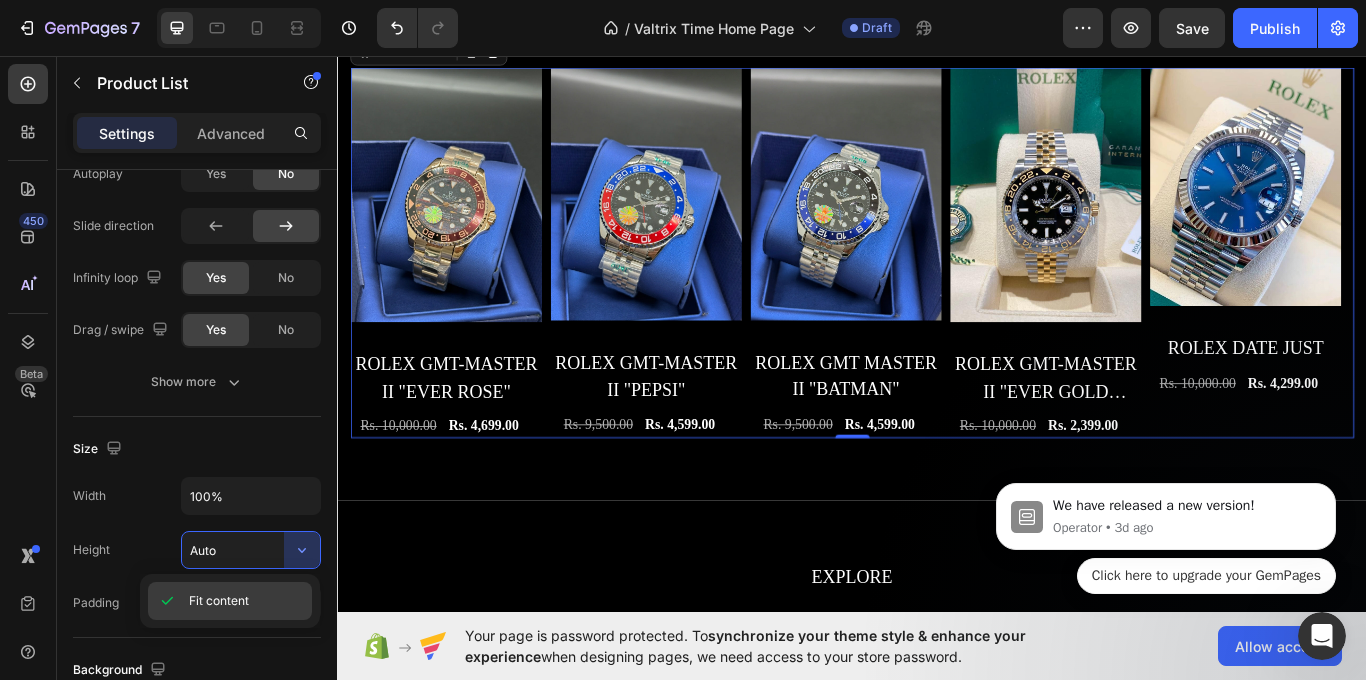 click on "Fit content" 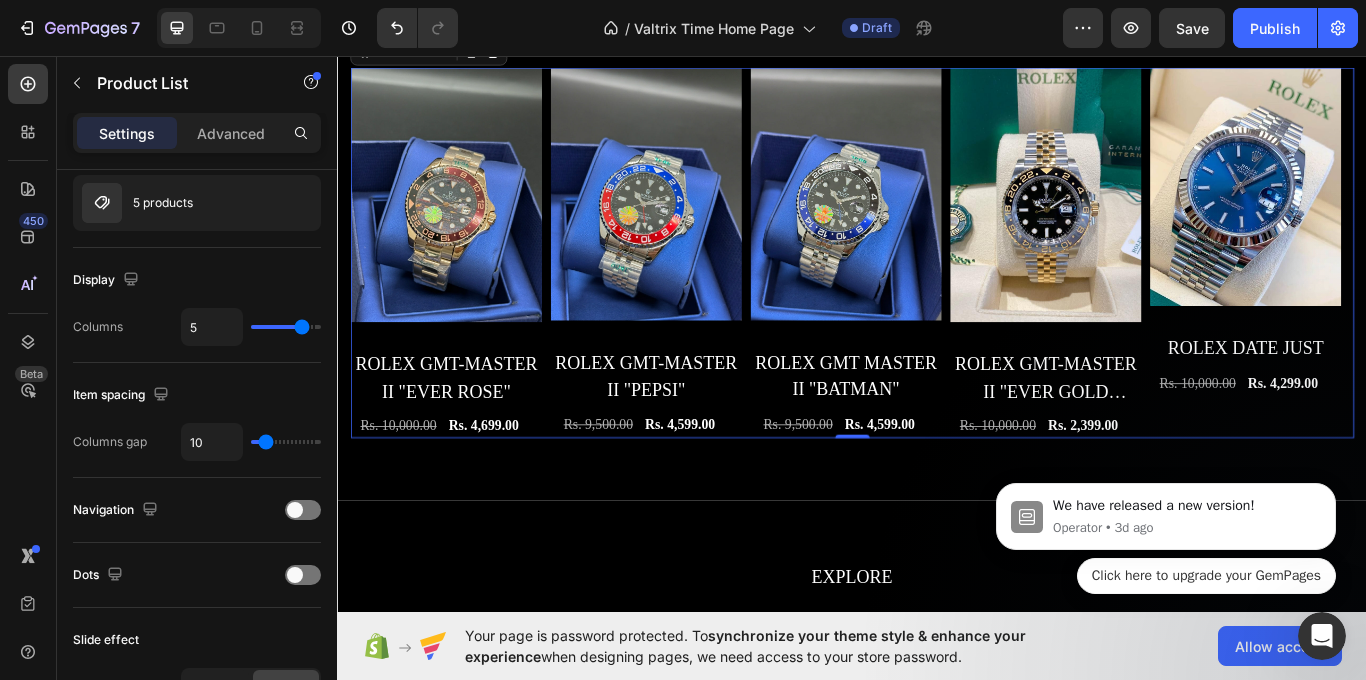 scroll, scrollTop: 0, scrollLeft: 0, axis: both 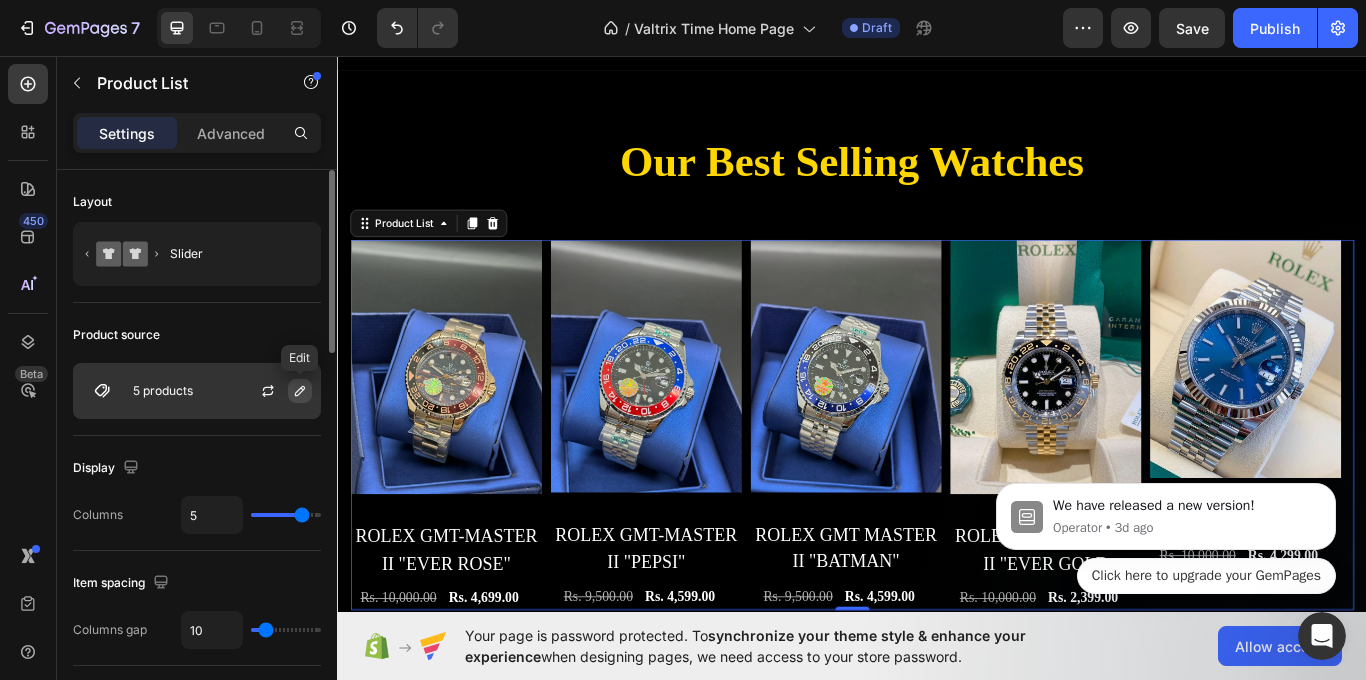 click 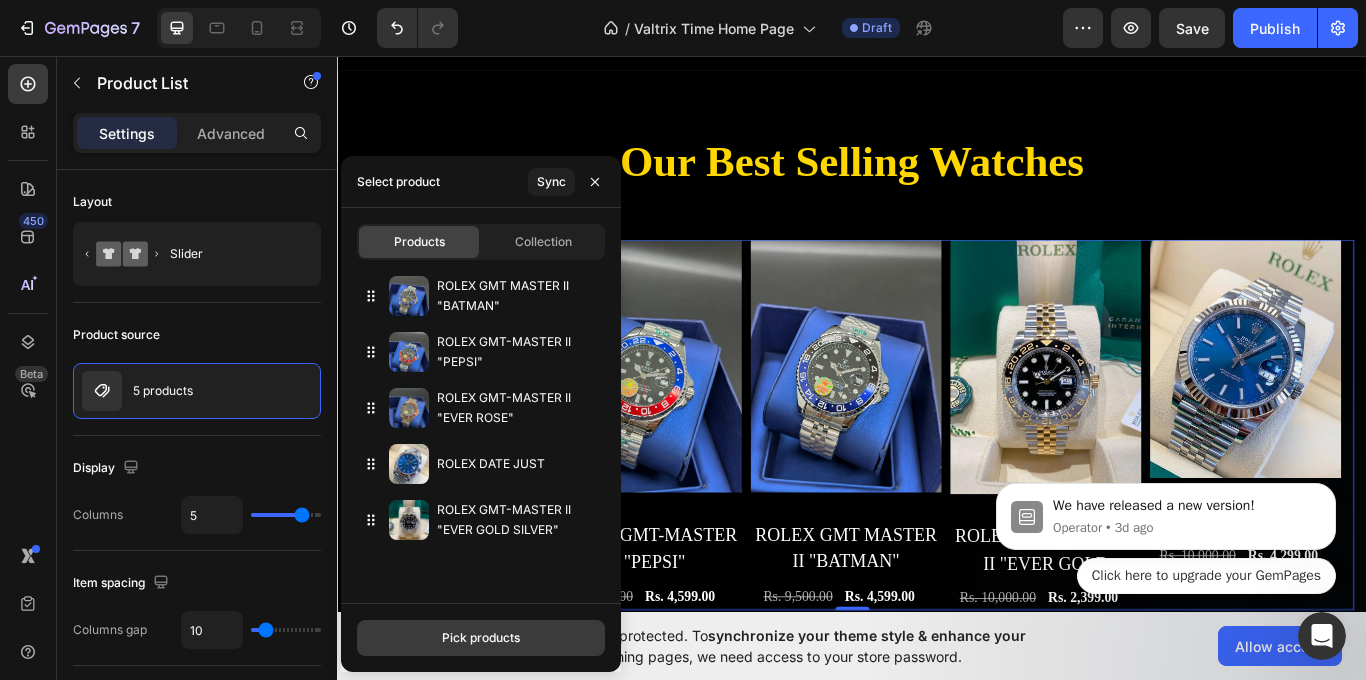 click on "Pick products" at bounding box center [481, 638] 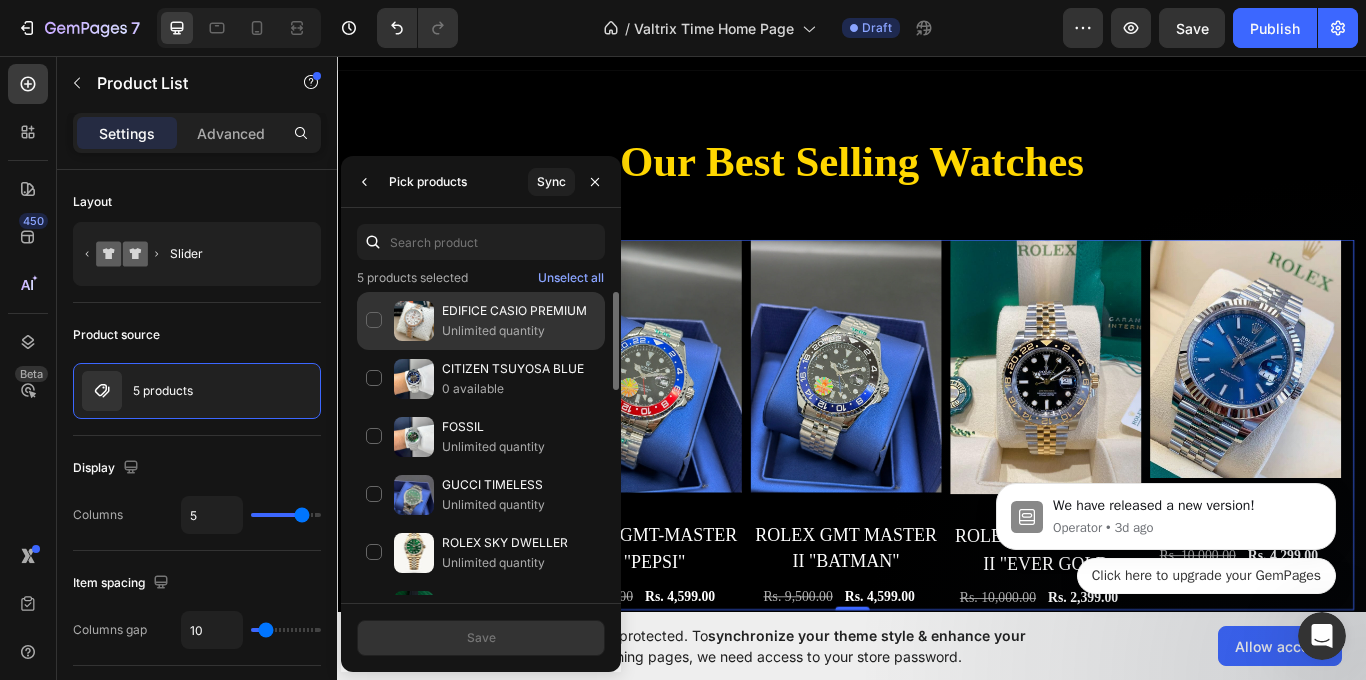 click on "EDIFICE CASIO PREMIUM Unlimited quantity" 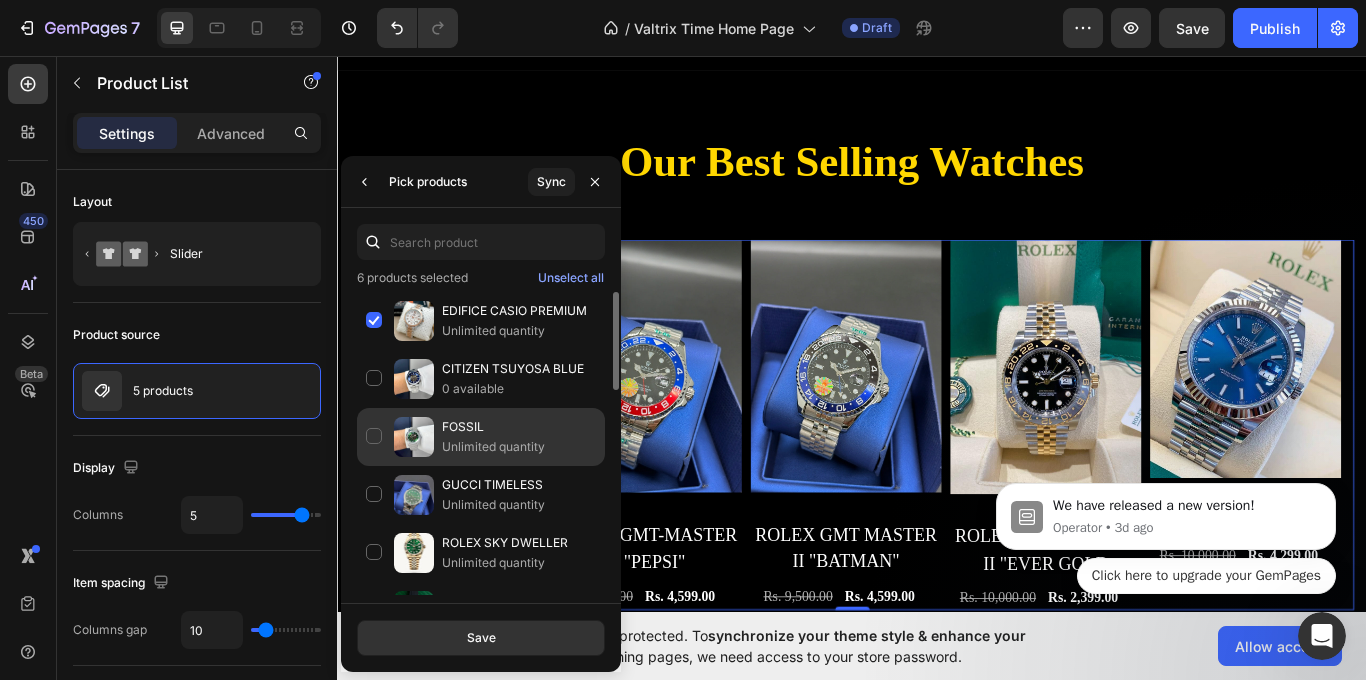 click on "FOSSIL Unlimited quantity" 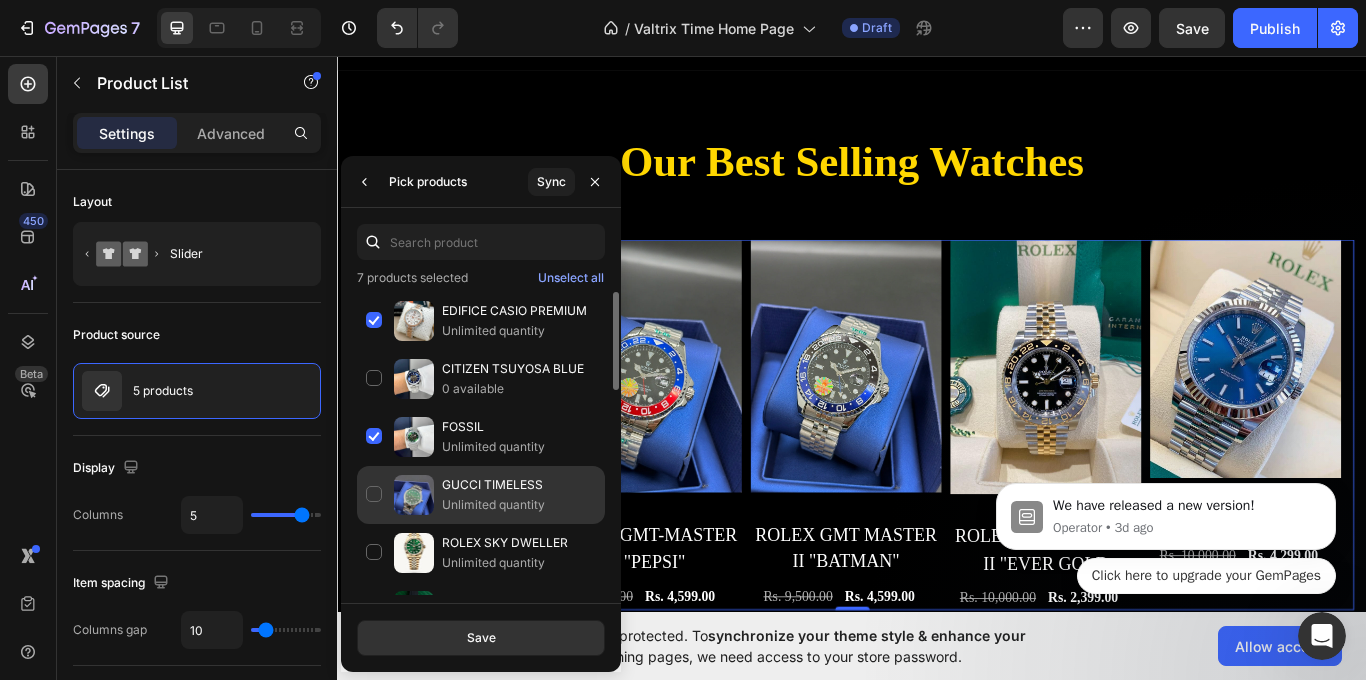 click on "GUCCI TIMELESS Unlimited quantity" 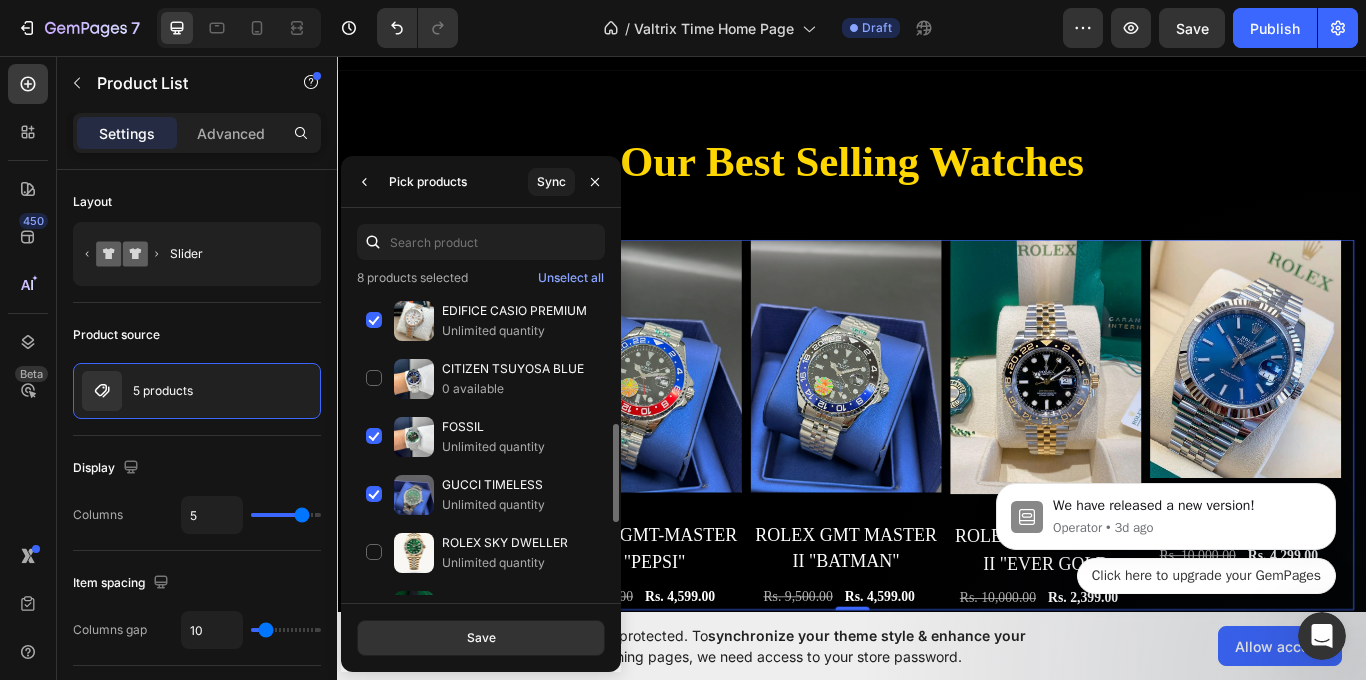 scroll, scrollTop: 100, scrollLeft: 0, axis: vertical 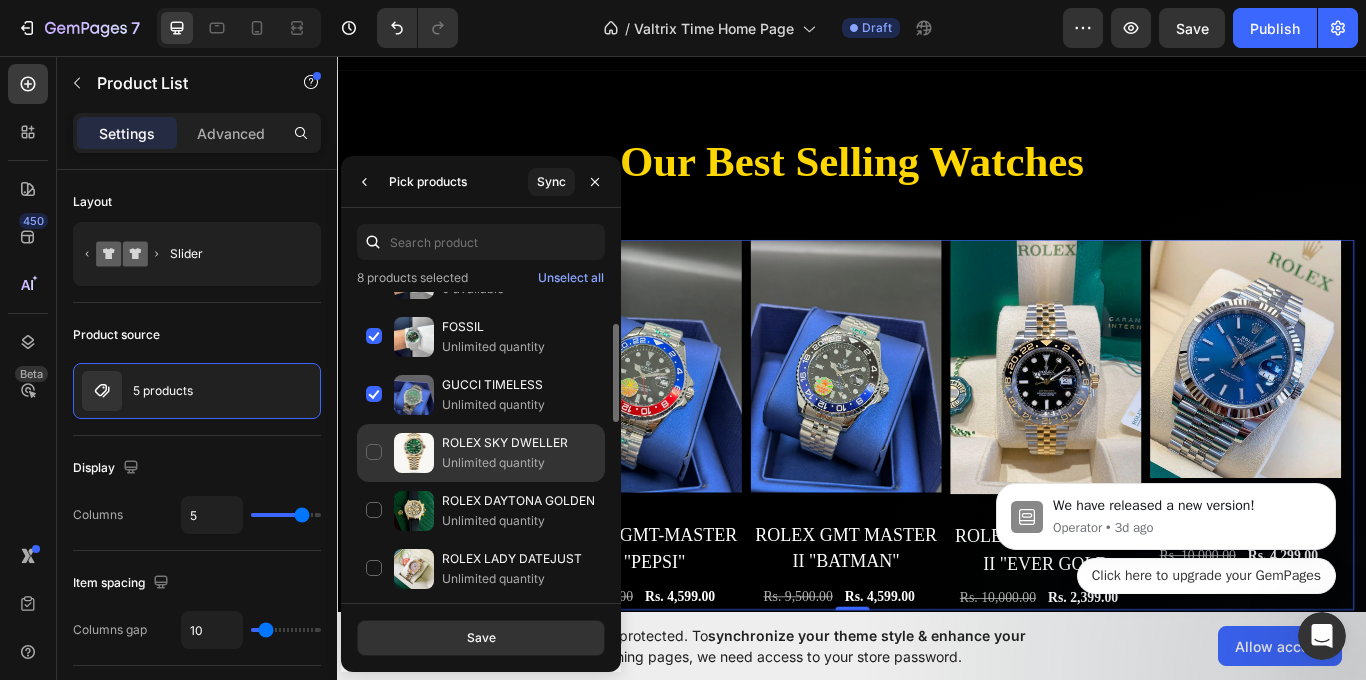 click on "ROLEX SKY DWELLER Unlimited quantity" 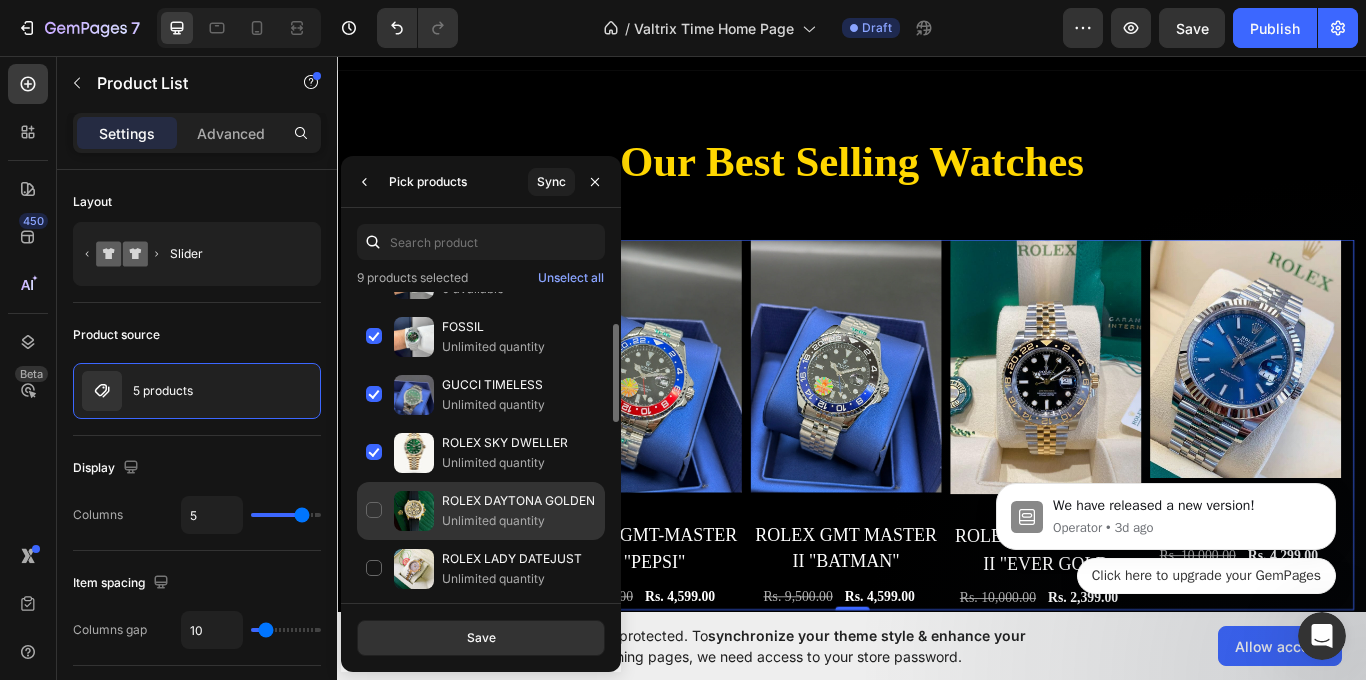 click on "ROLEX DAYTONA GOLDEN Unlimited quantity" 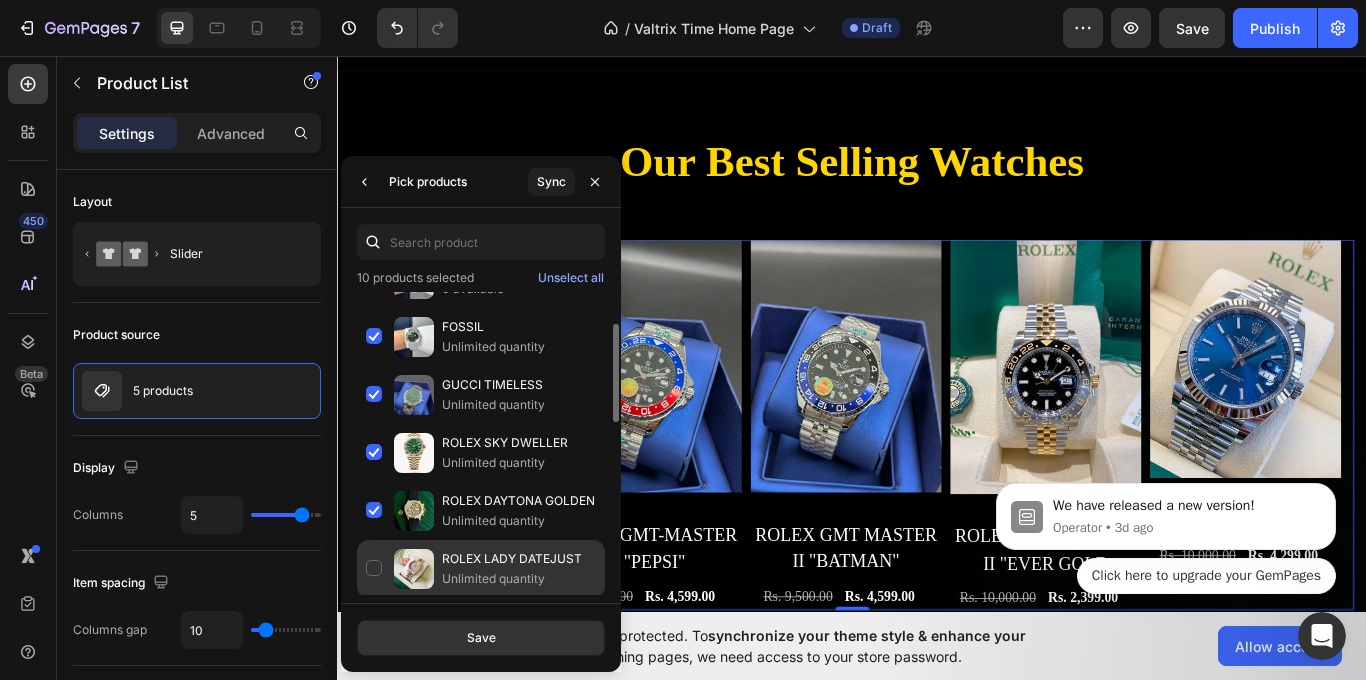 click on "ROLEX LADY DATEJUST Unlimited quantity" 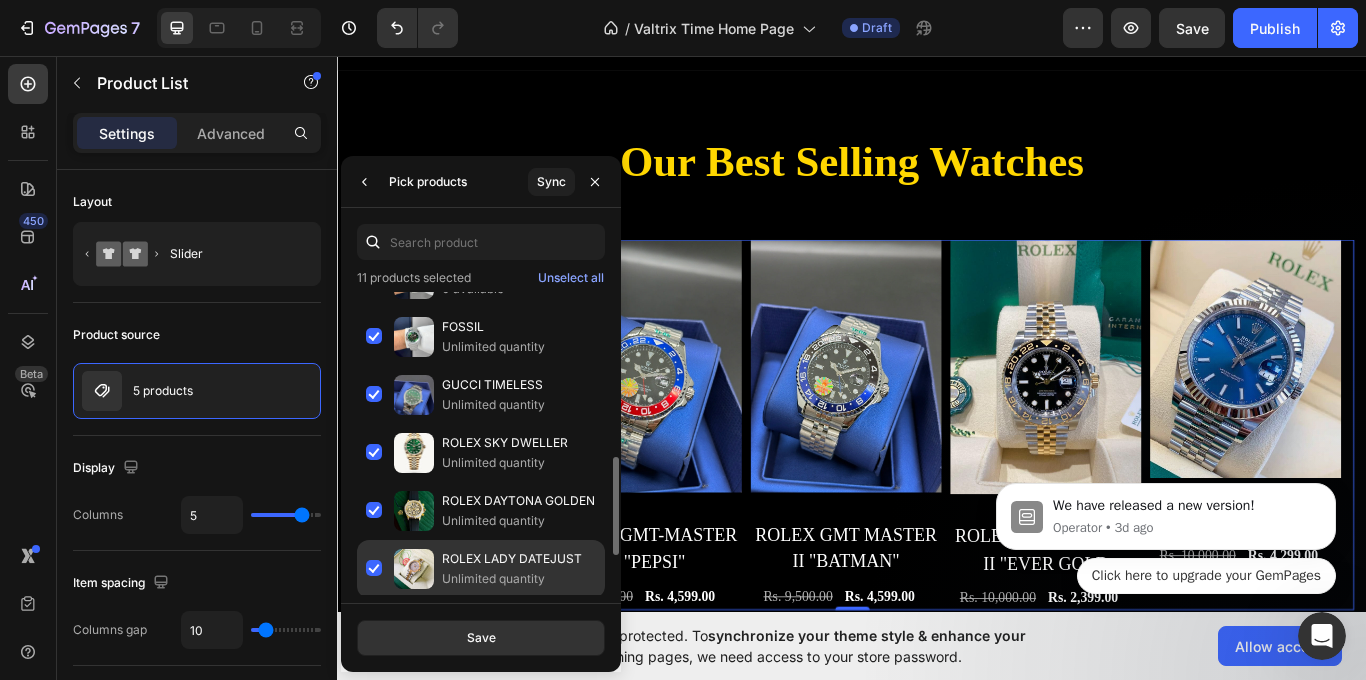 scroll, scrollTop: 200, scrollLeft: 0, axis: vertical 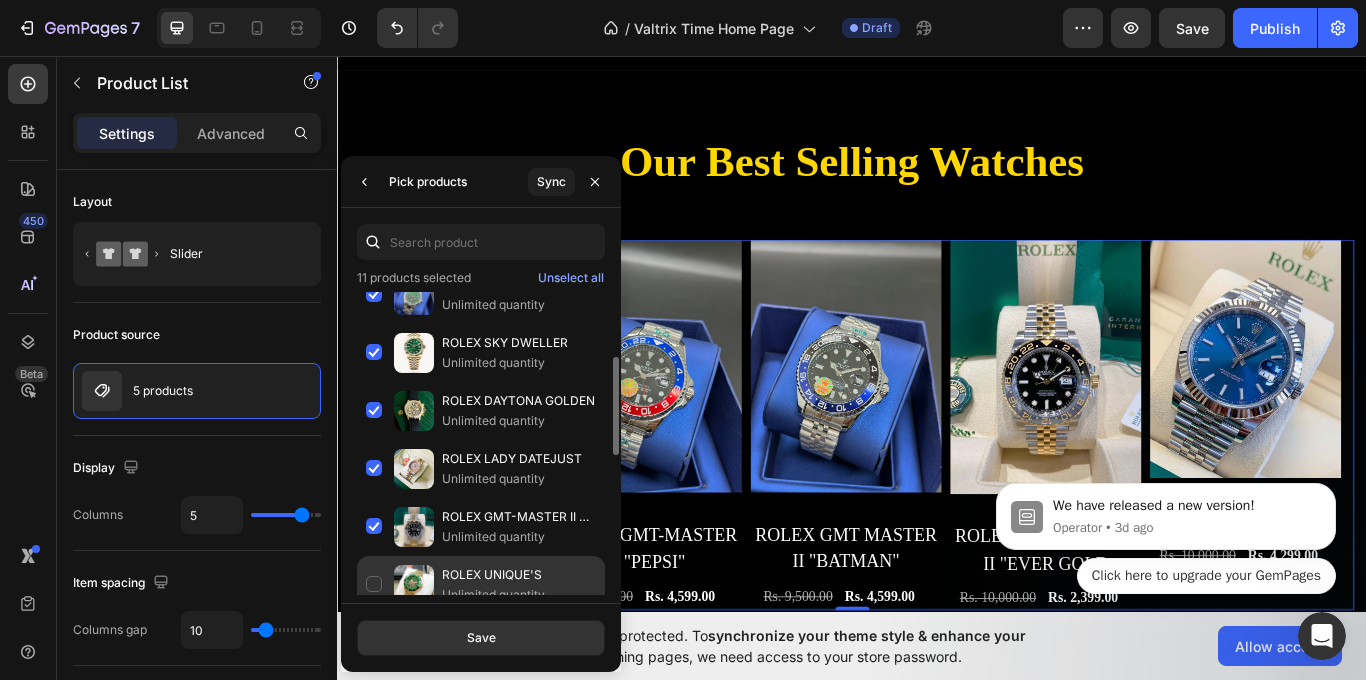 click on "ROLEX UNIQUE'S Unlimited quantity" 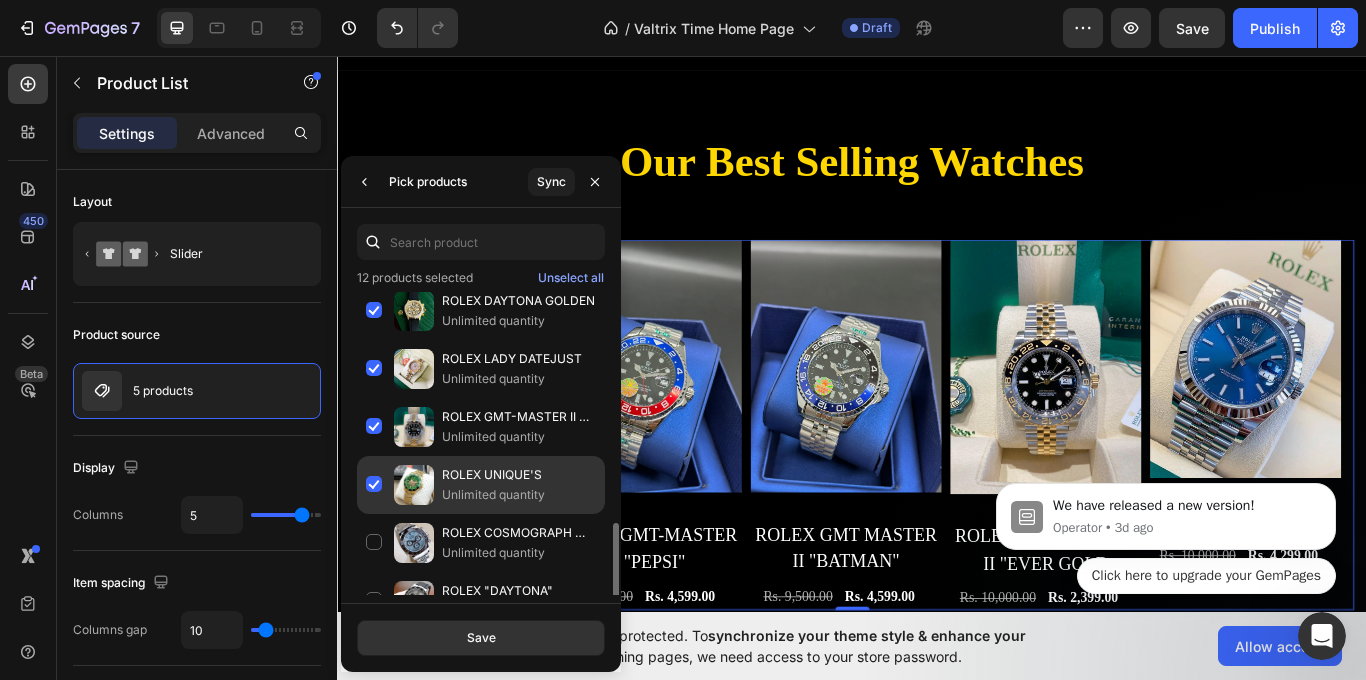 scroll, scrollTop: 400, scrollLeft: 0, axis: vertical 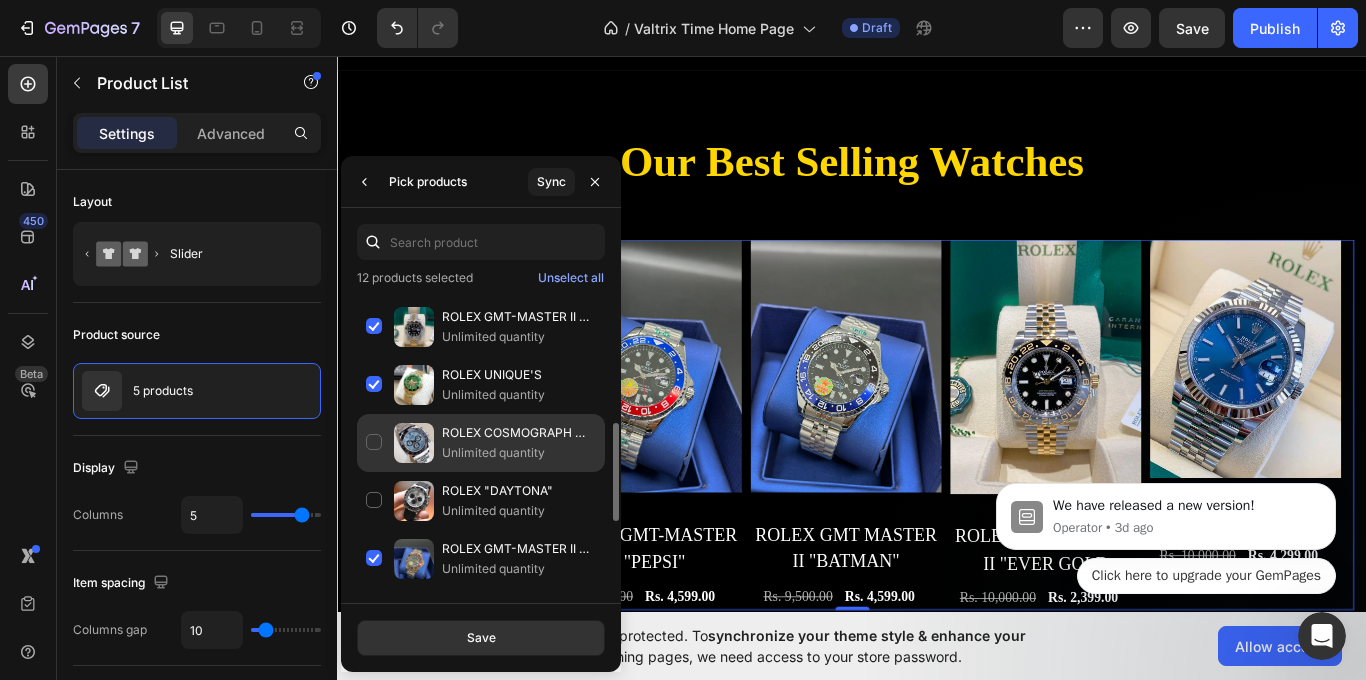 click on "ROLEX COSMOGRAPH DAYTONA Unlimited quantity" 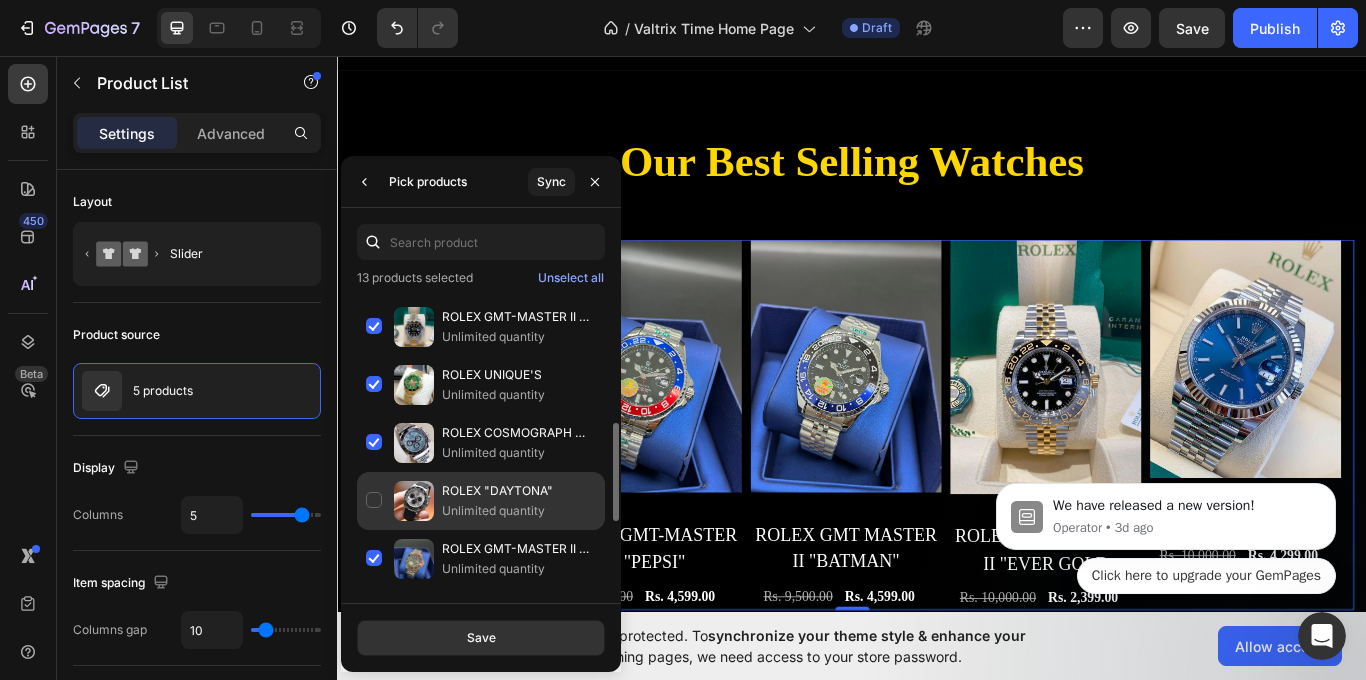 click on "ROLEX "DAYTONA" Unlimited quantity" 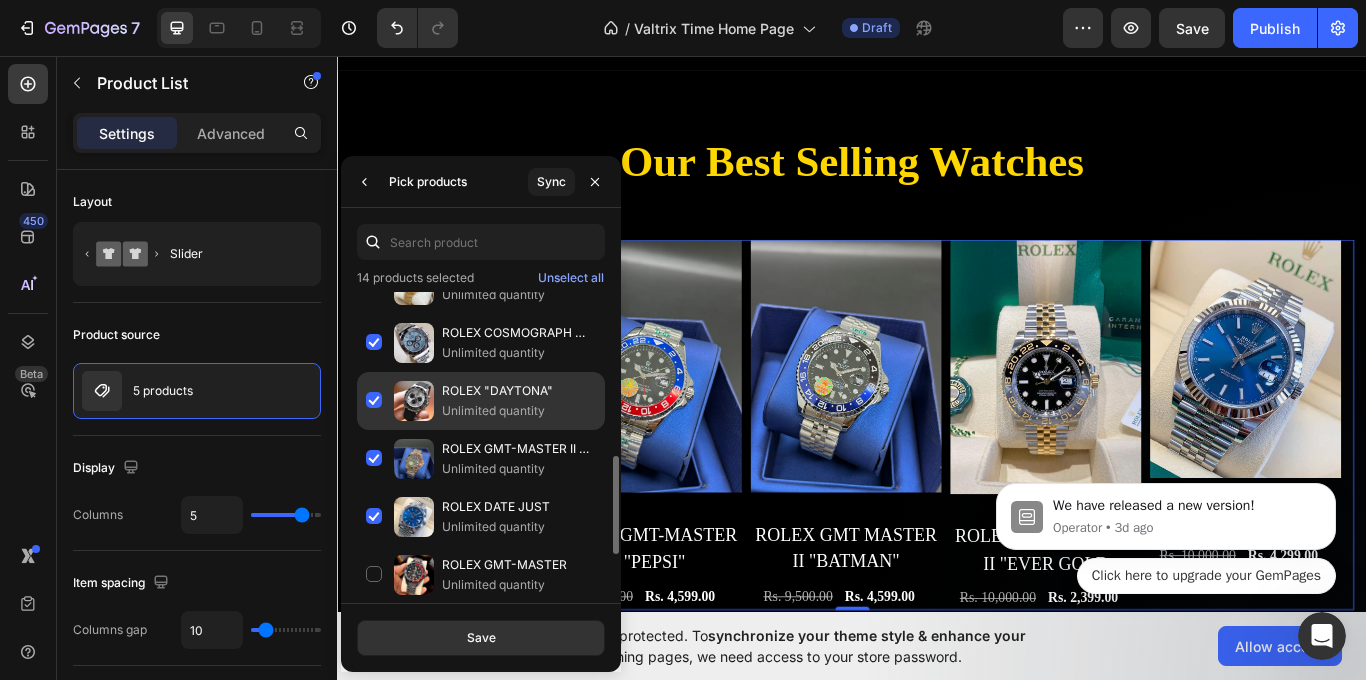 scroll, scrollTop: 600, scrollLeft: 0, axis: vertical 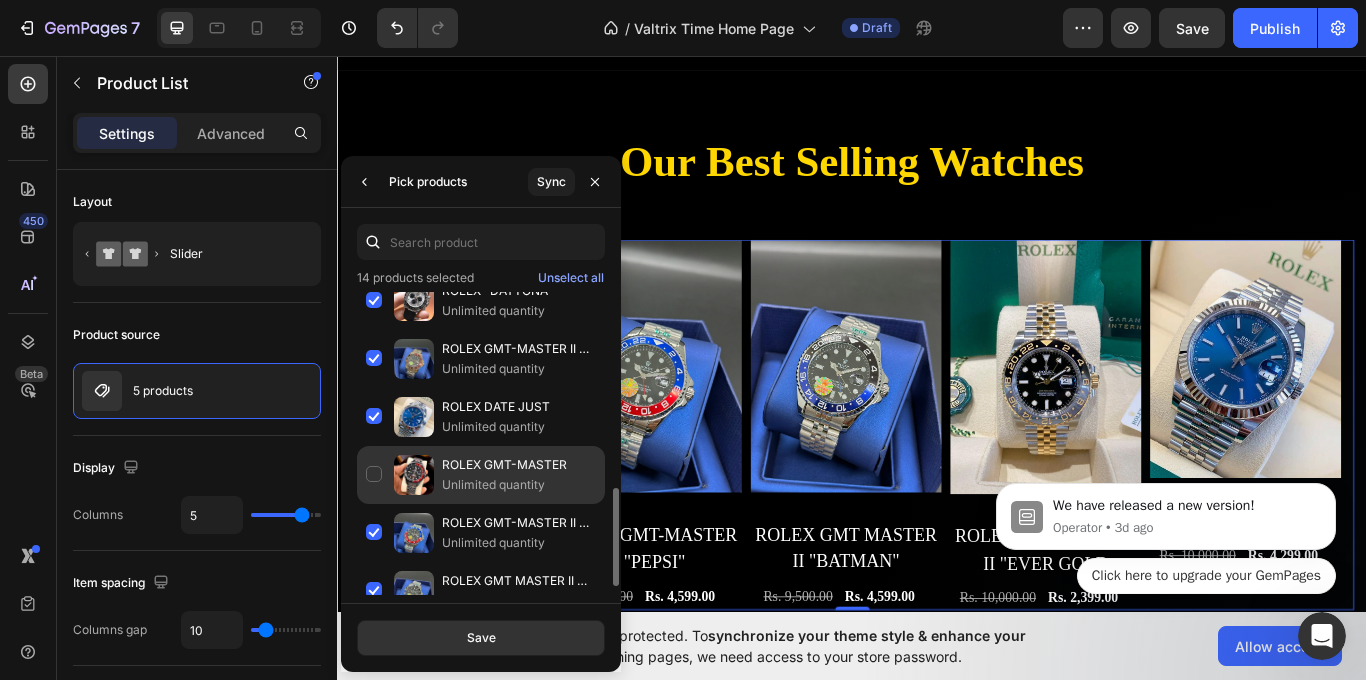 click on "ROLEX GMT-MASTER Unlimited quantity" 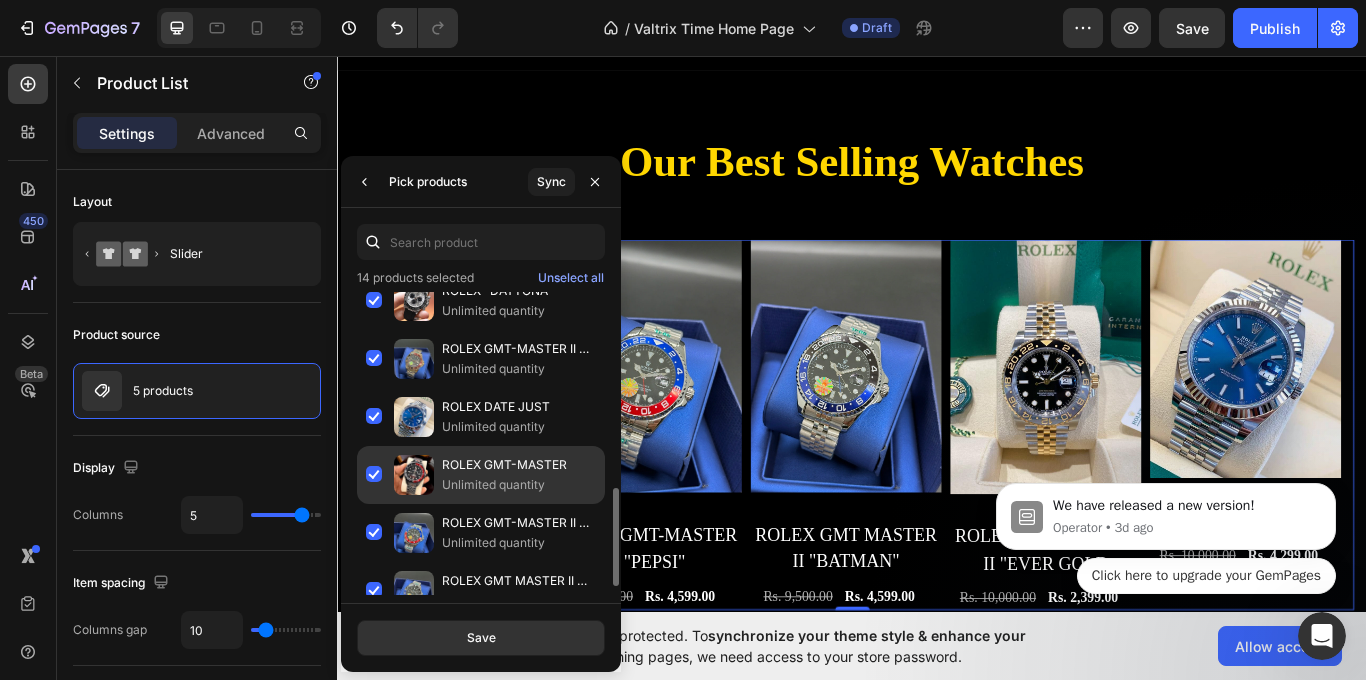 click on "ROLEX GMT-MASTER Unlimited quantity" 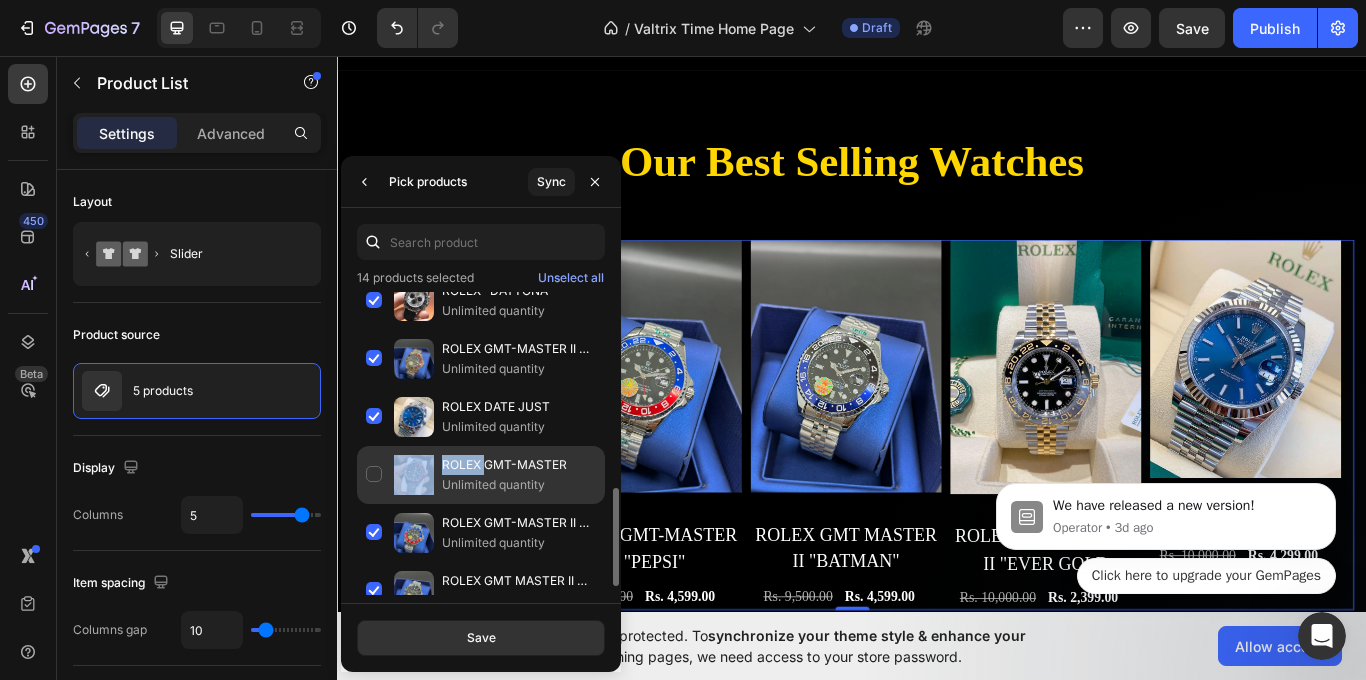 scroll, scrollTop: 625, scrollLeft: 0, axis: vertical 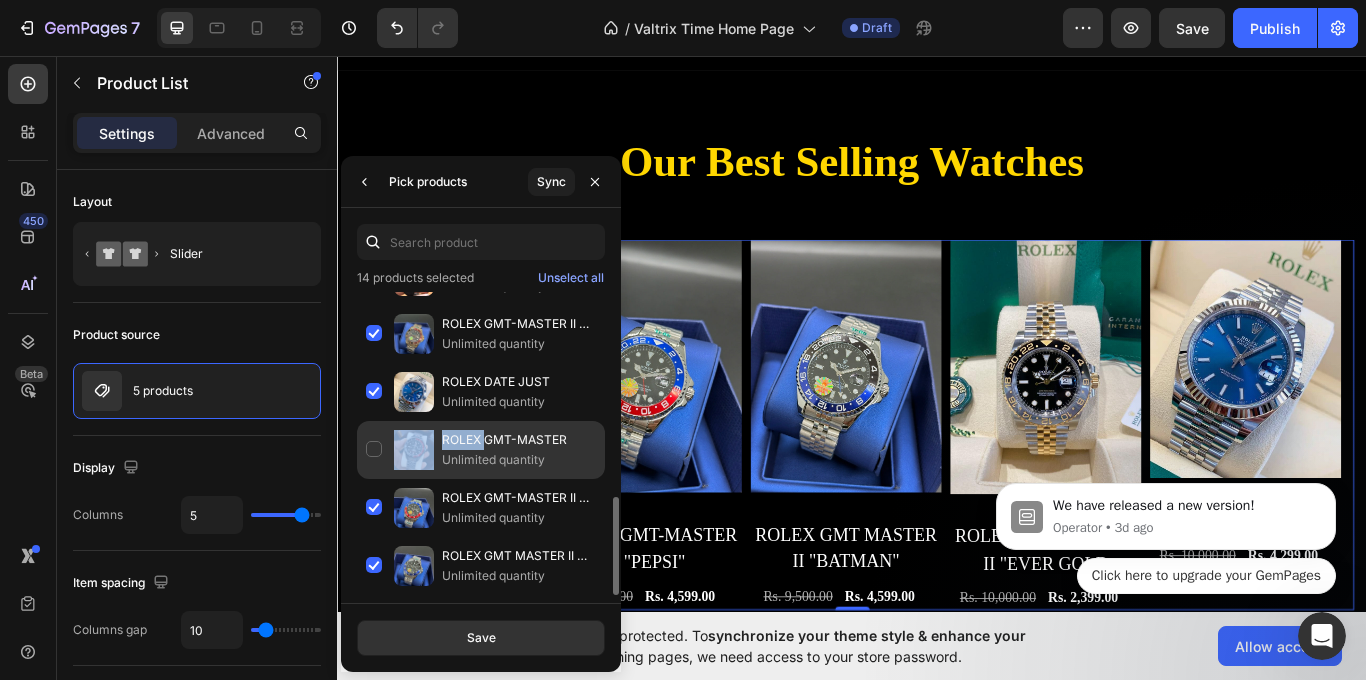 click on "ROLEX GMT-MASTER Unlimited quantity" 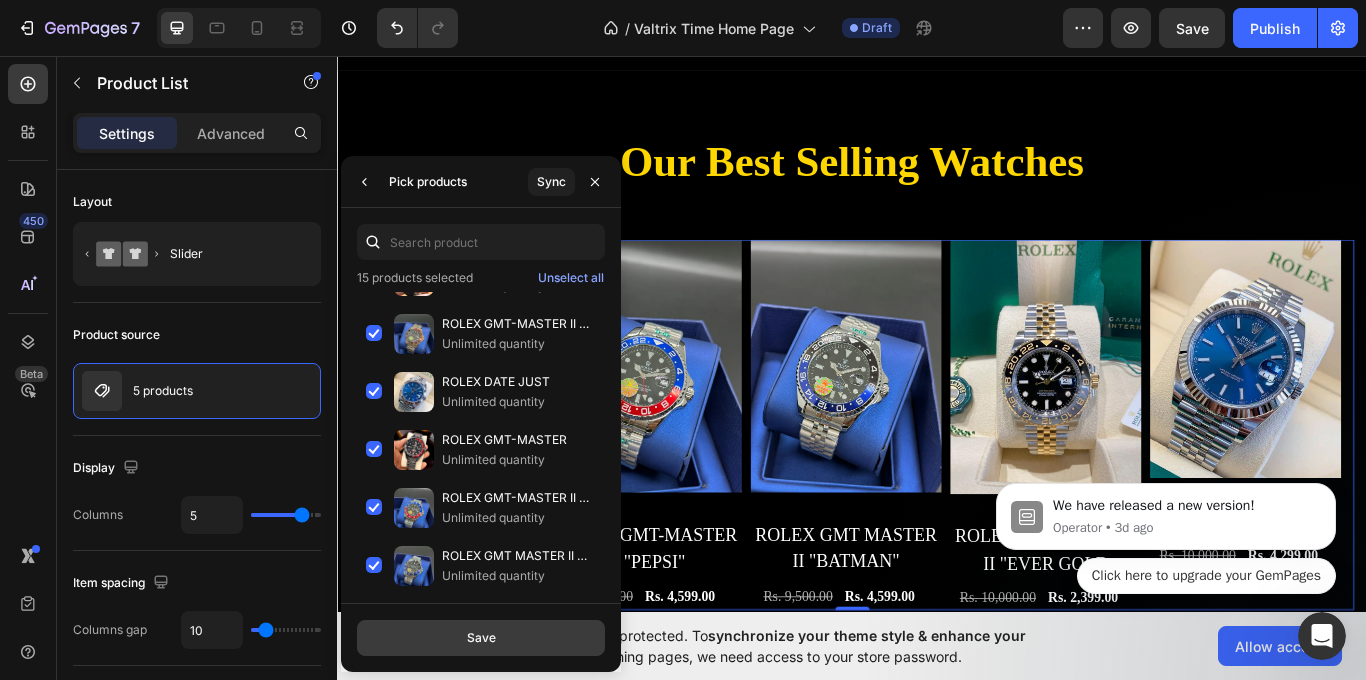 click on "Save" at bounding box center (481, 638) 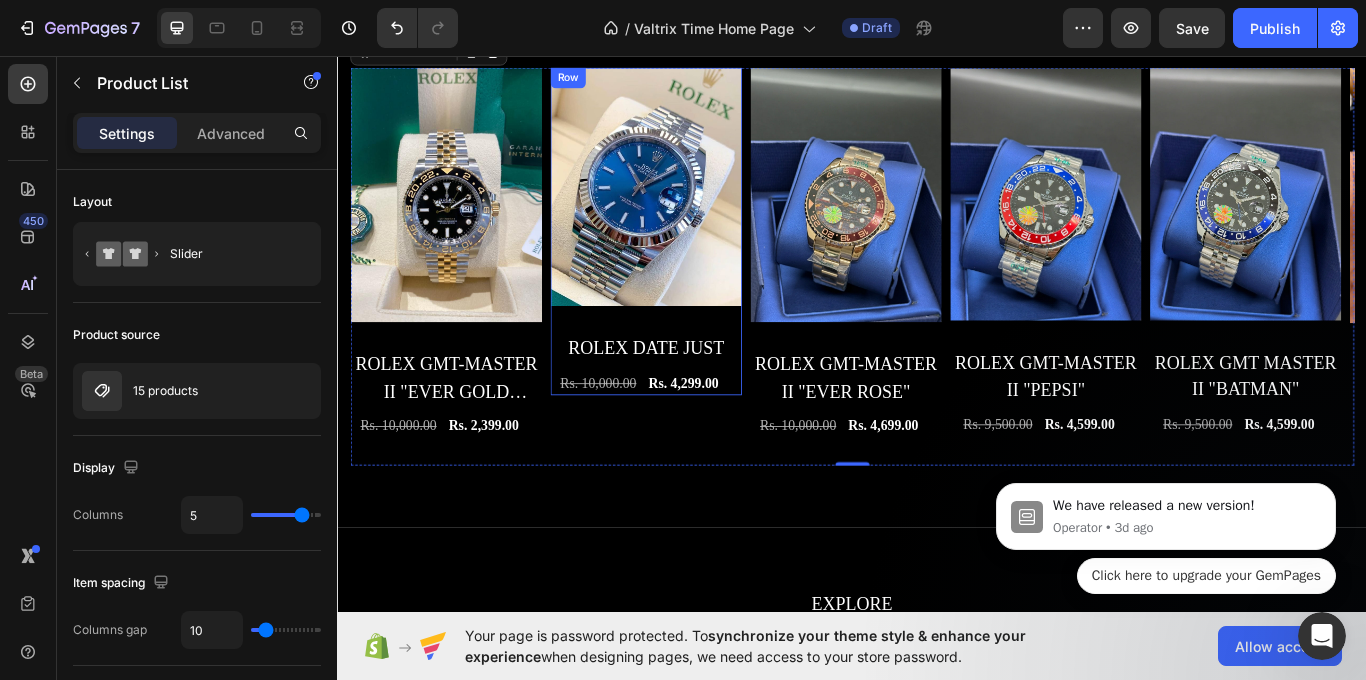 scroll, scrollTop: 991, scrollLeft: 0, axis: vertical 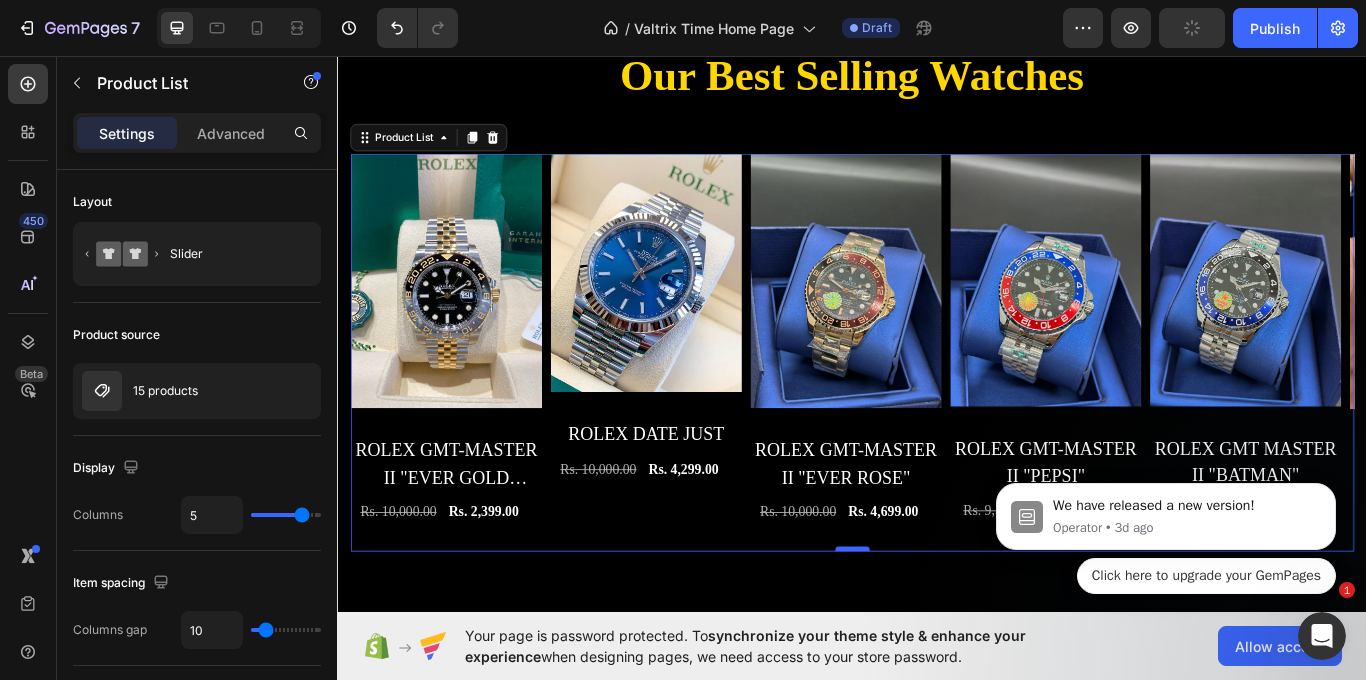 click at bounding box center (937, 632) 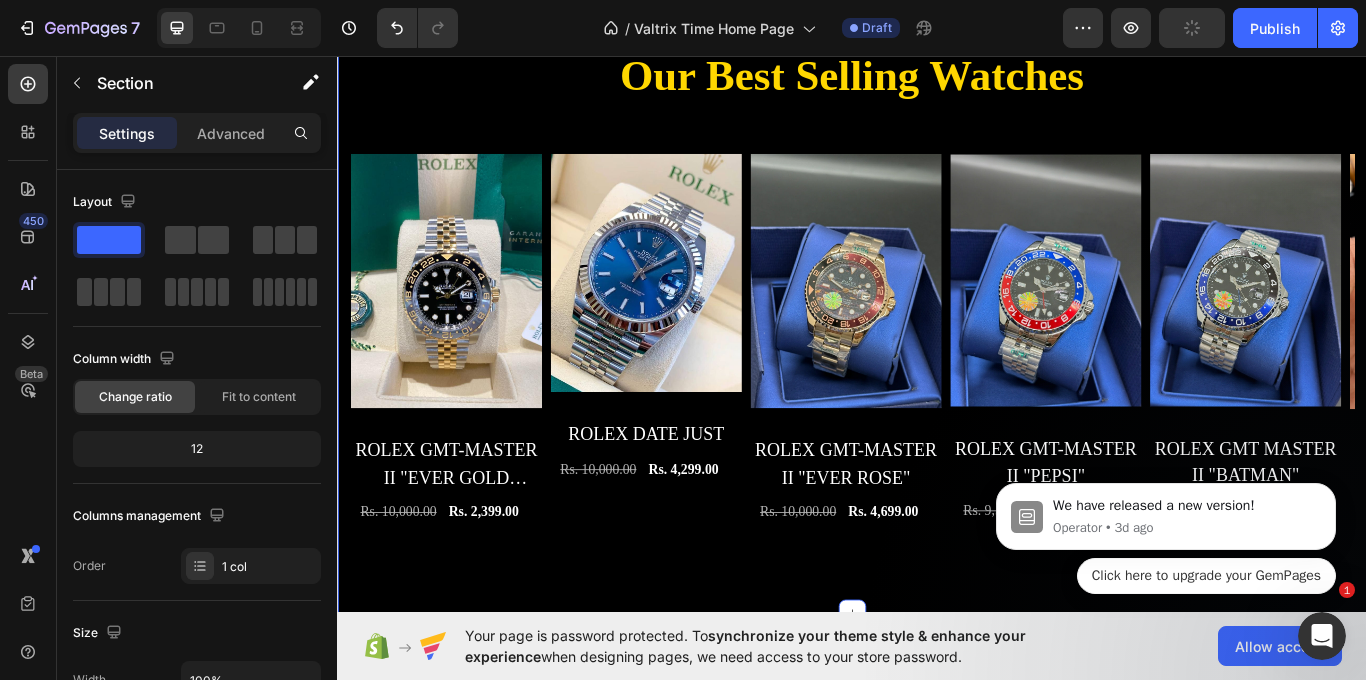 drag, startPoint x: 925, startPoint y: 664, endPoint x: 929, endPoint y: 650, distance: 14.56022 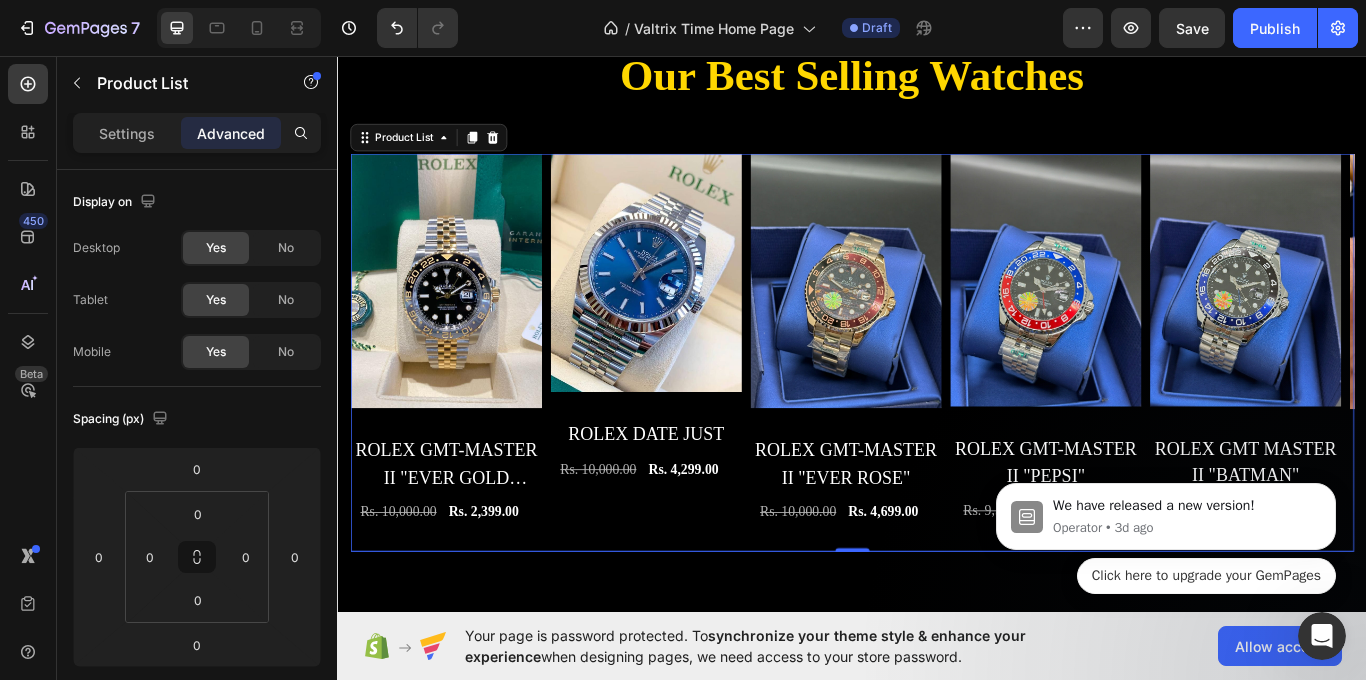 click on "Settings Advanced" at bounding box center (197, 133) 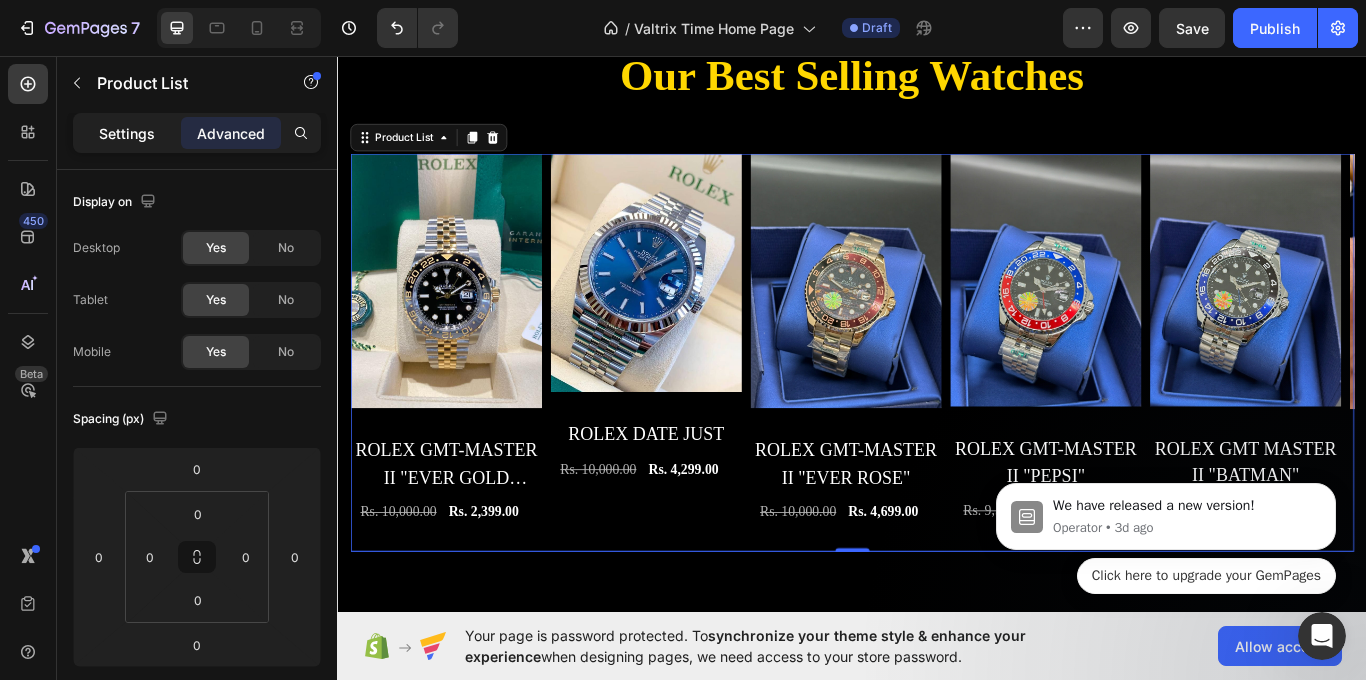 click on "Settings" at bounding box center (127, 133) 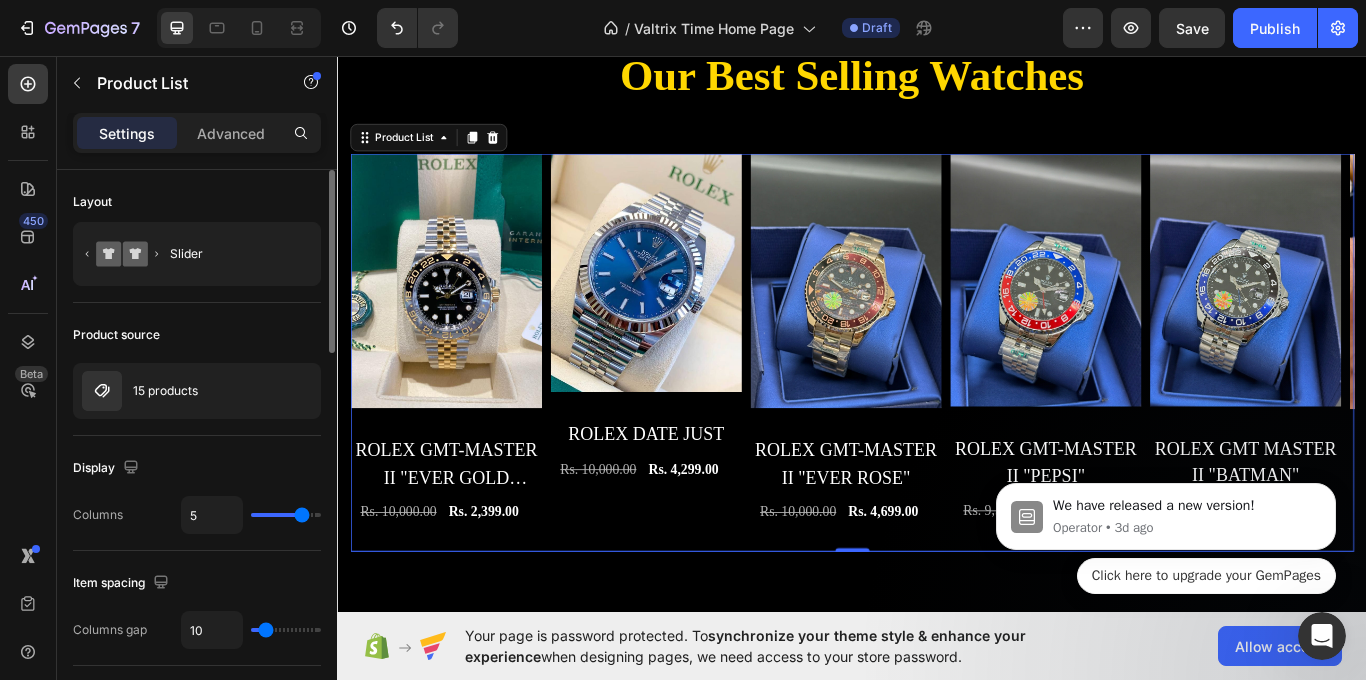 scroll, scrollTop: 100, scrollLeft: 0, axis: vertical 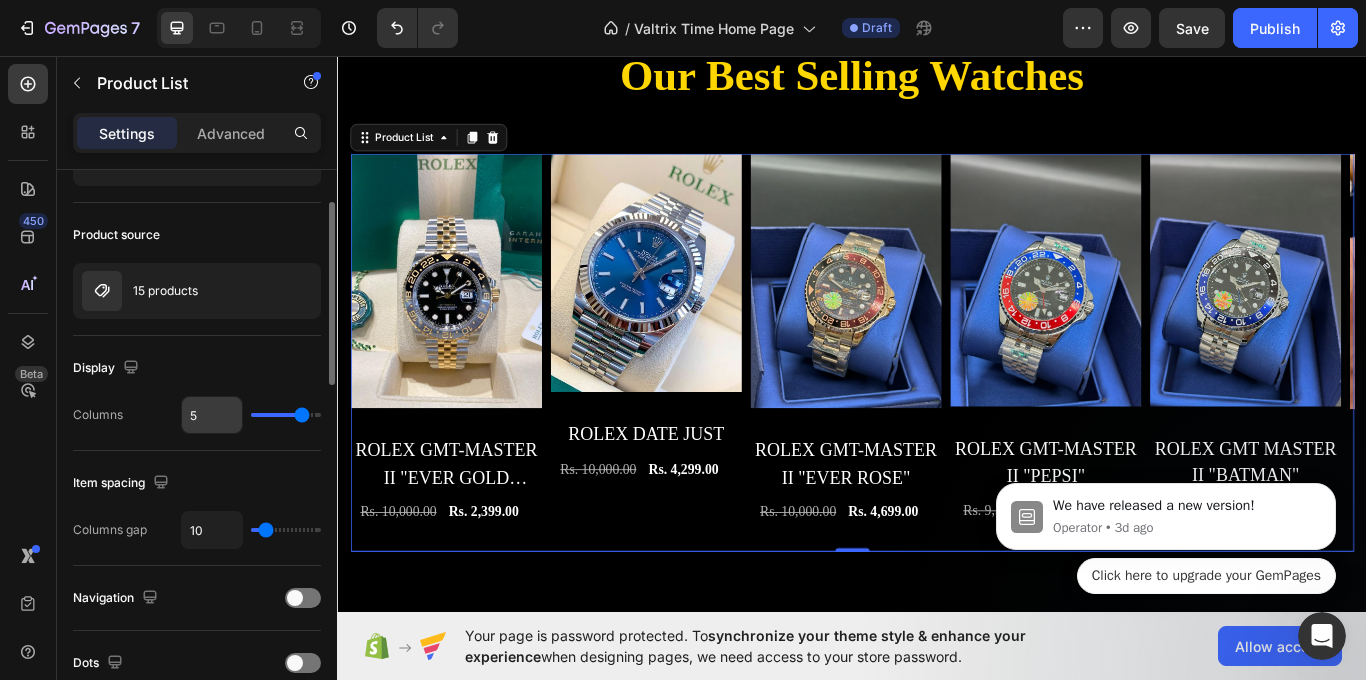 click on "5" at bounding box center (212, 415) 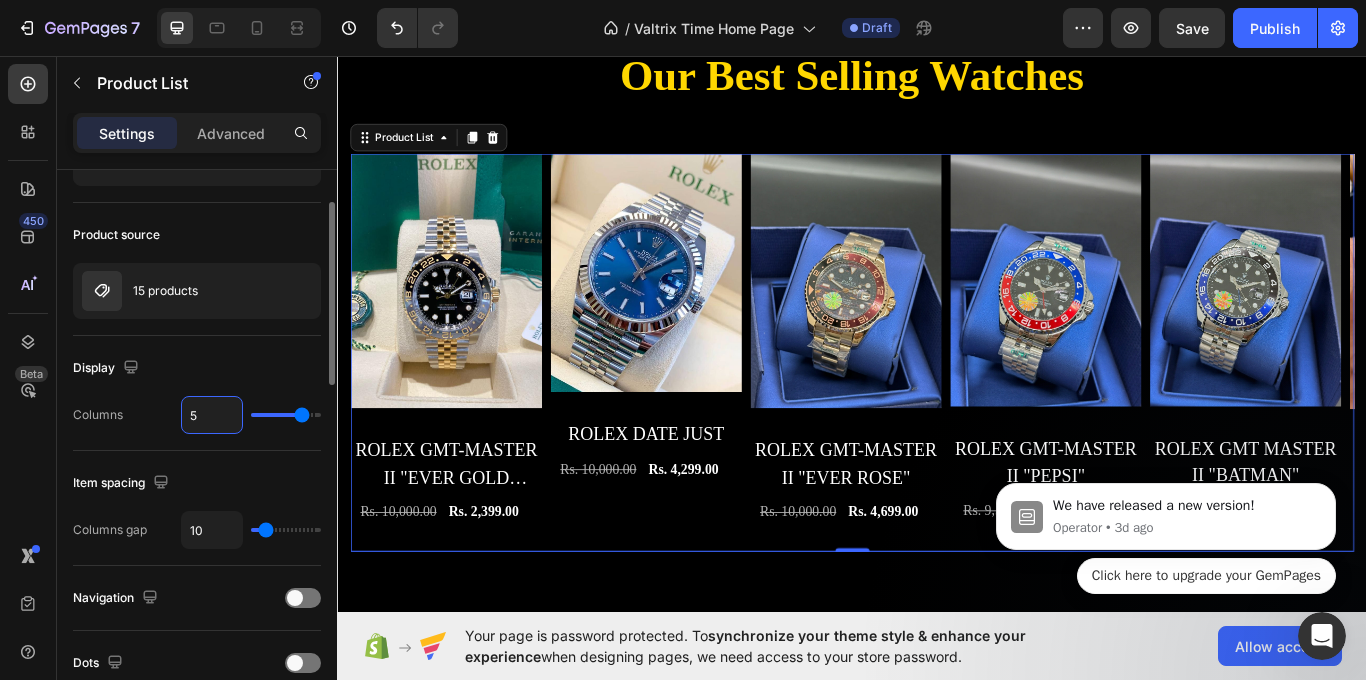 type 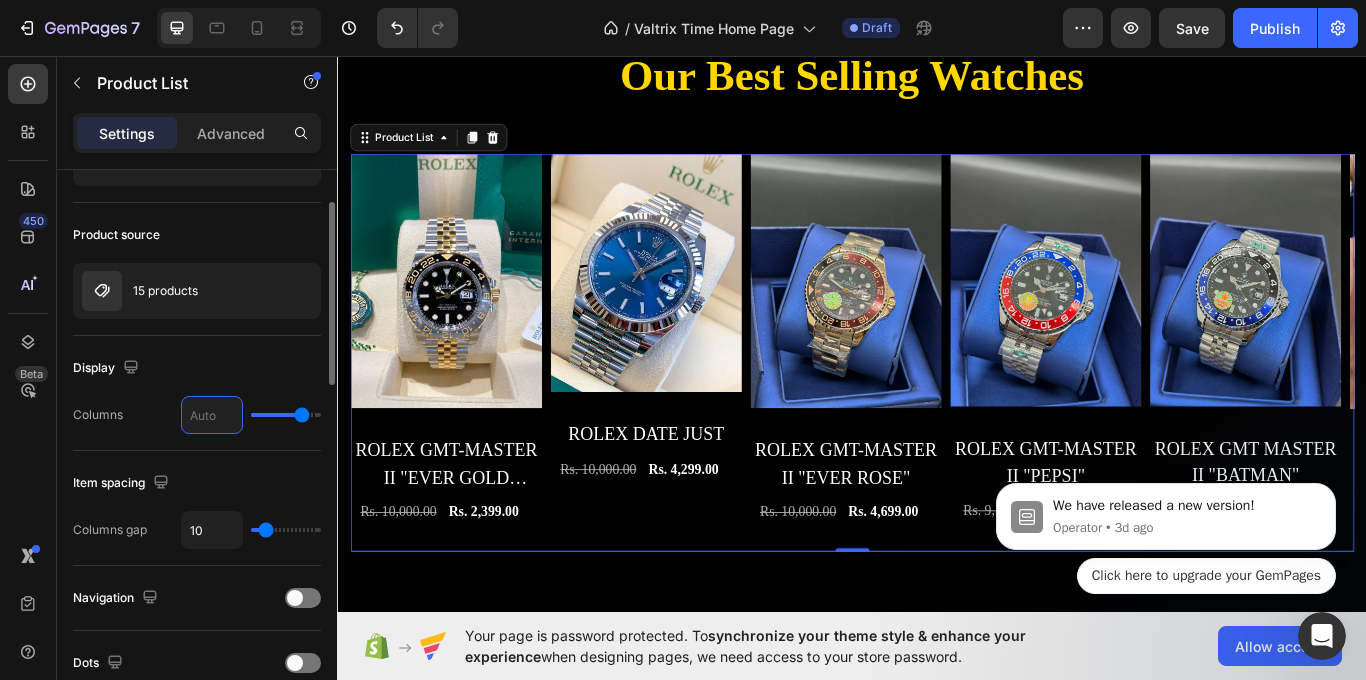 type on "1" 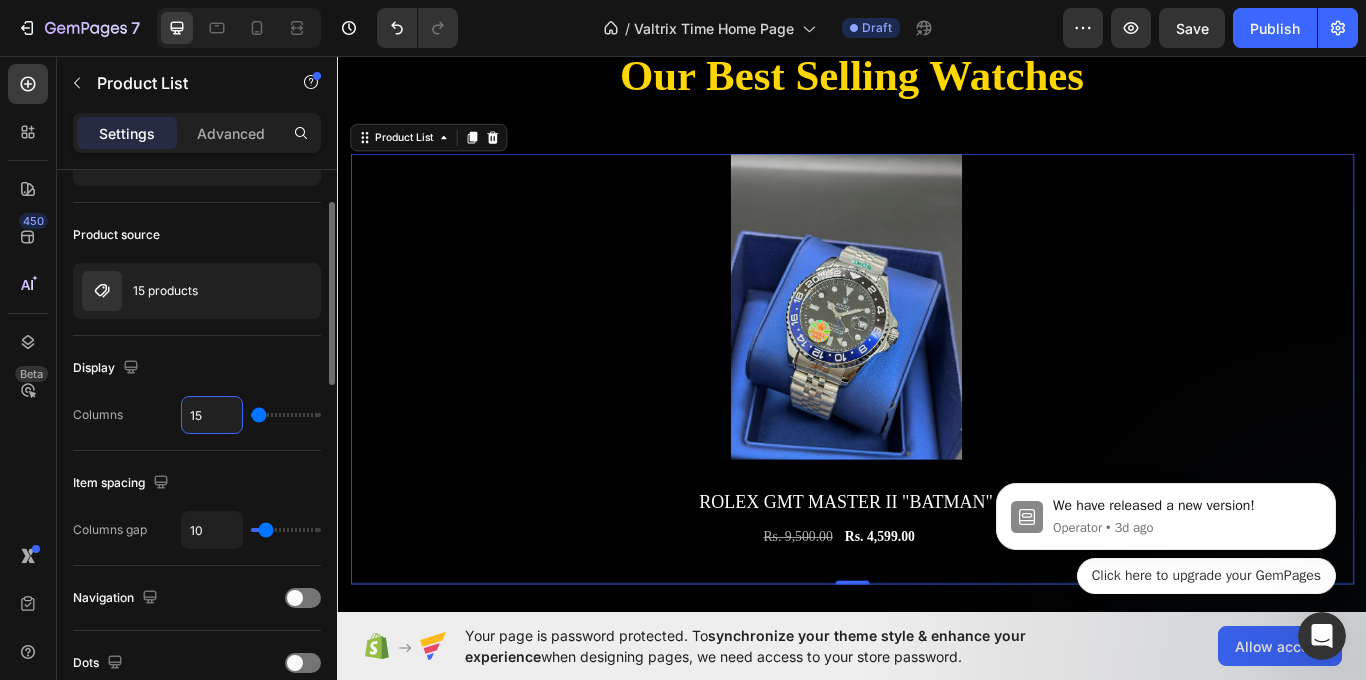 type on "6" 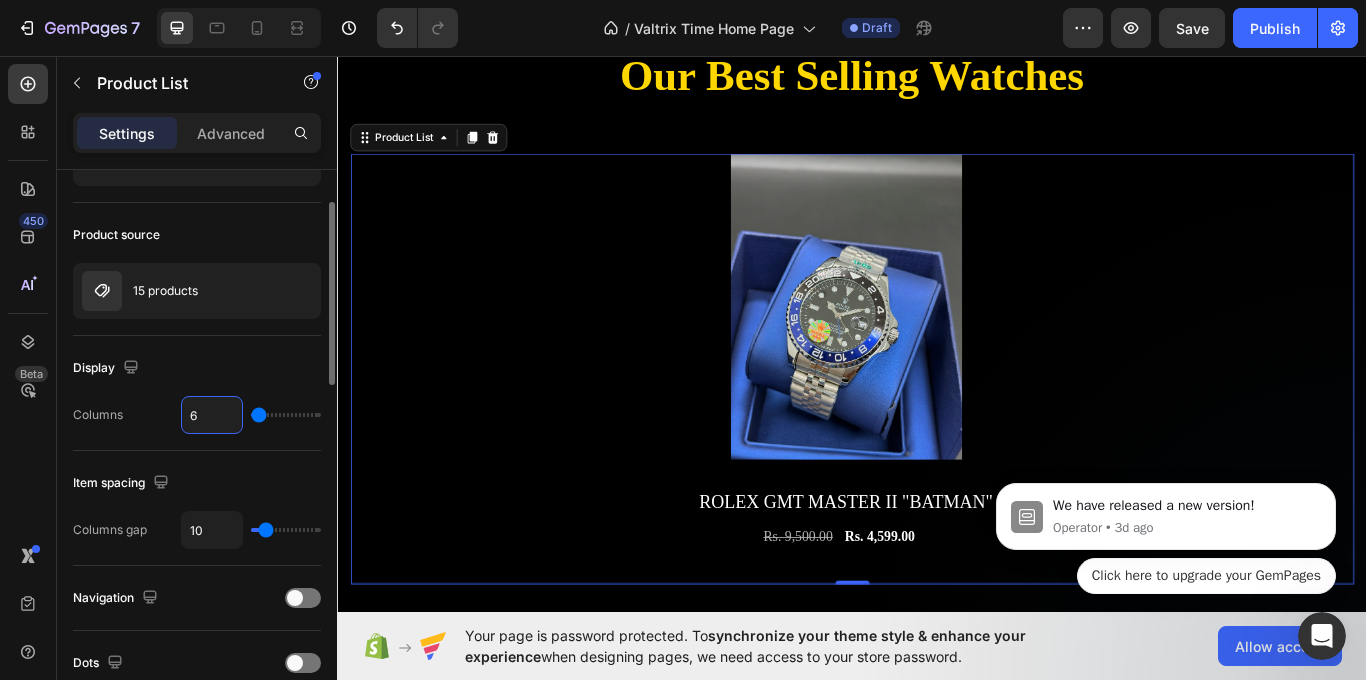 type on "6" 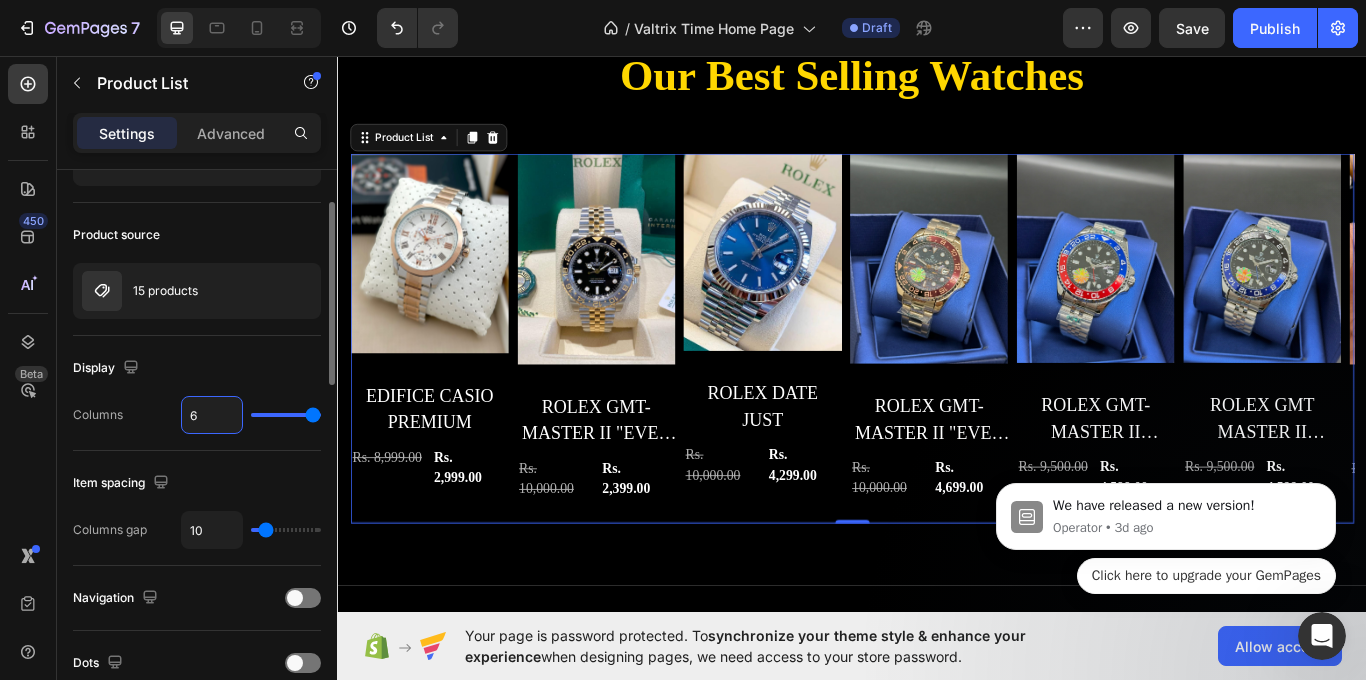type 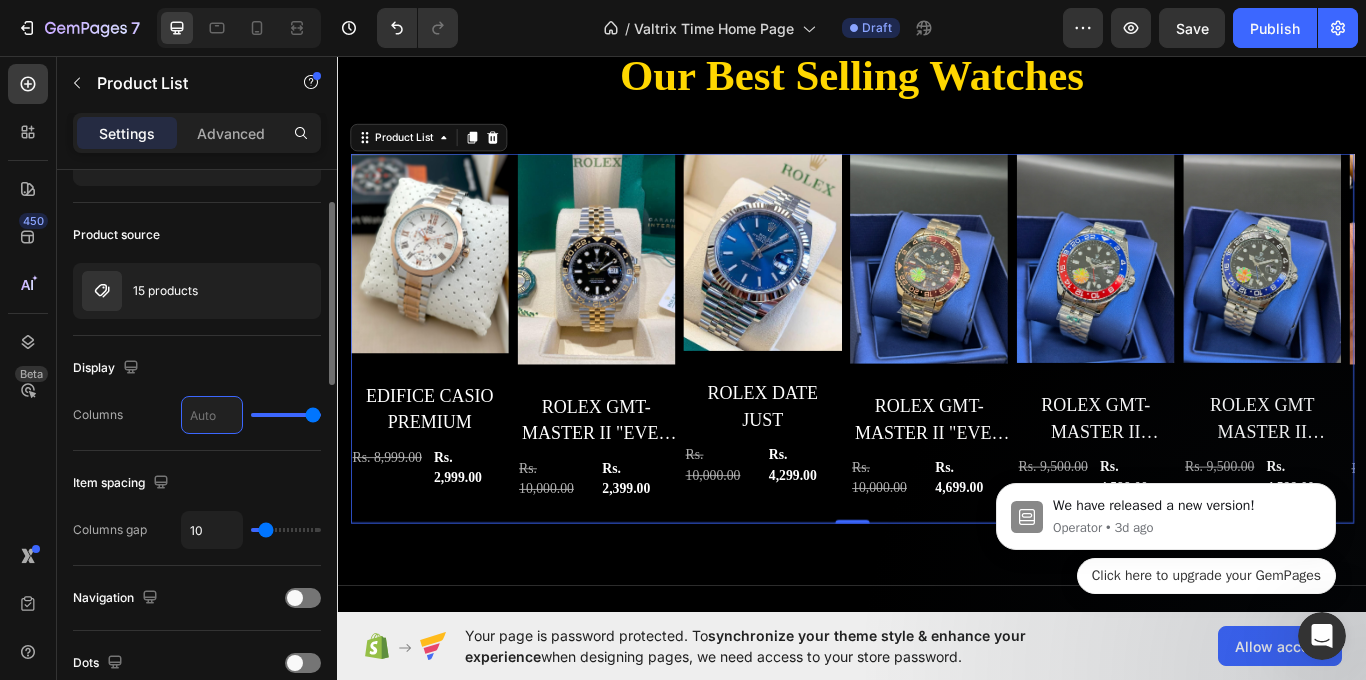 type on "1" 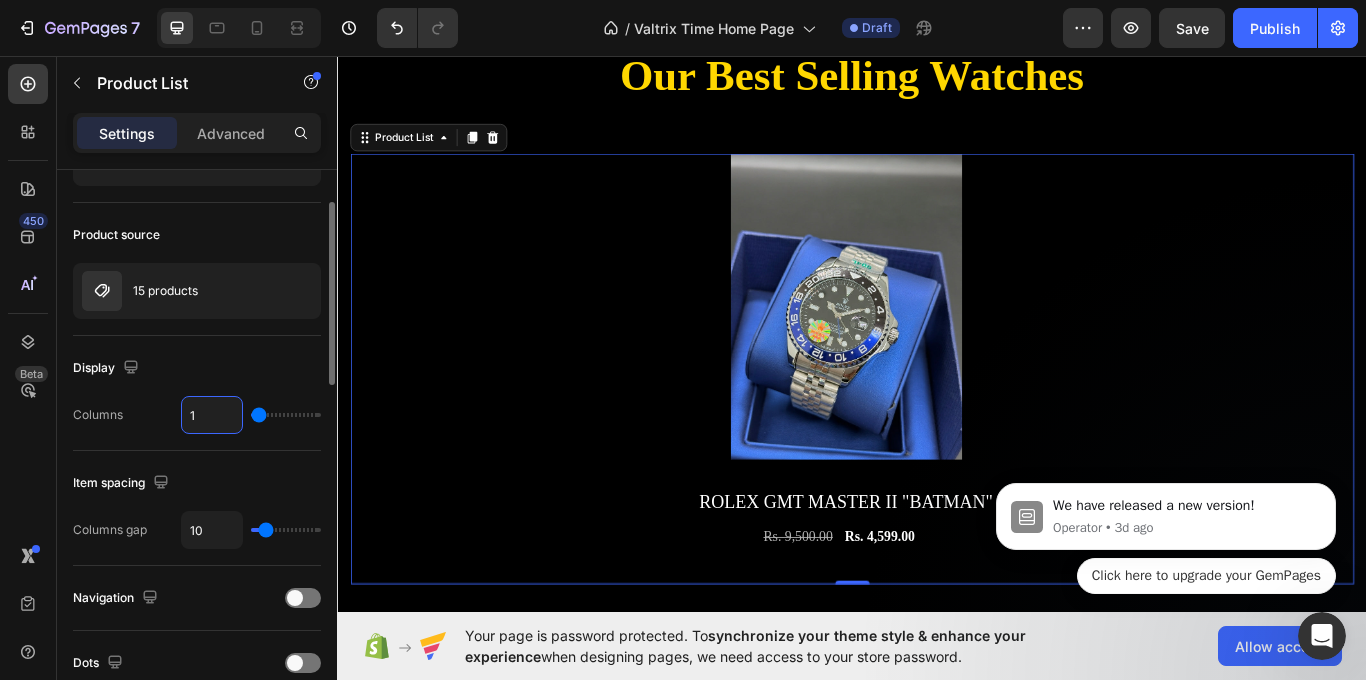 type on "15" 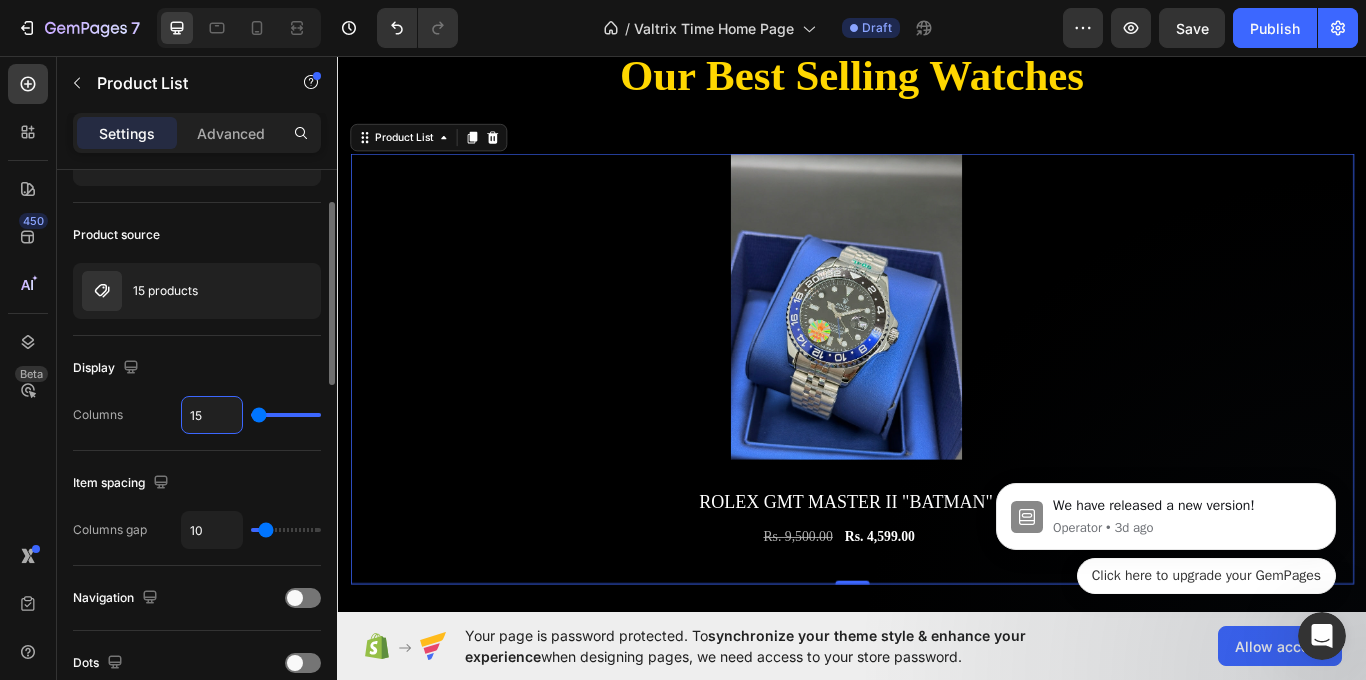 type on "6" 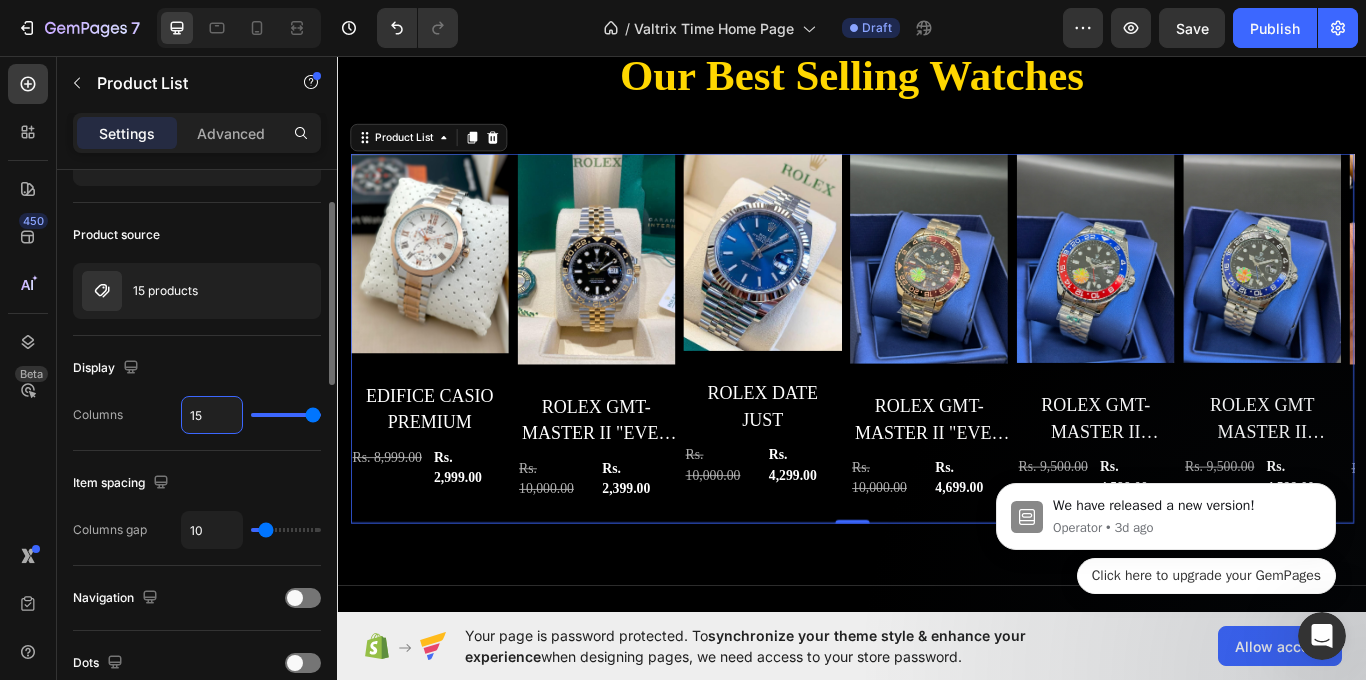 type on "6" 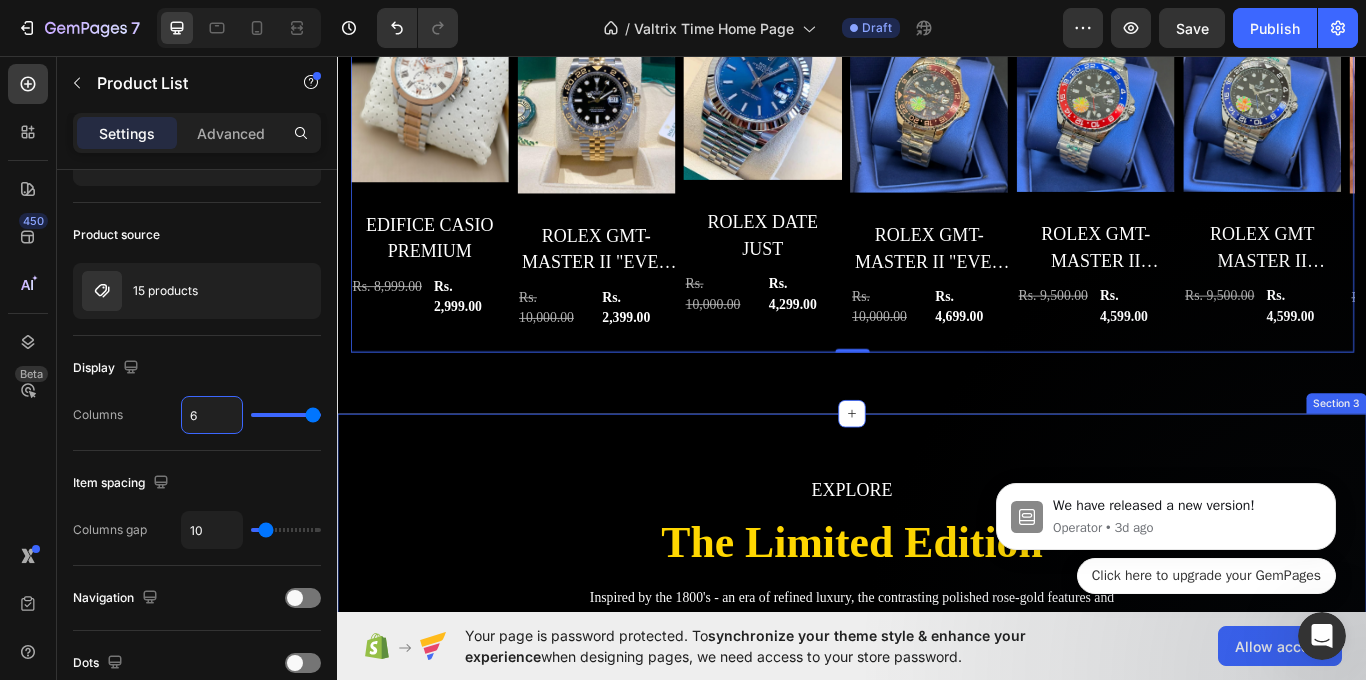scroll, scrollTop: 1091, scrollLeft: 0, axis: vertical 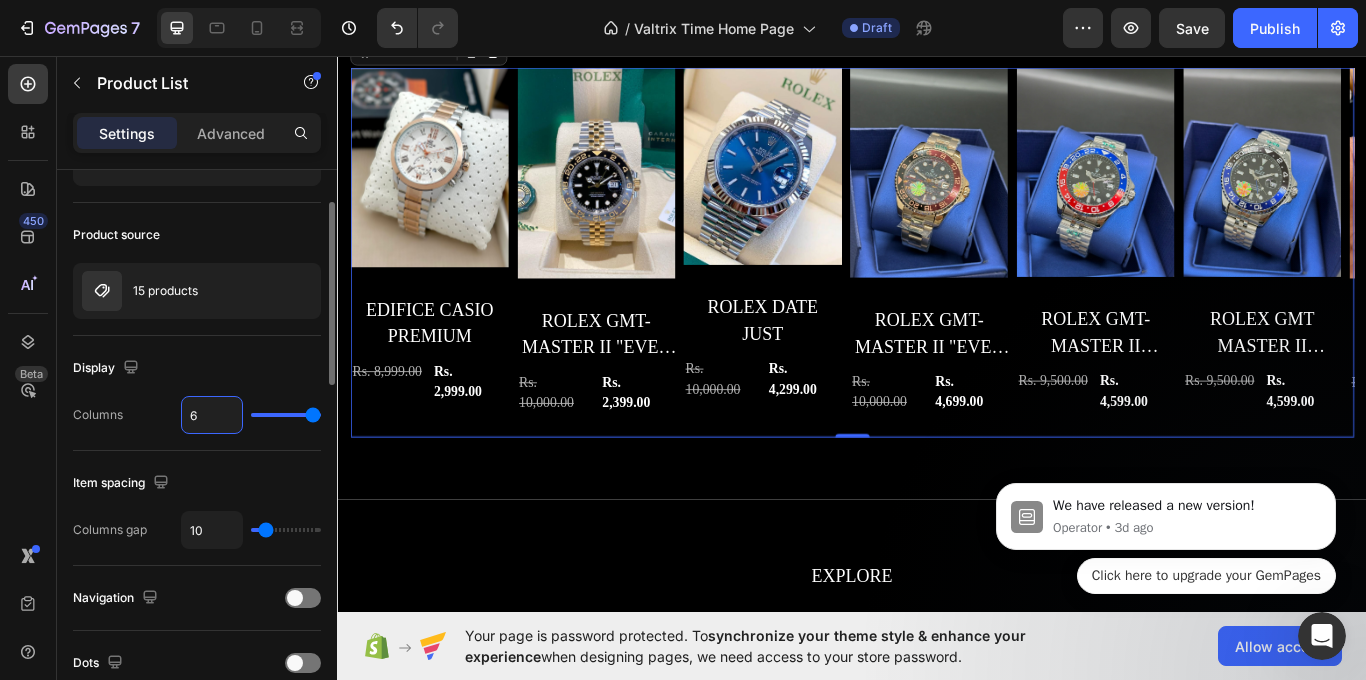 type 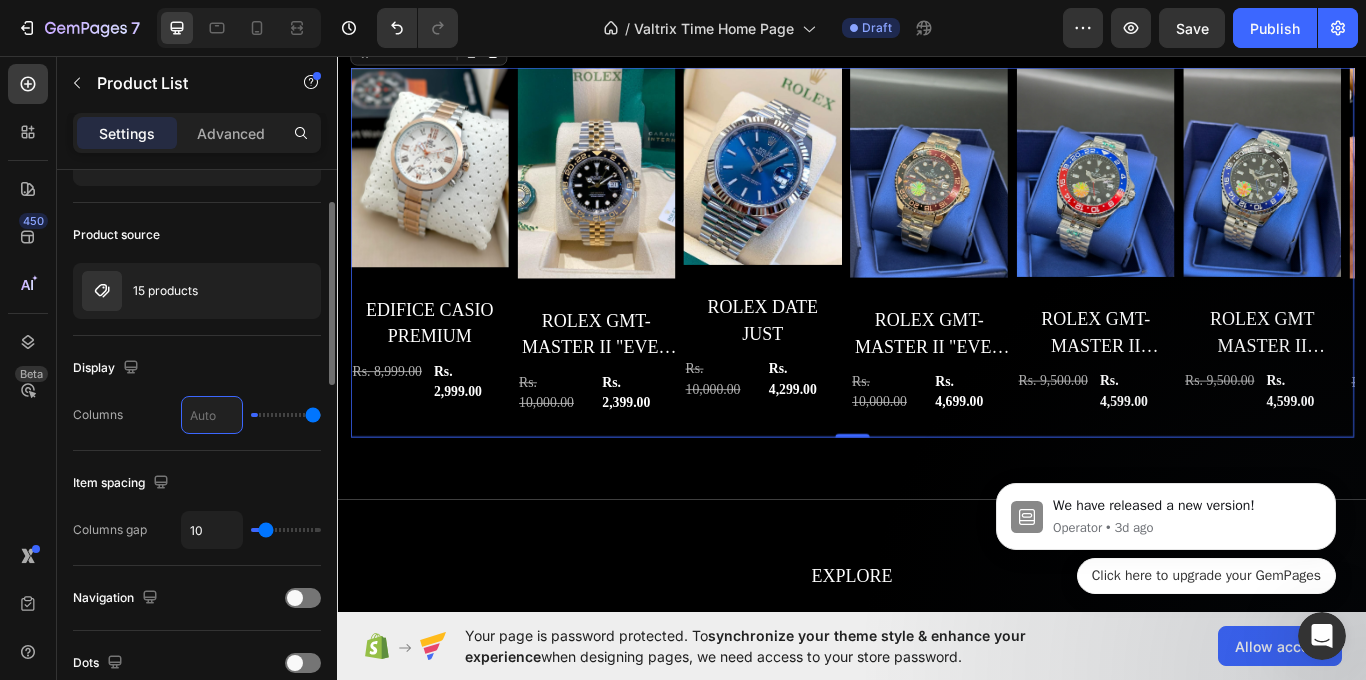 type on "1" 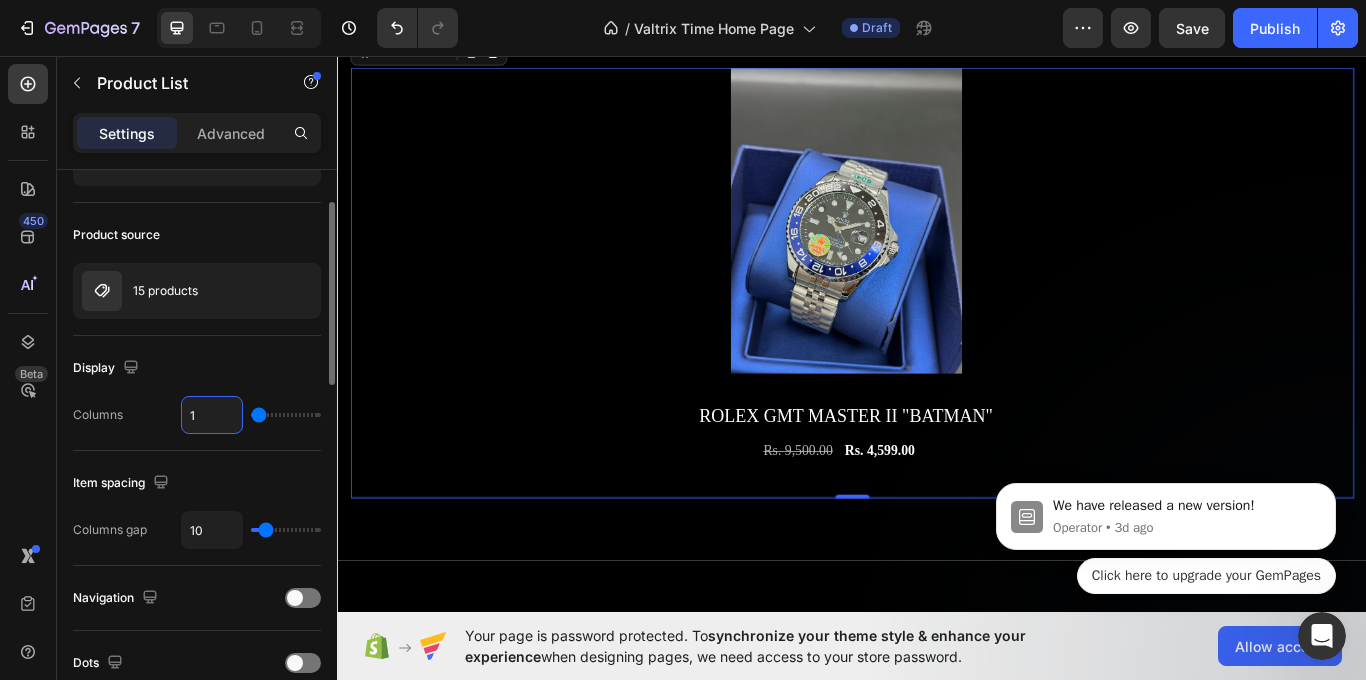 type on "15" 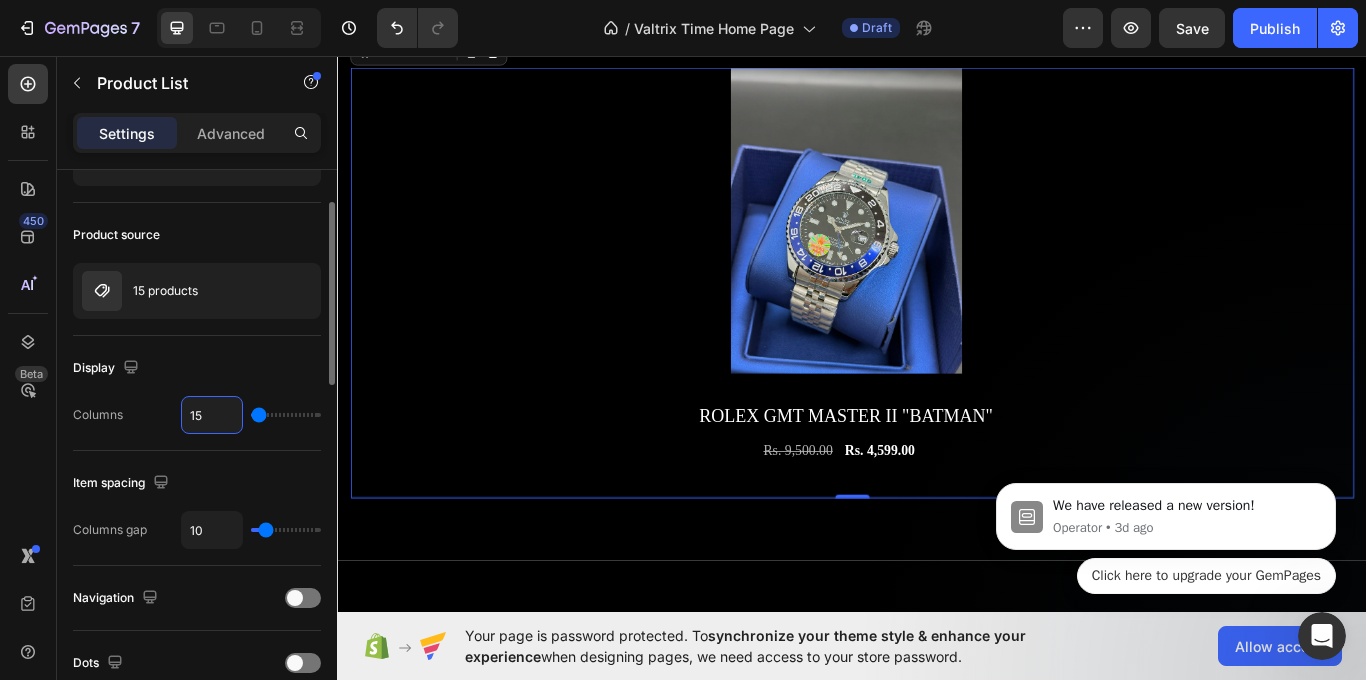 type on "6" 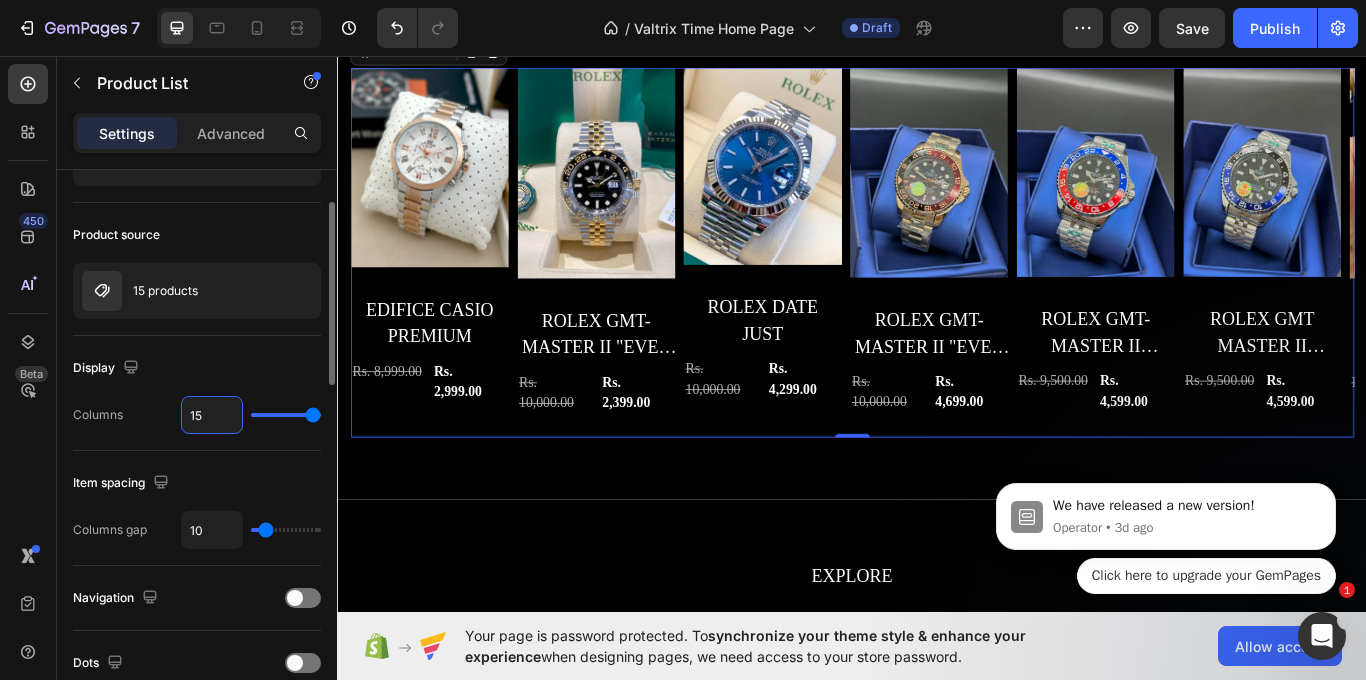 type on "1" 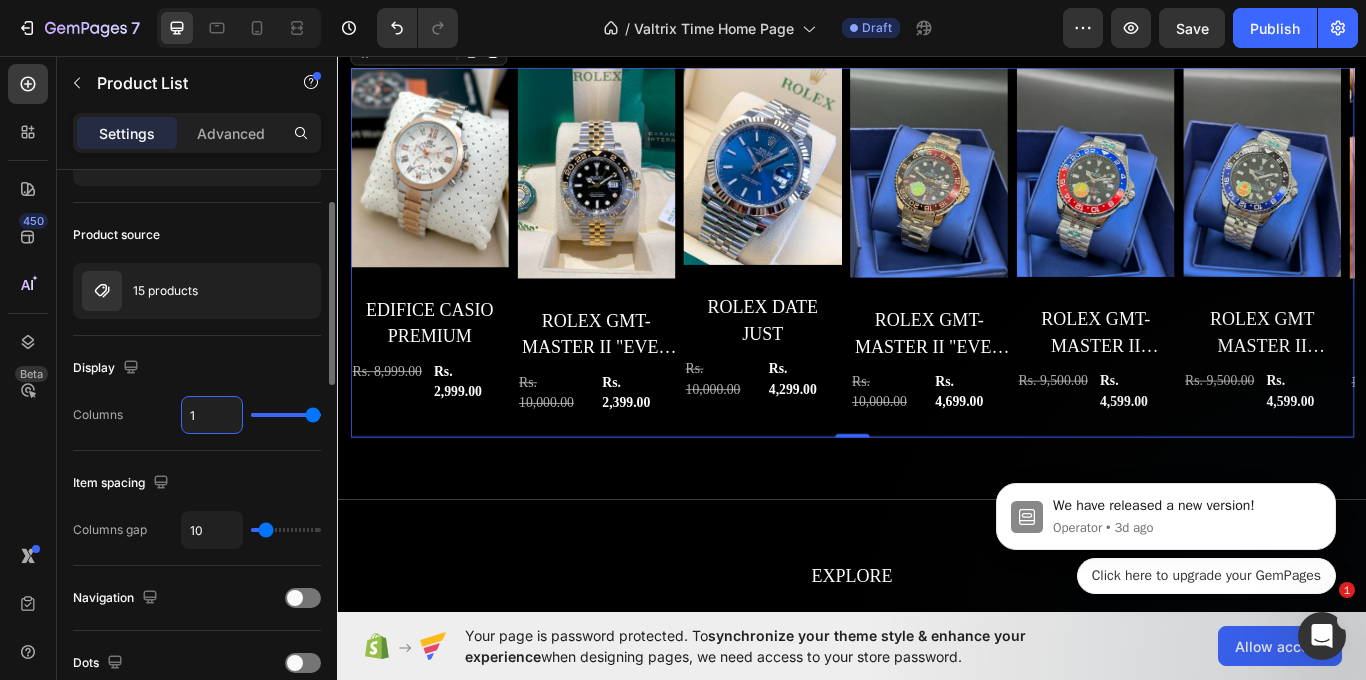 type on "1" 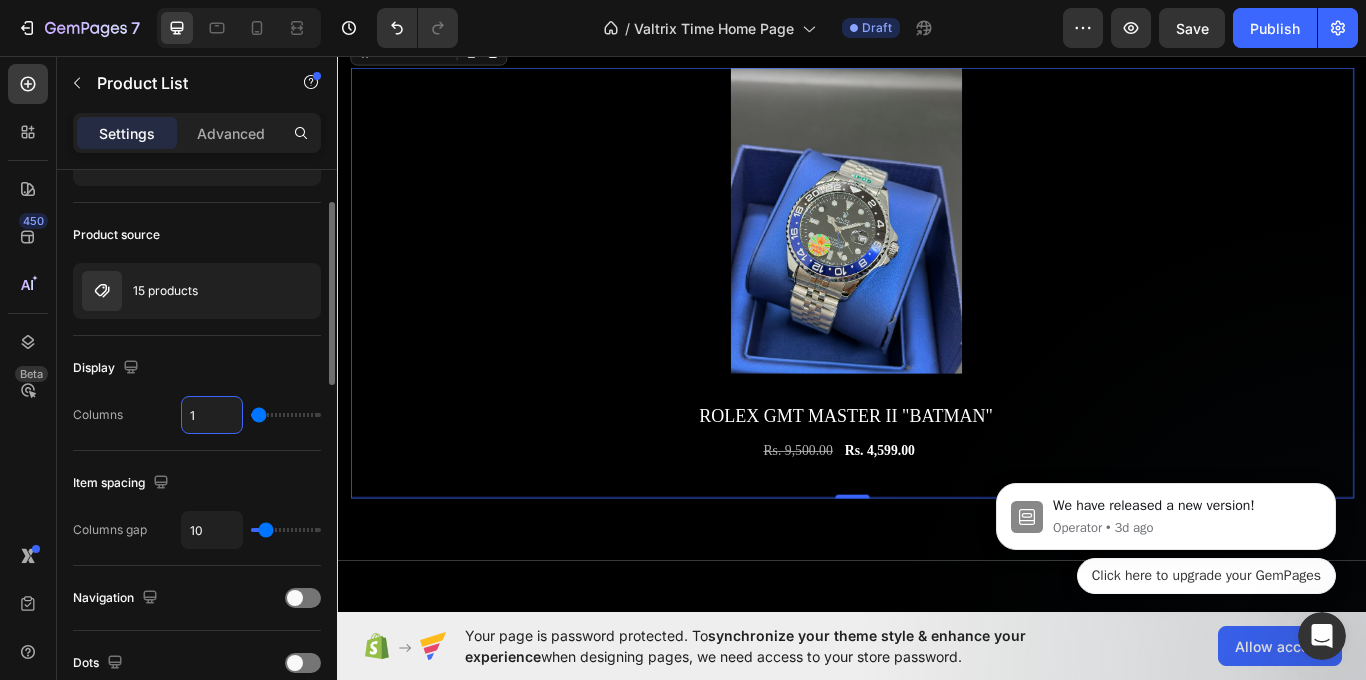 type on "15" 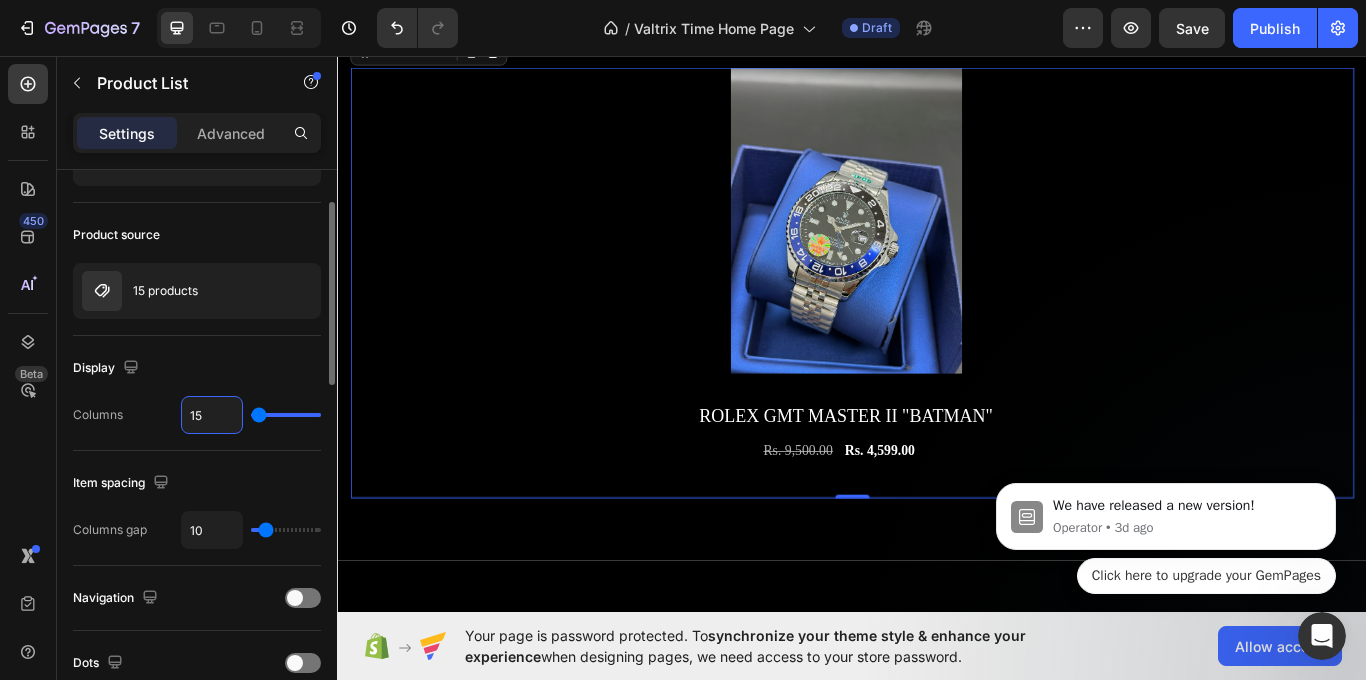 type on "6" 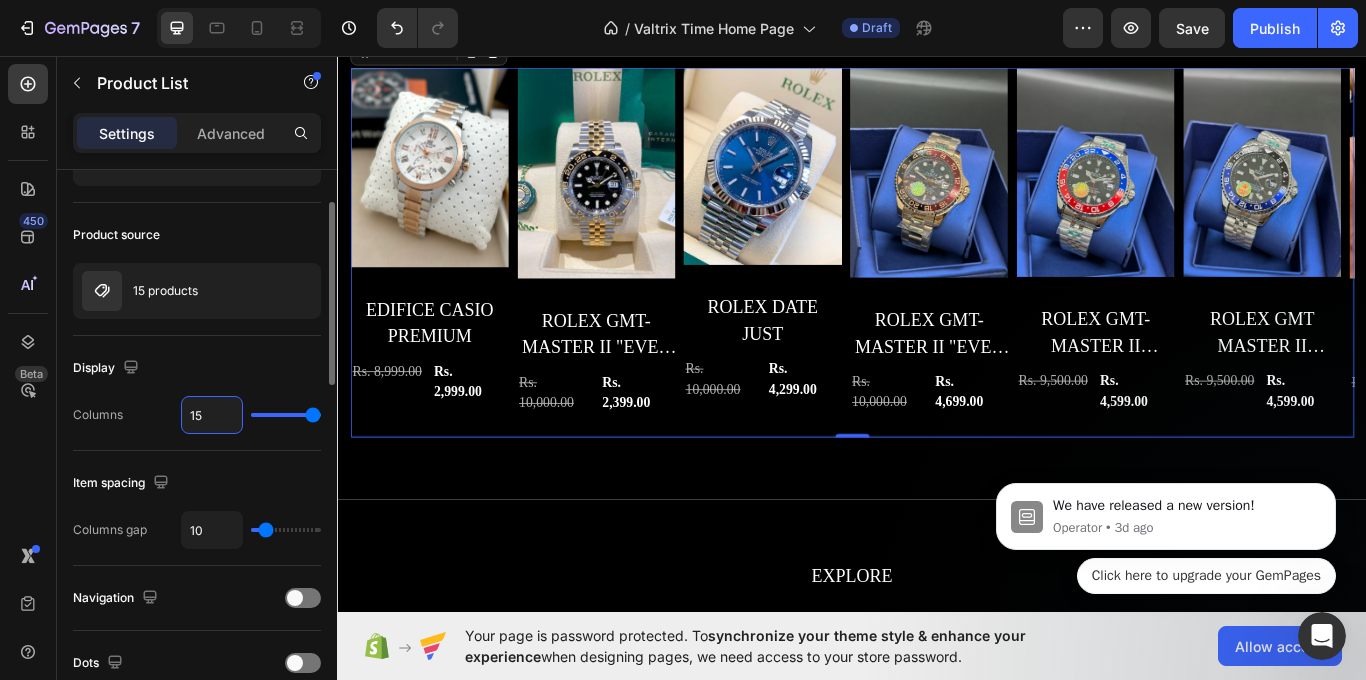 type on "1" 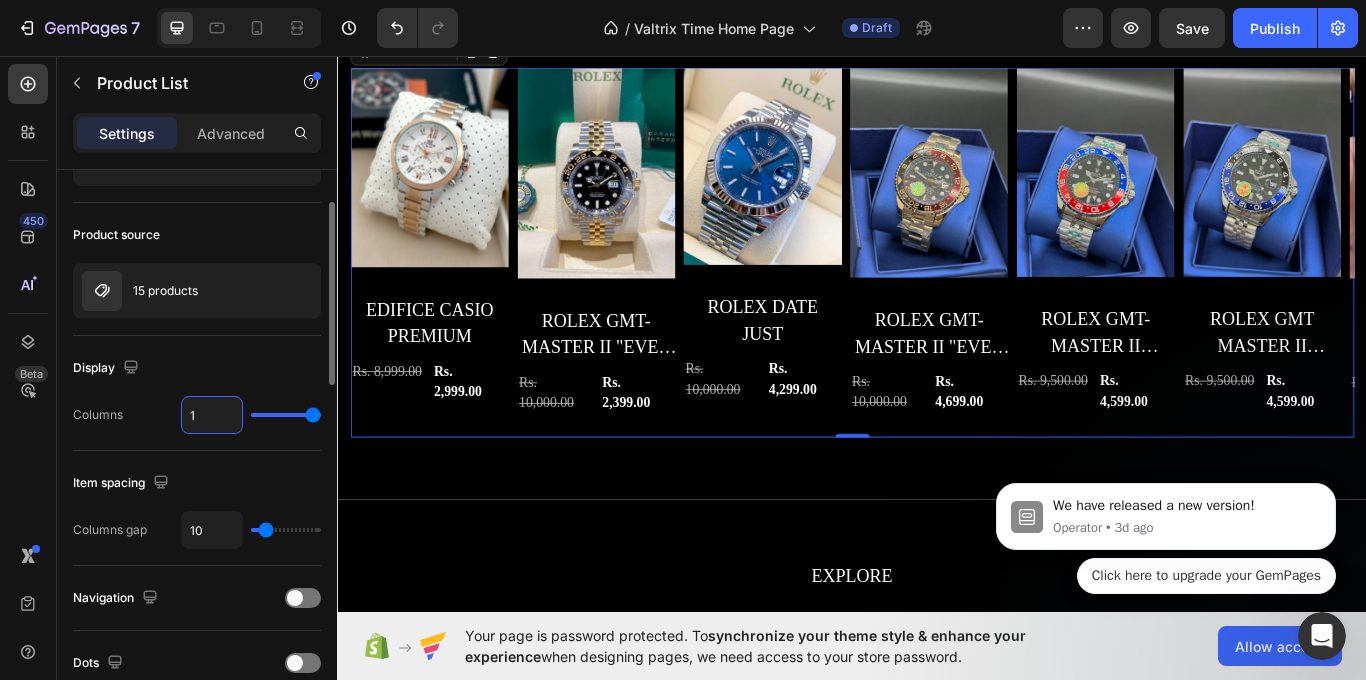 type 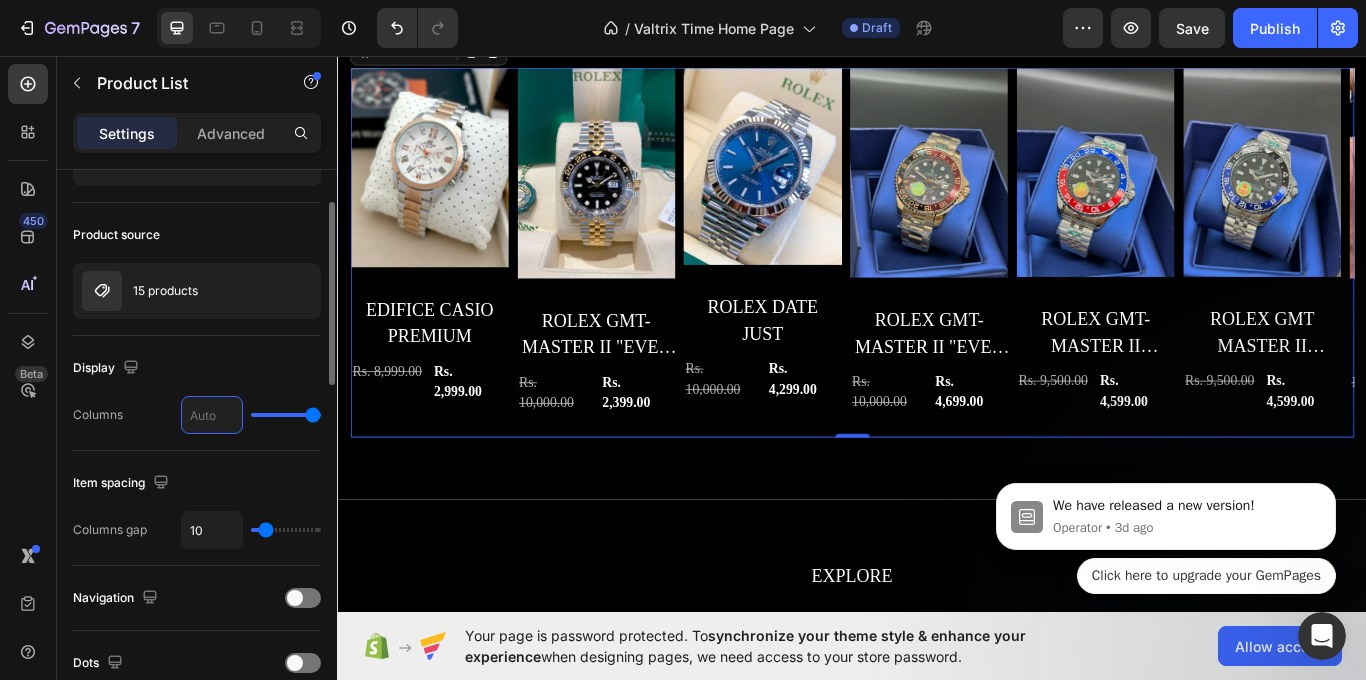 type on "1" 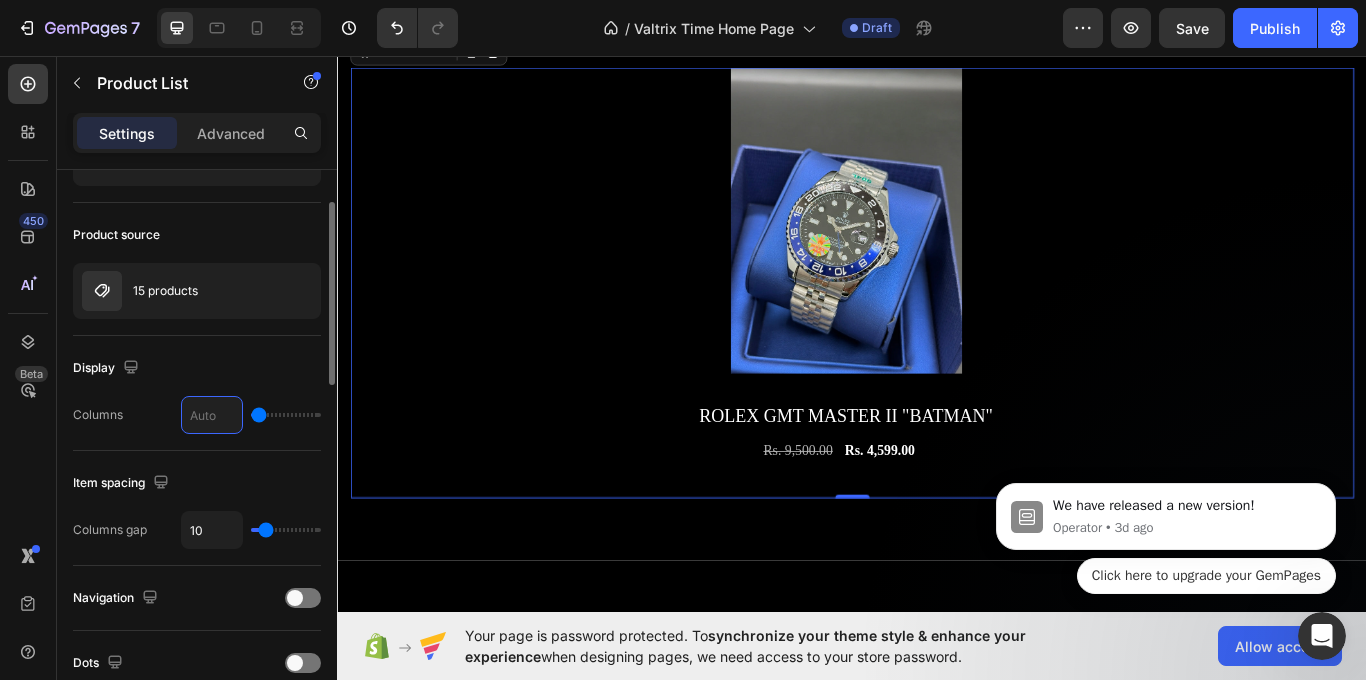 type on "5" 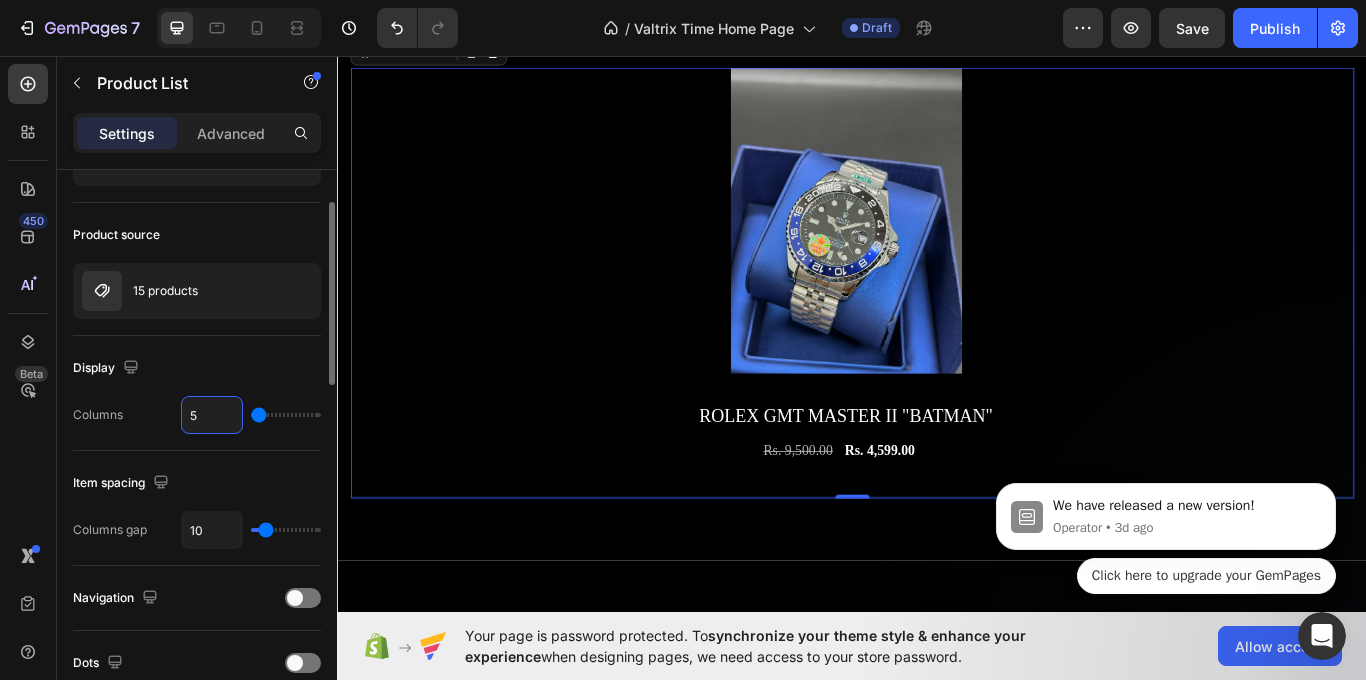 type on "5" 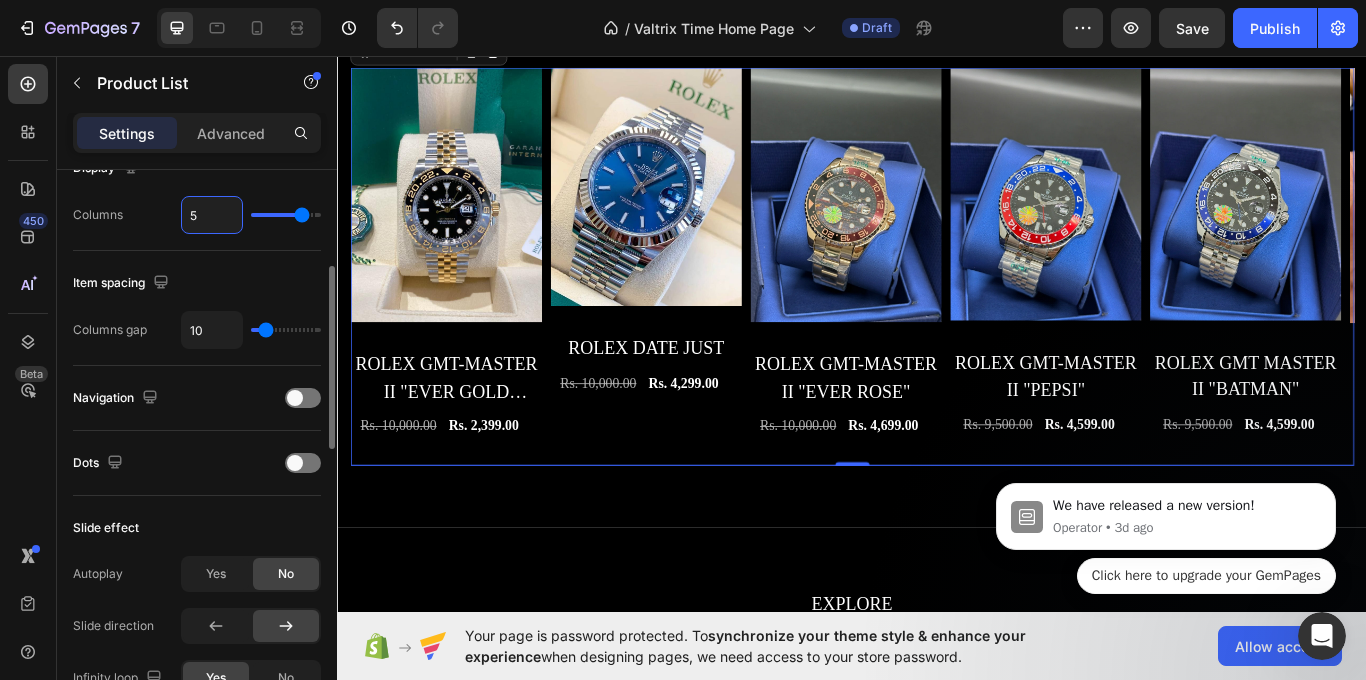 scroll, scrollTop: 0, scrollLeft: 0, axis: both 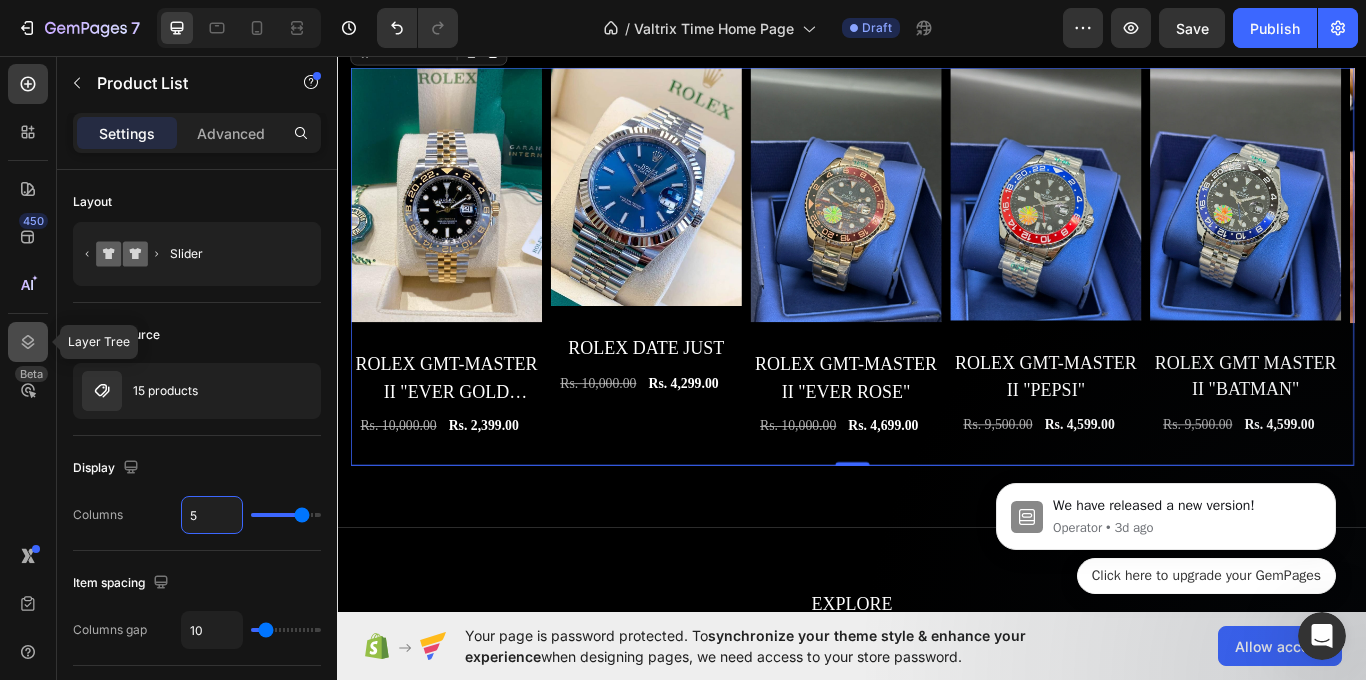 type on "5" 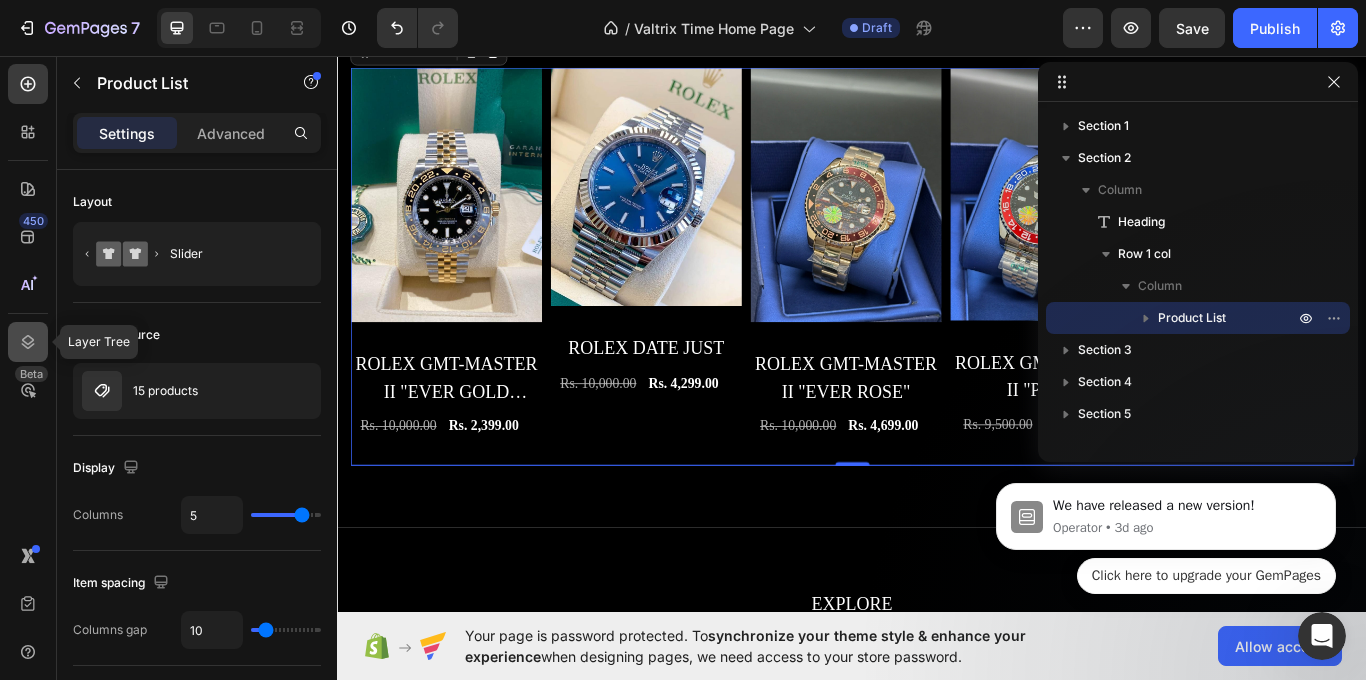 click 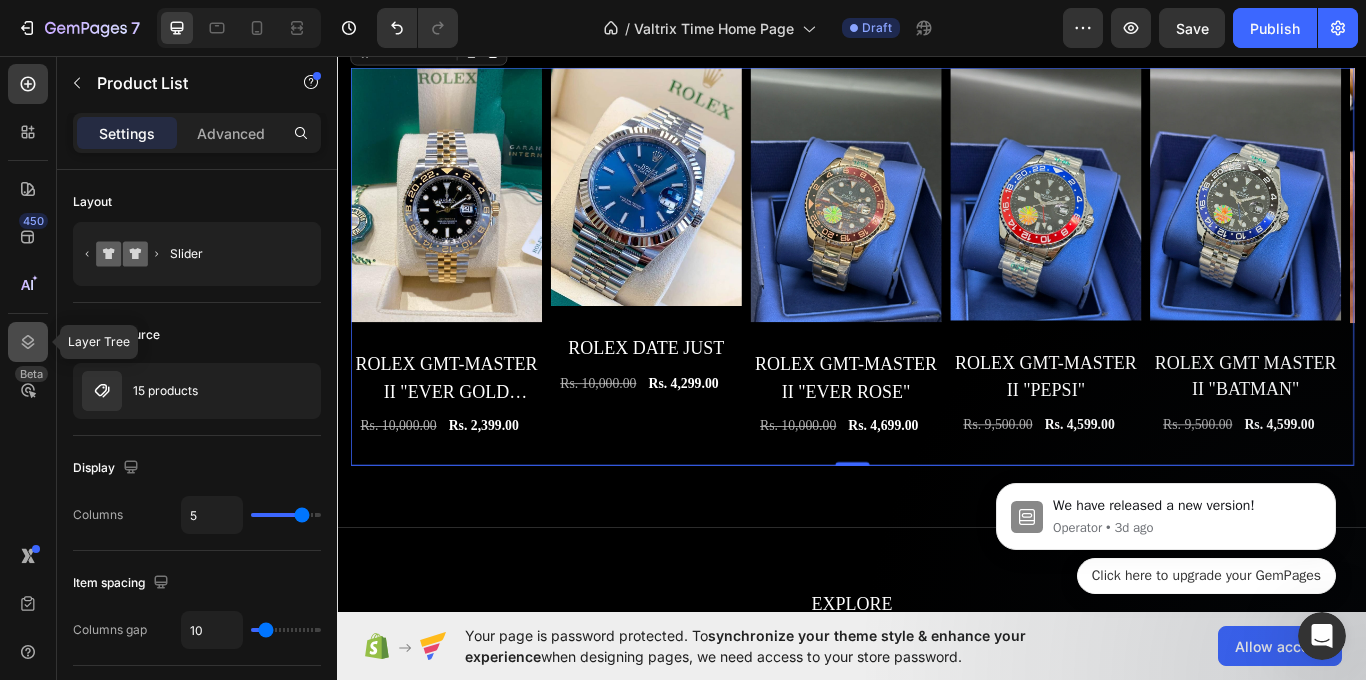 click 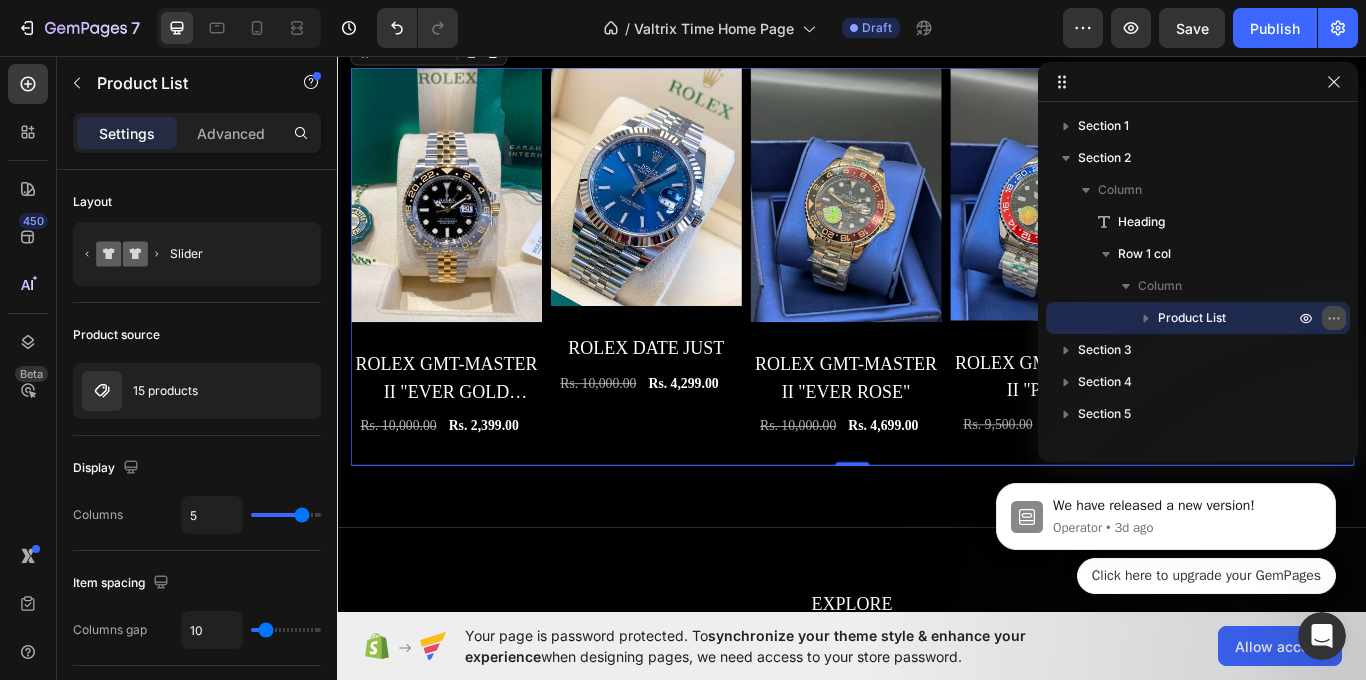 click 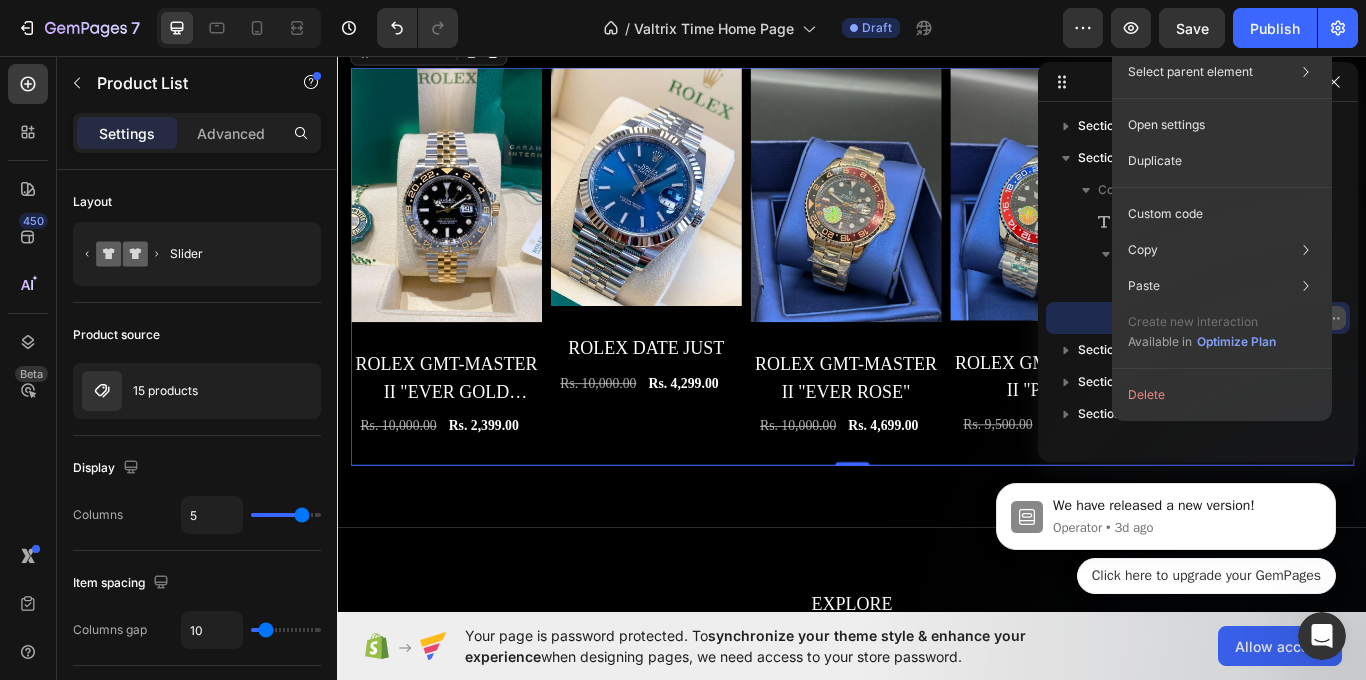 click 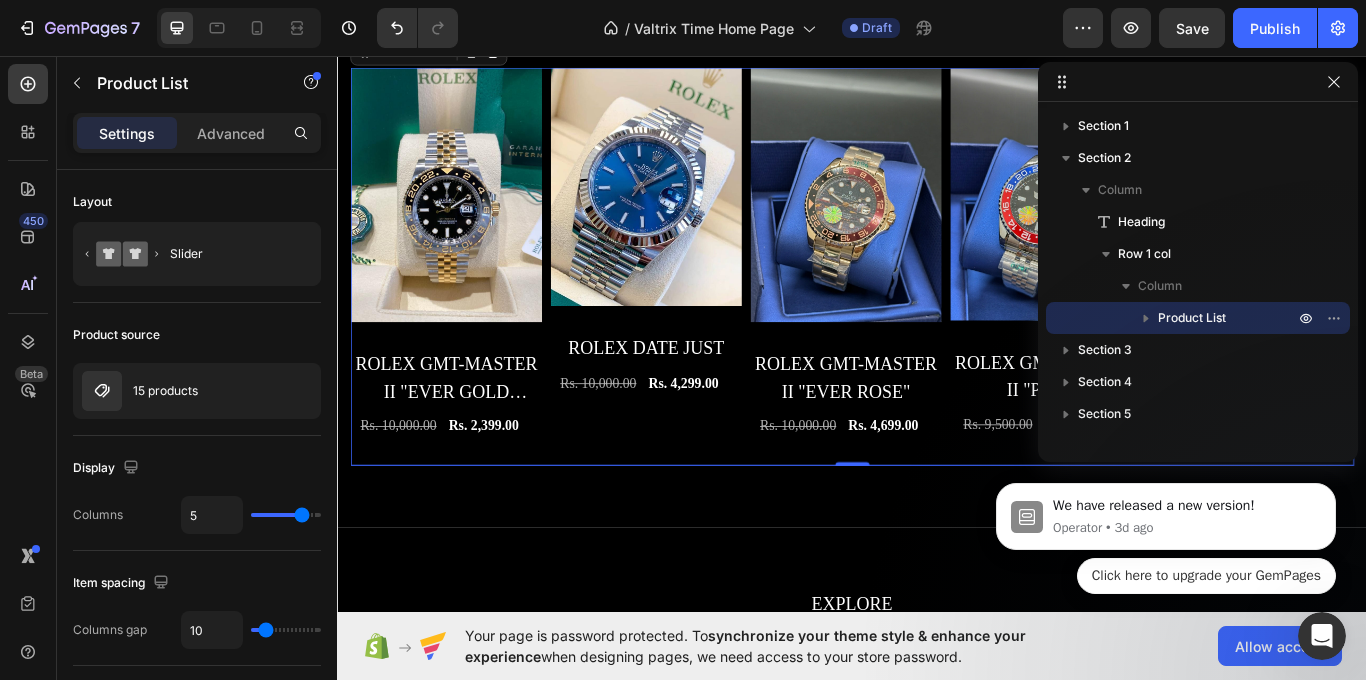 click 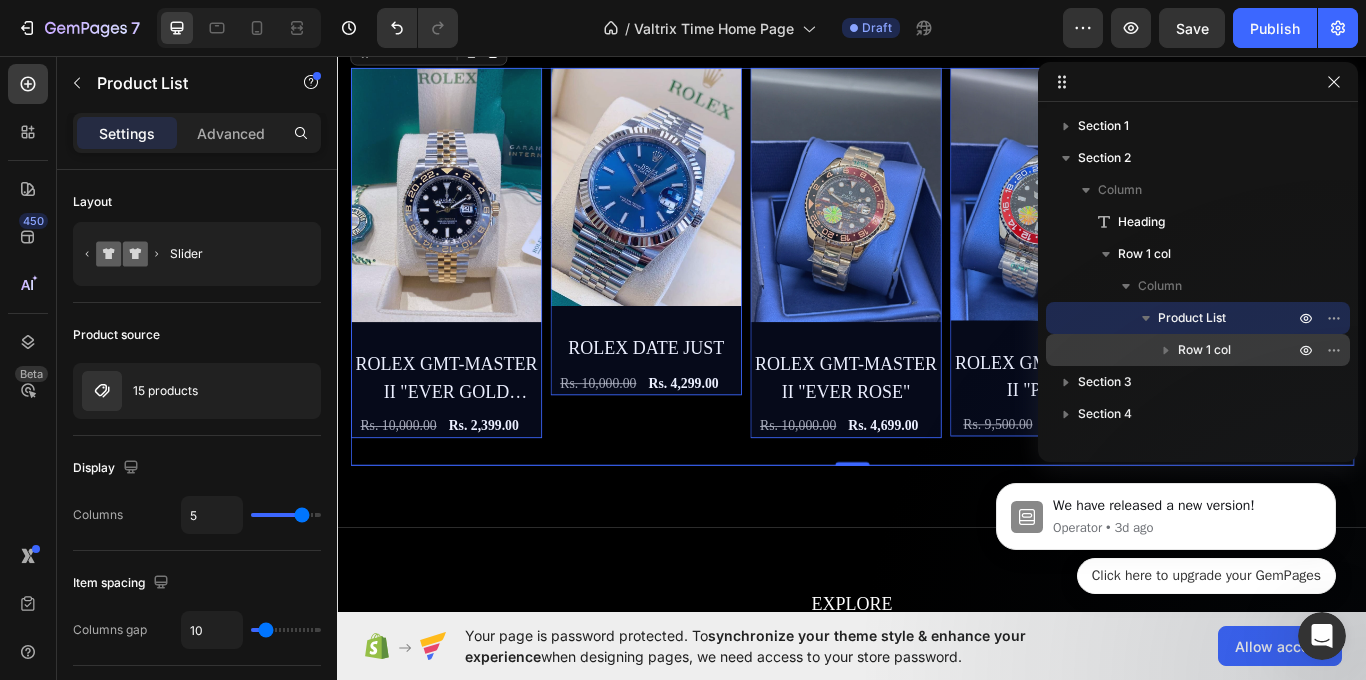 click 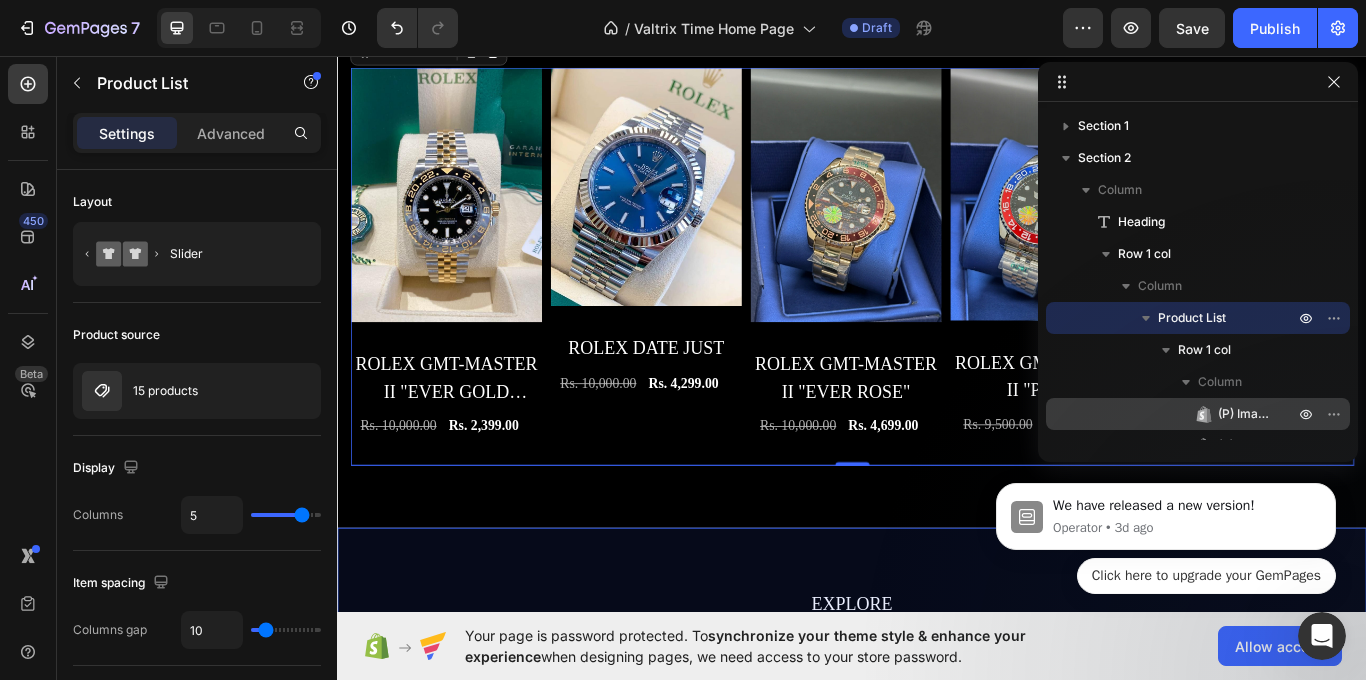 scroll, scrollTop: 100, scrollLeft: 0, axis: vertical 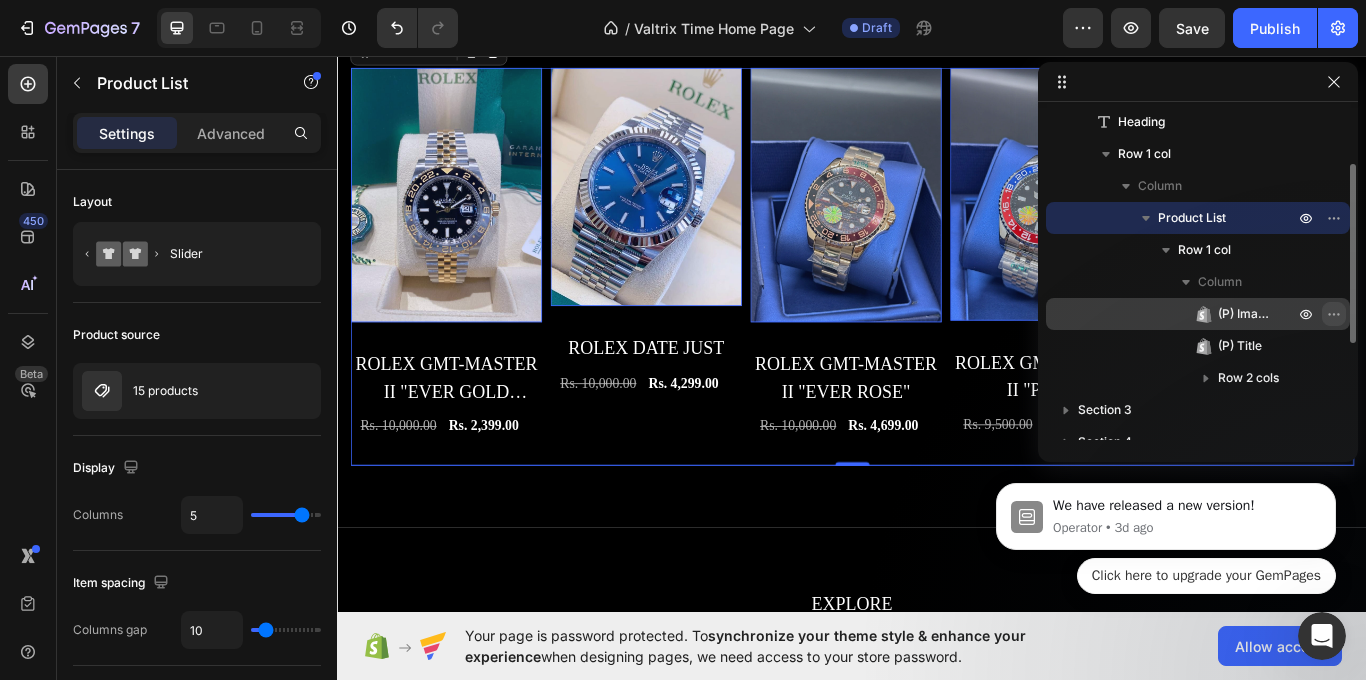 click 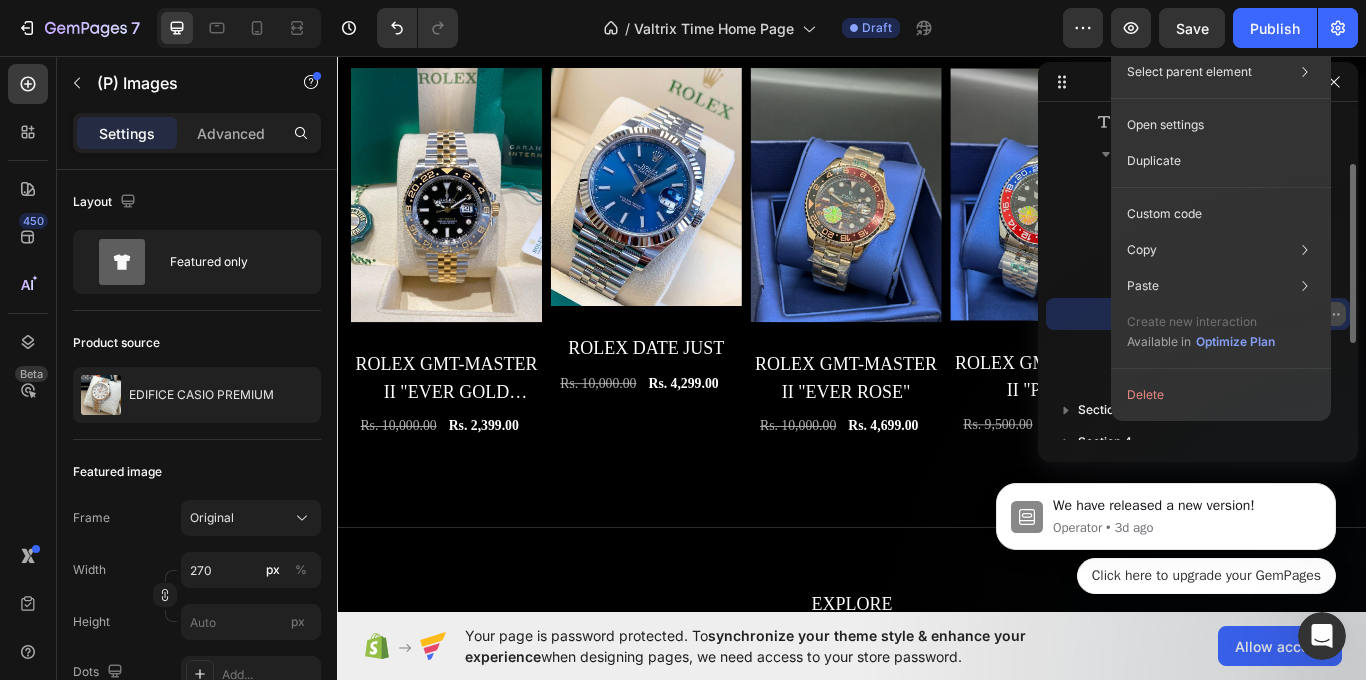 click 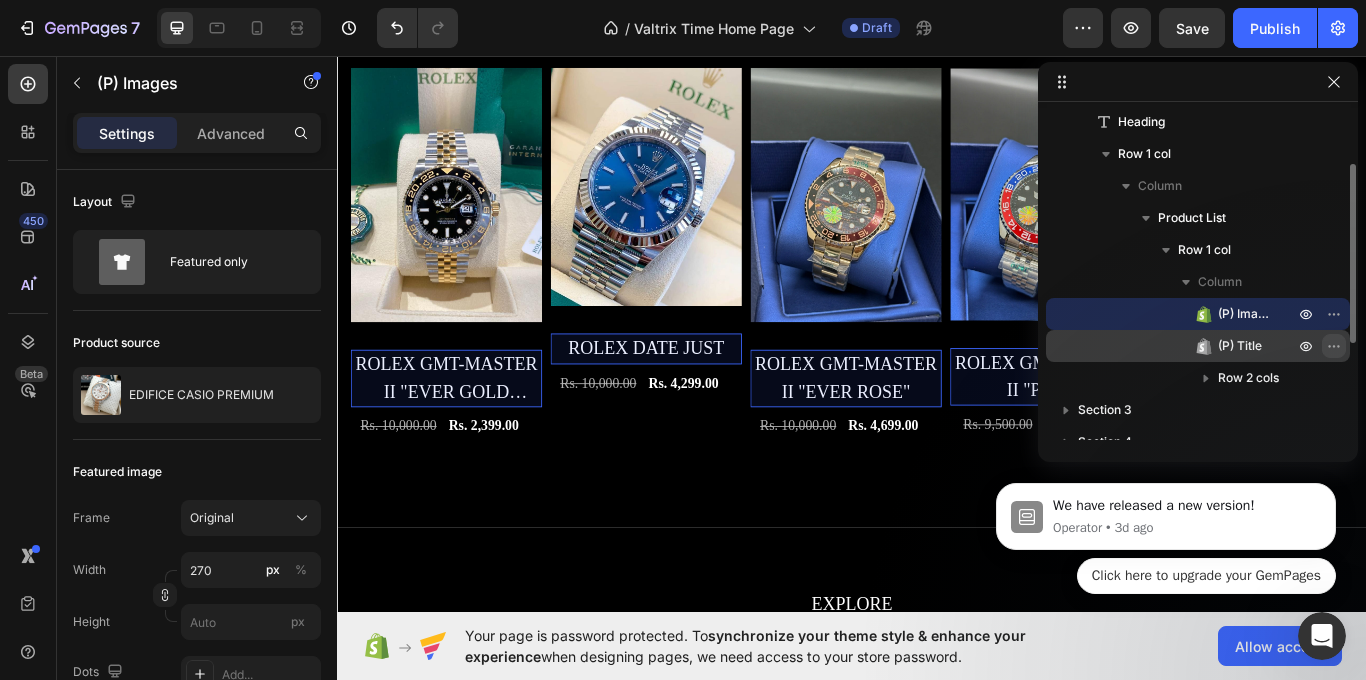 click 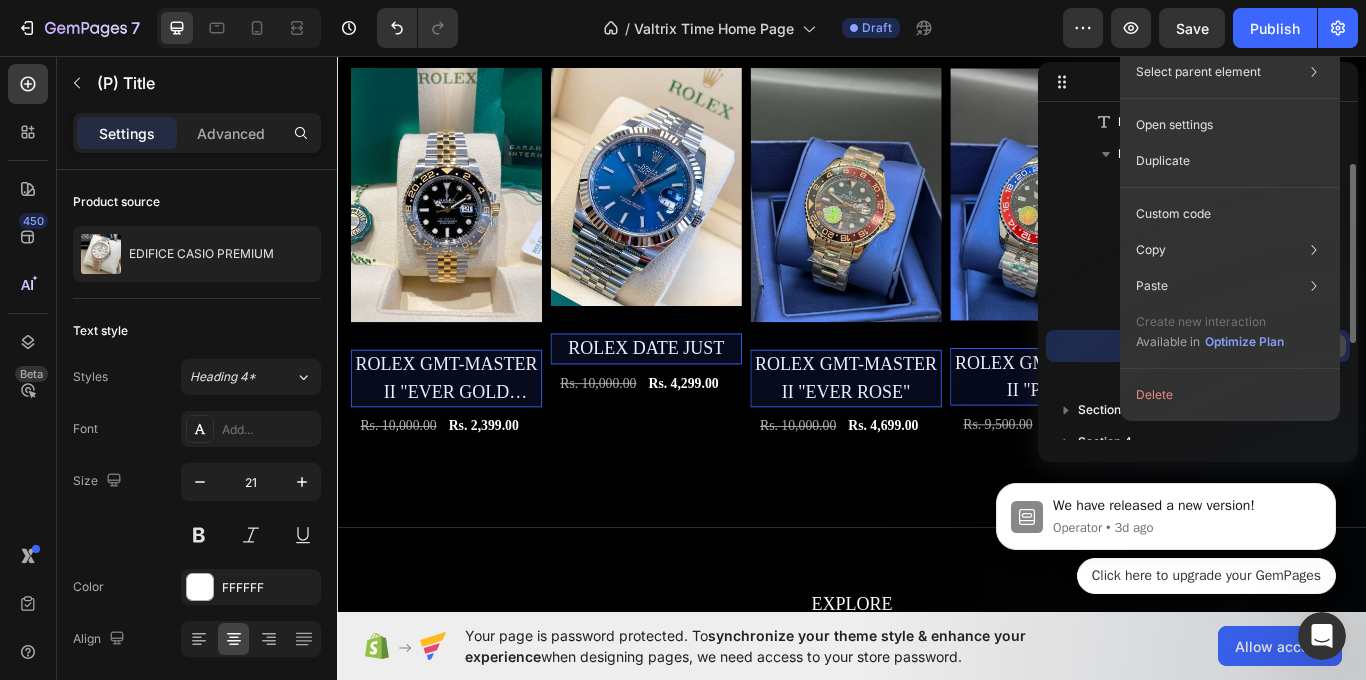 click 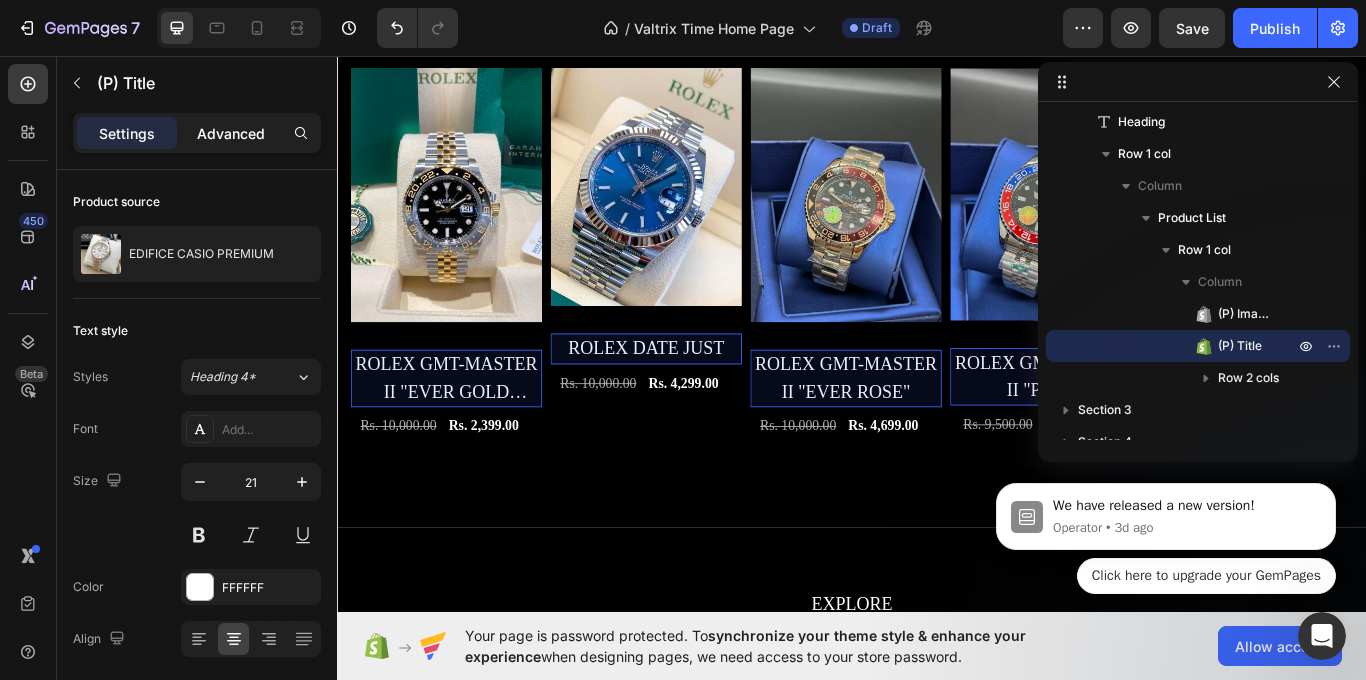 click on "Advanced" at bounding box center [231, 133] 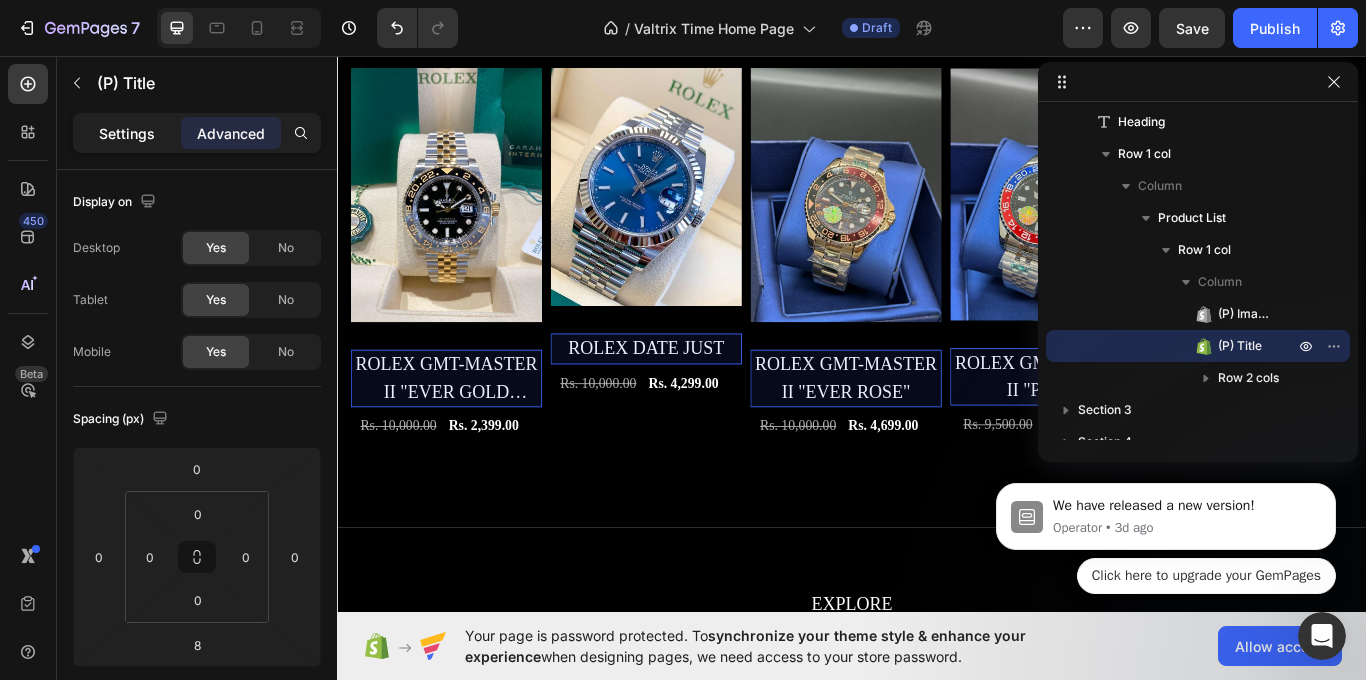click on "Settings" at bounding box center (127, 133) 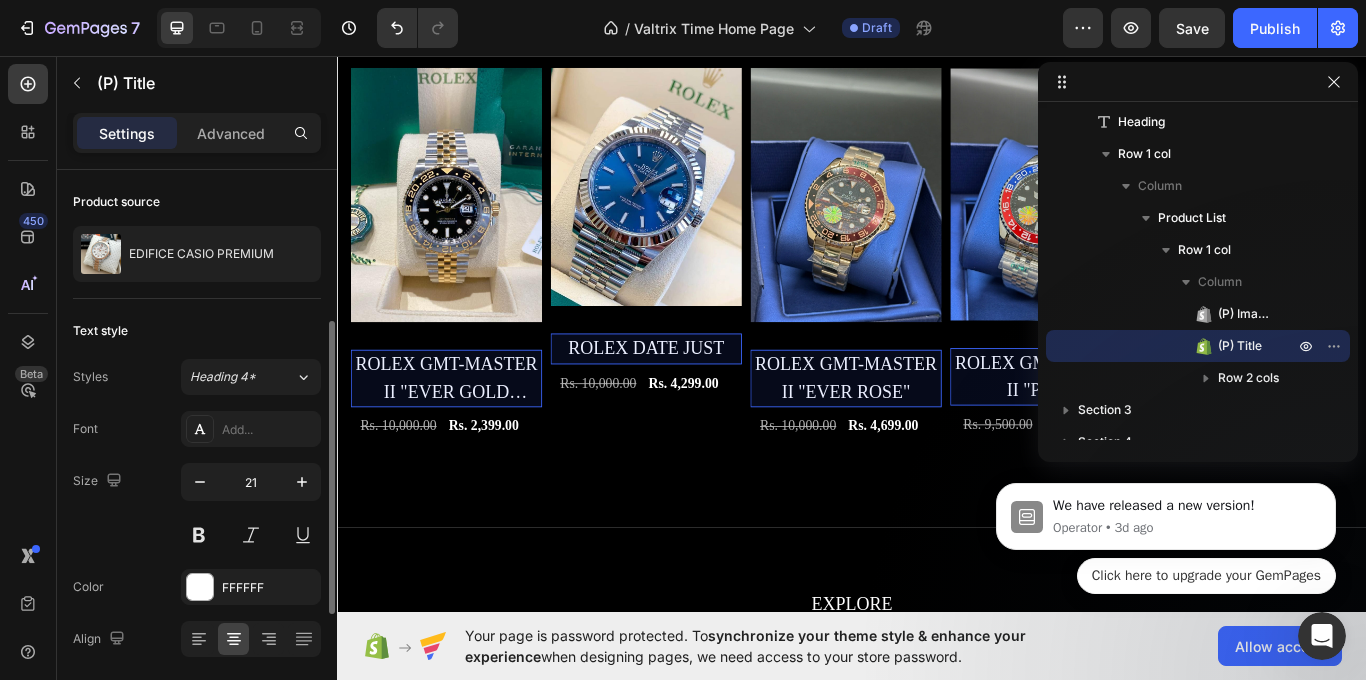 scroll, scrollTop: 100, scrollLeft: 0, axis: vertical 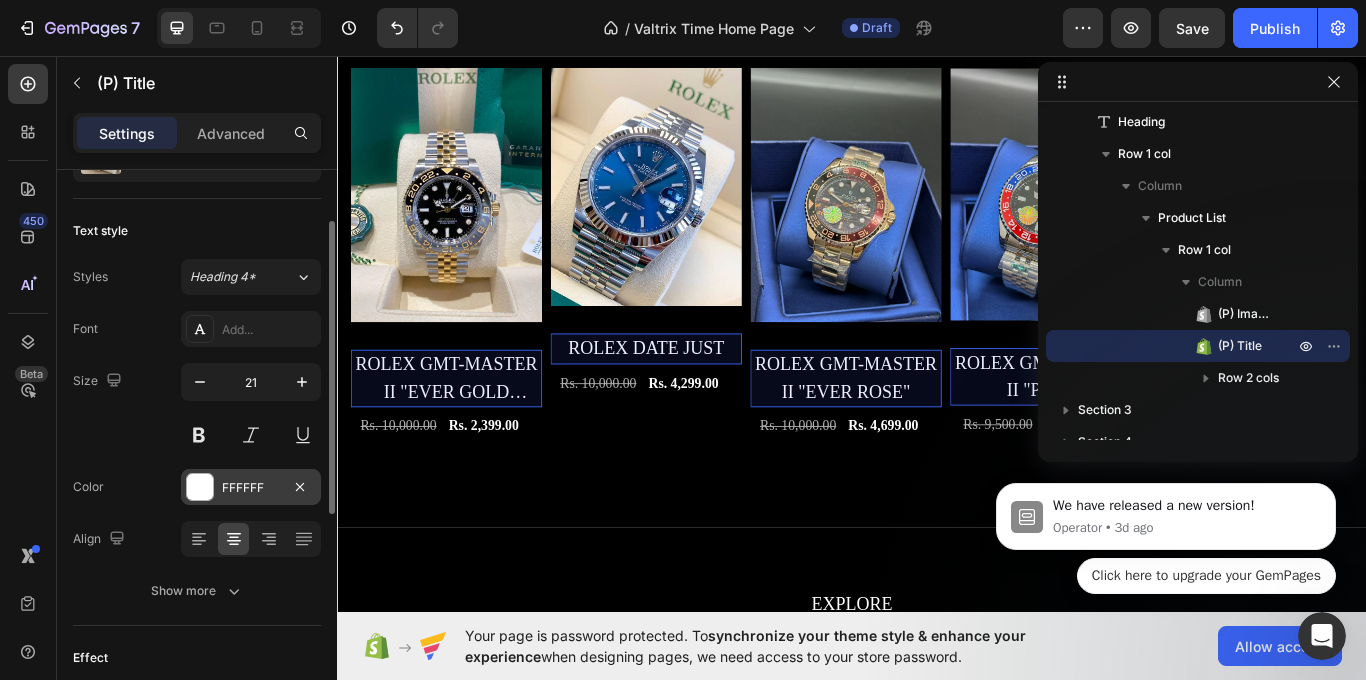 click on "FFFFFF" at bounding box center (251, 488) 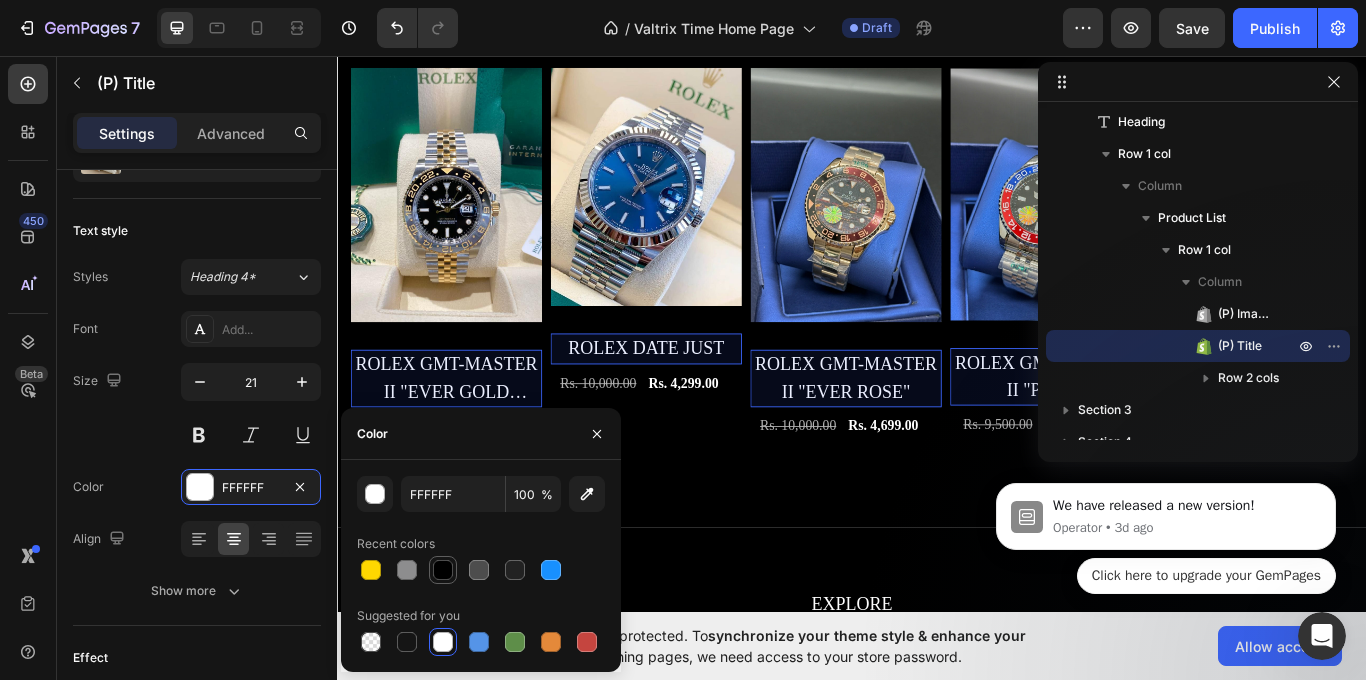 click at bounding box center [443, 570] 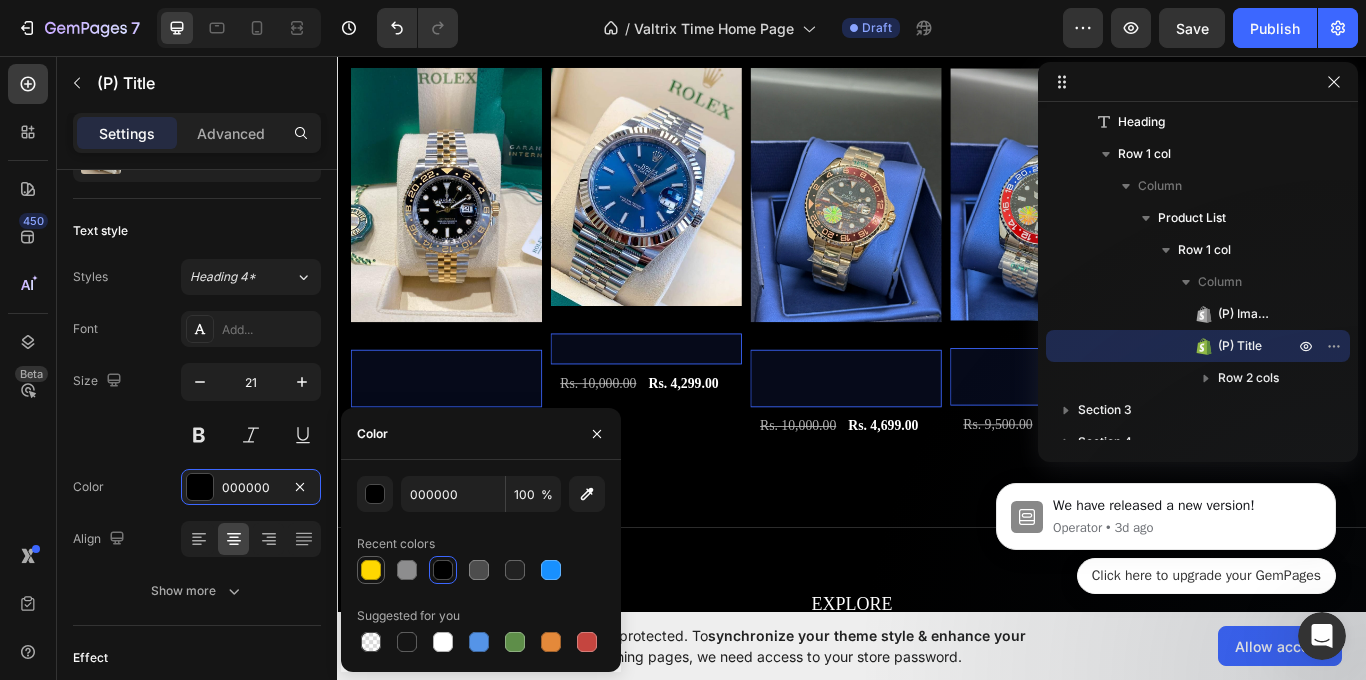 click at bounding box center [371, 570] 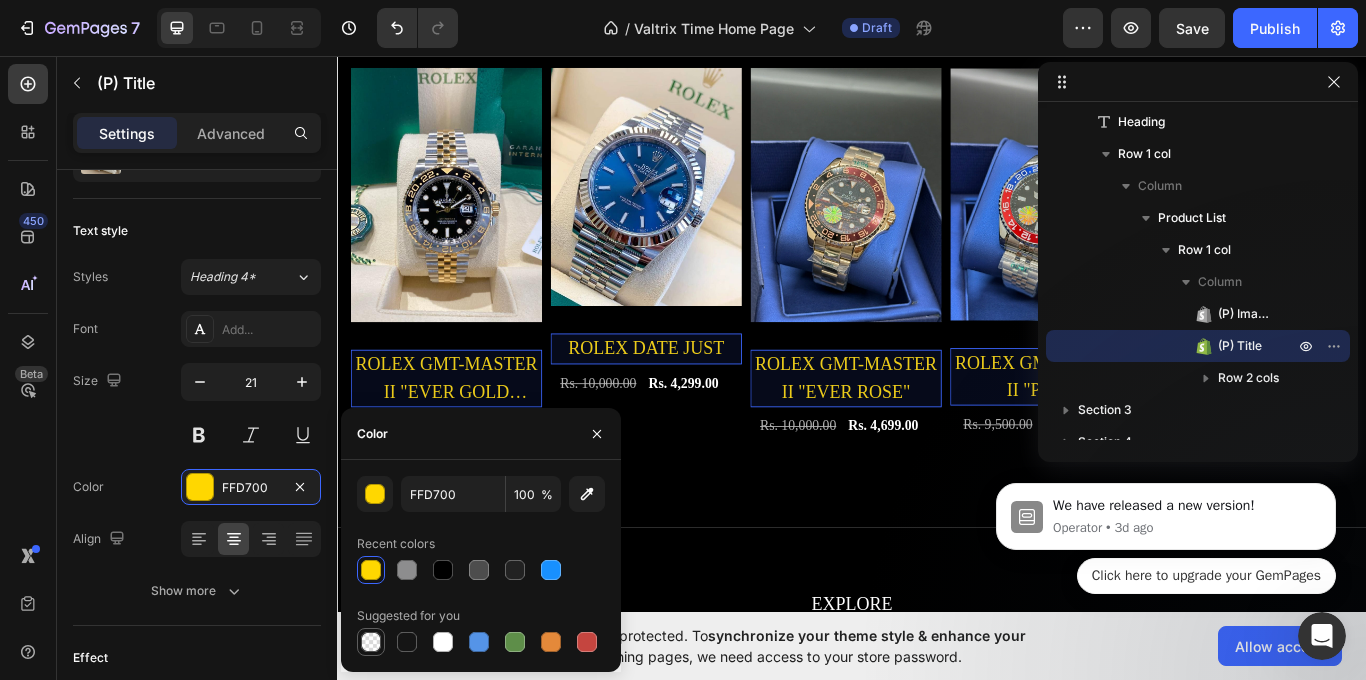 click at bounding box center [371, 642] 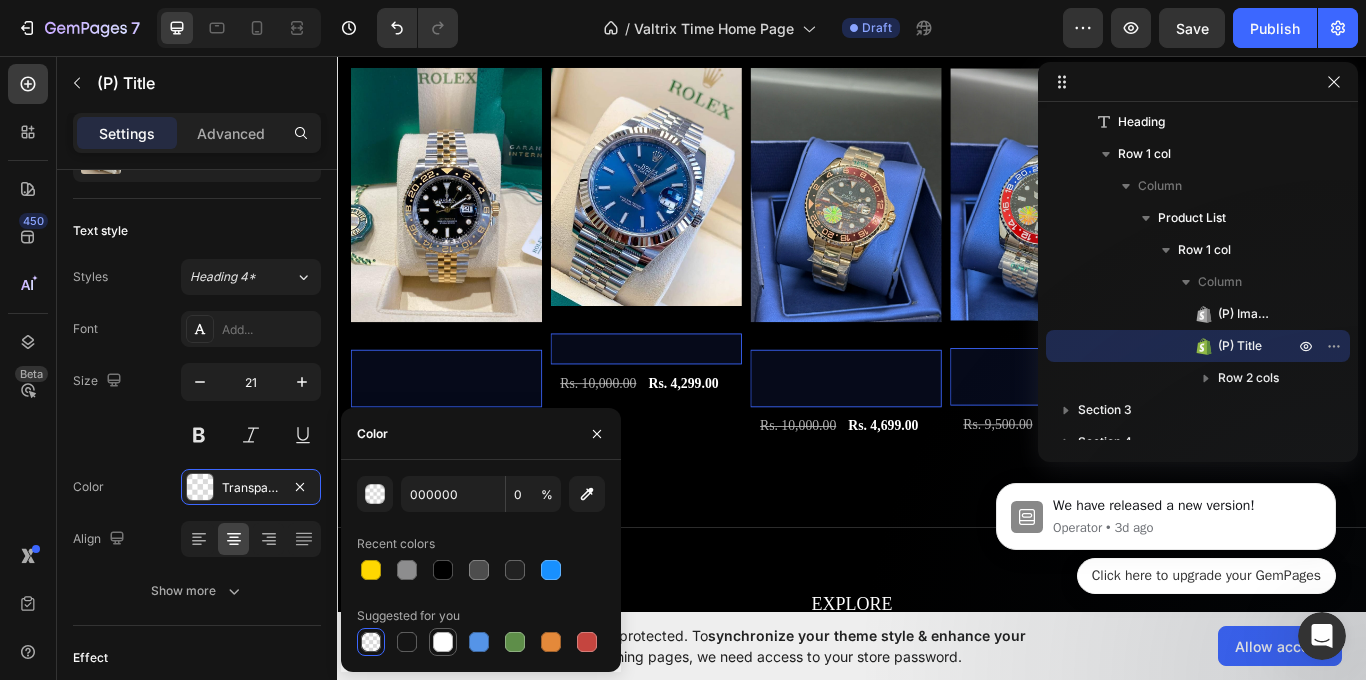 click at bounding box center (443, 642) 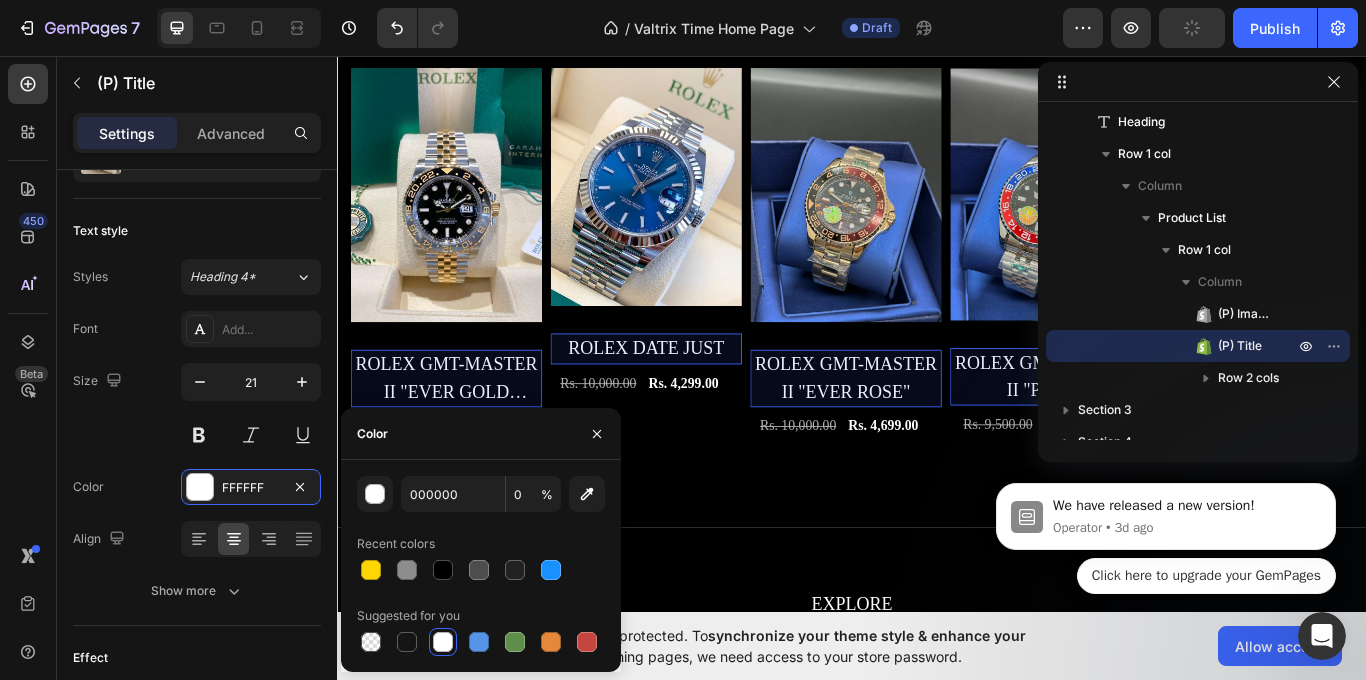 type on "FFFFFF" 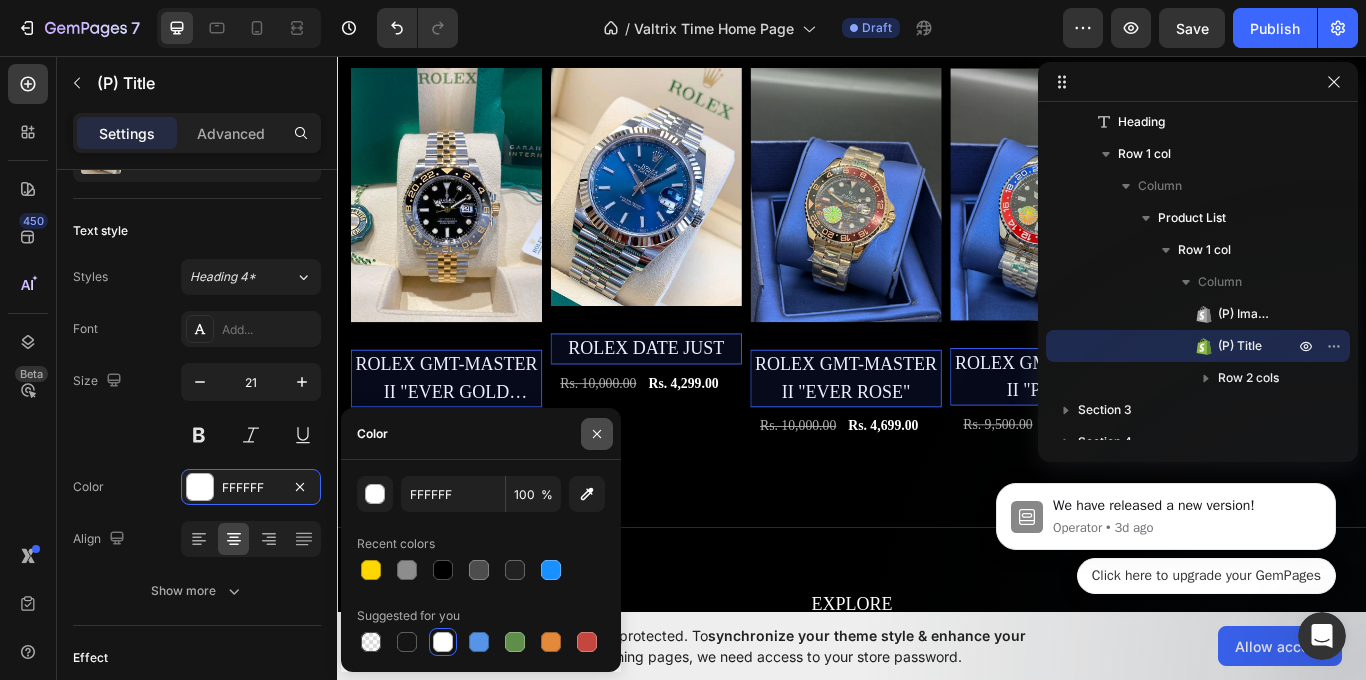 click 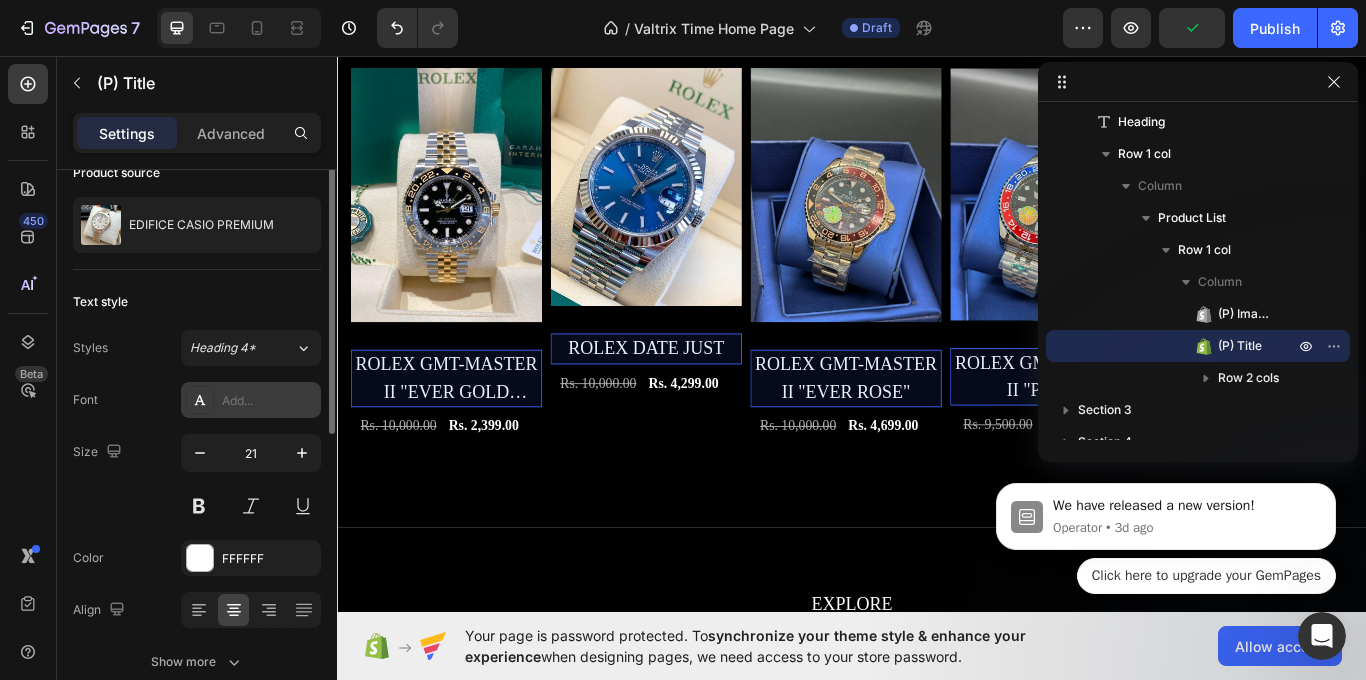 scroll, scrollTop: 0, scrollLeft: 0, axis: both 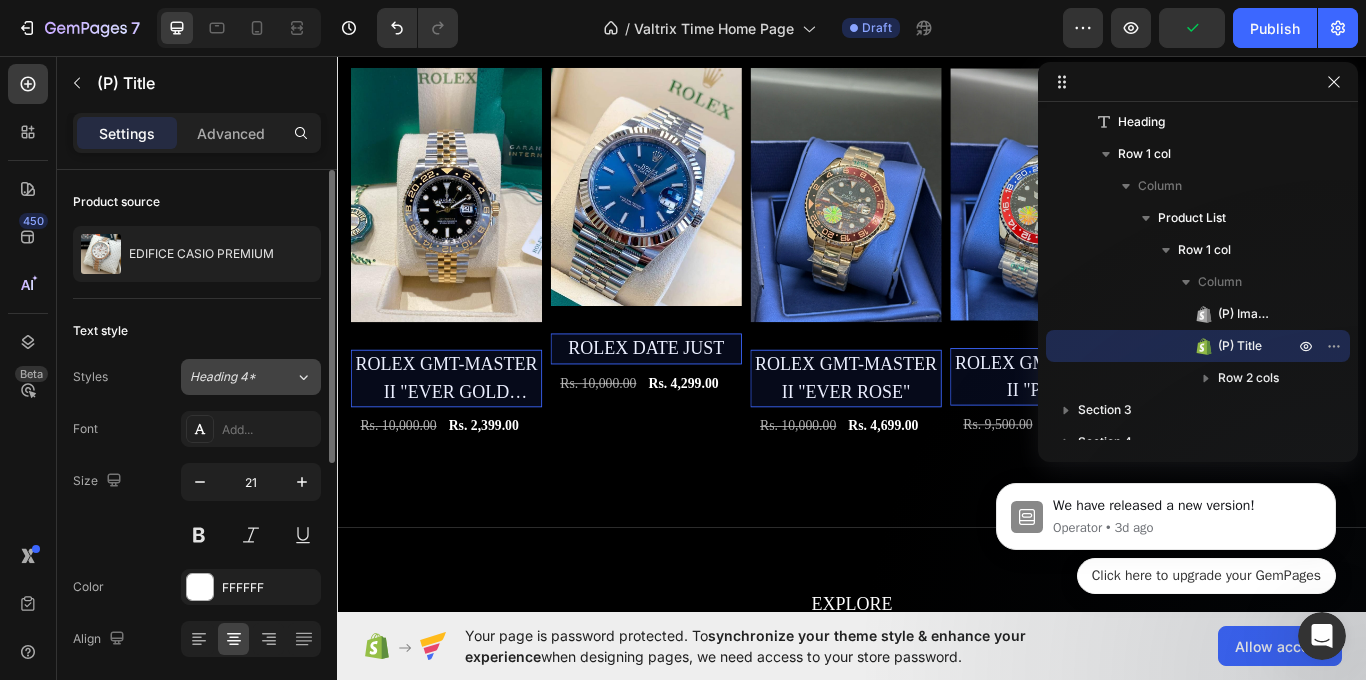 click on "Heading 4*" 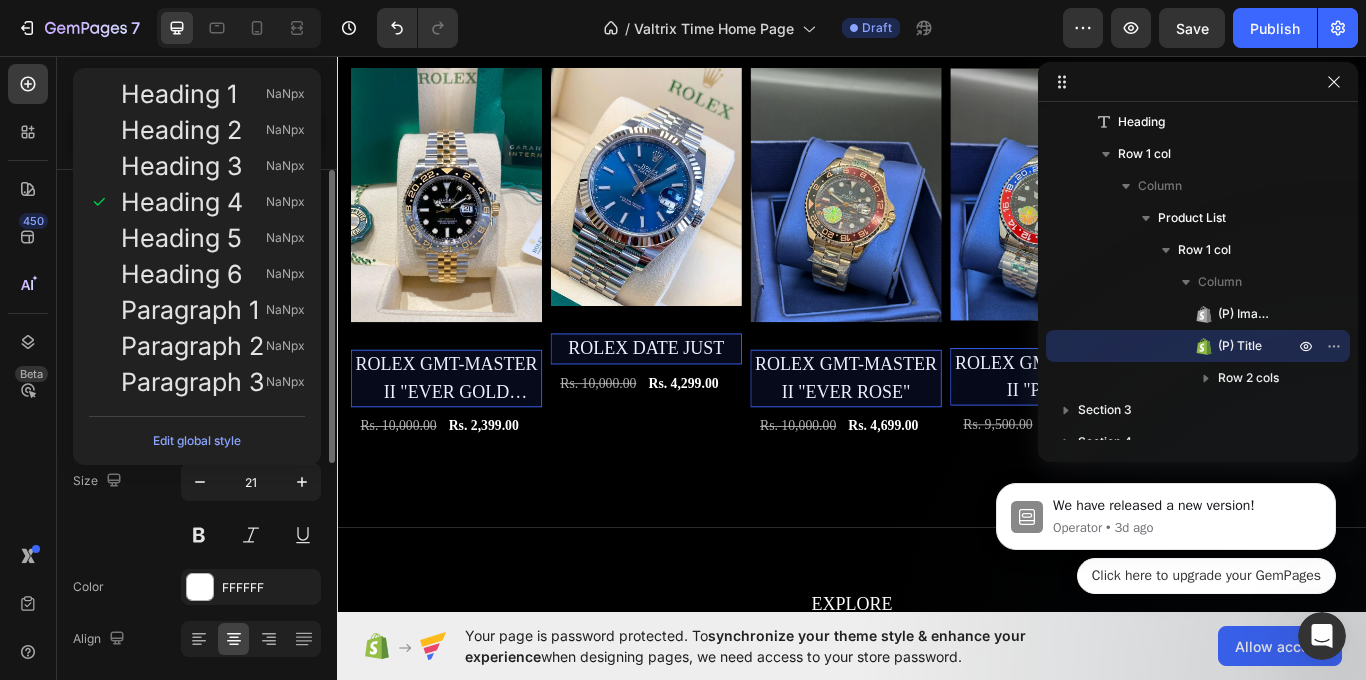 click on "Size 21" at bounding box center (197, 508) 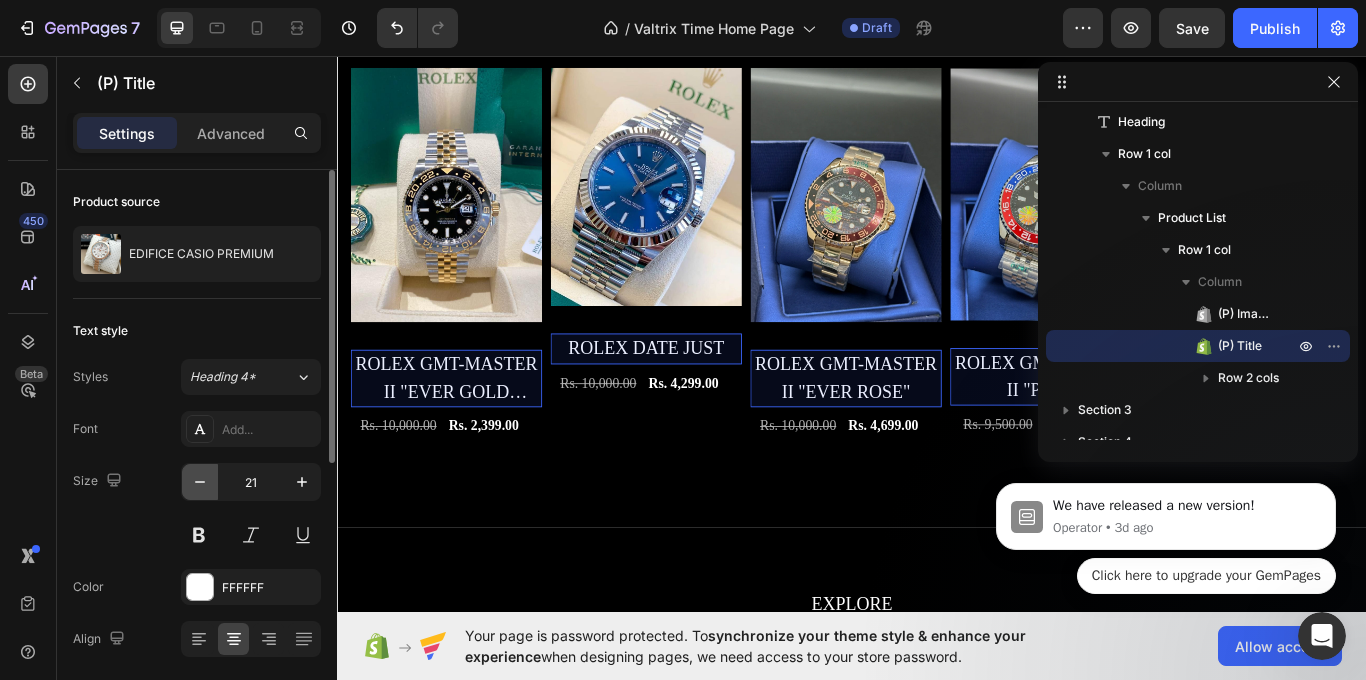 click 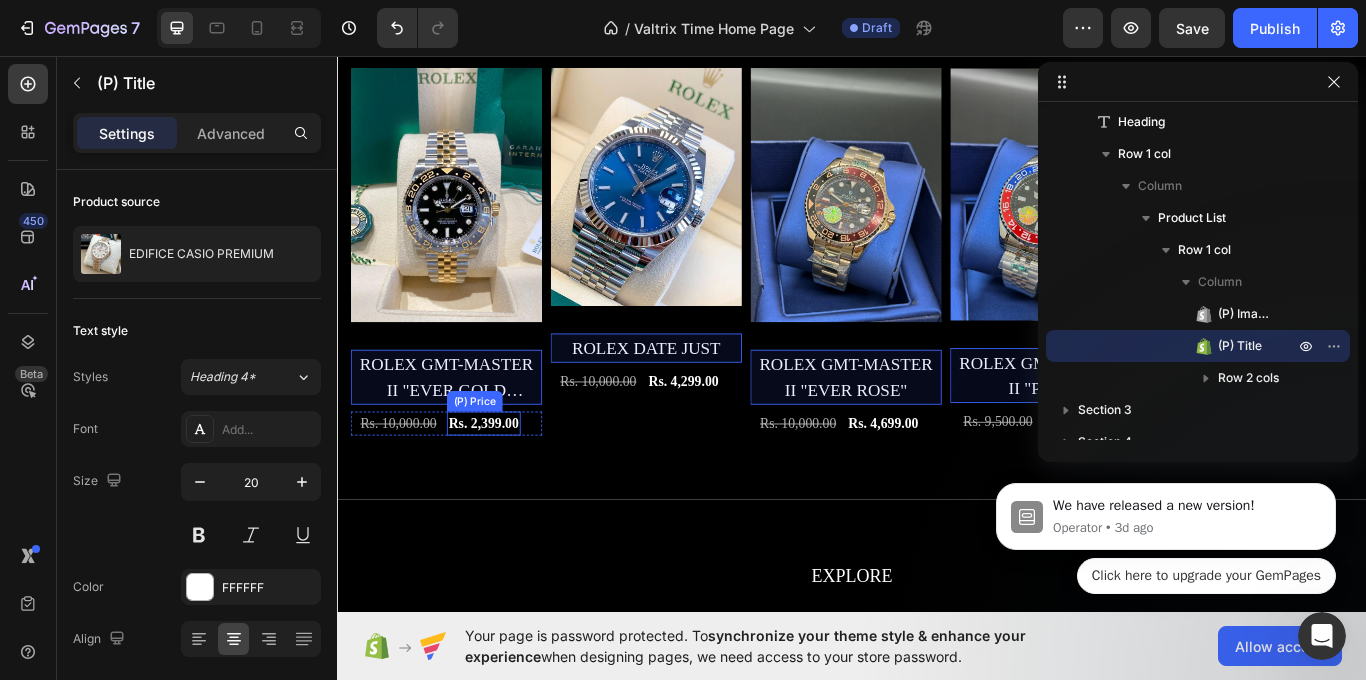 click on "Rs. 2,399.00" at bounding box center (1435, 484) 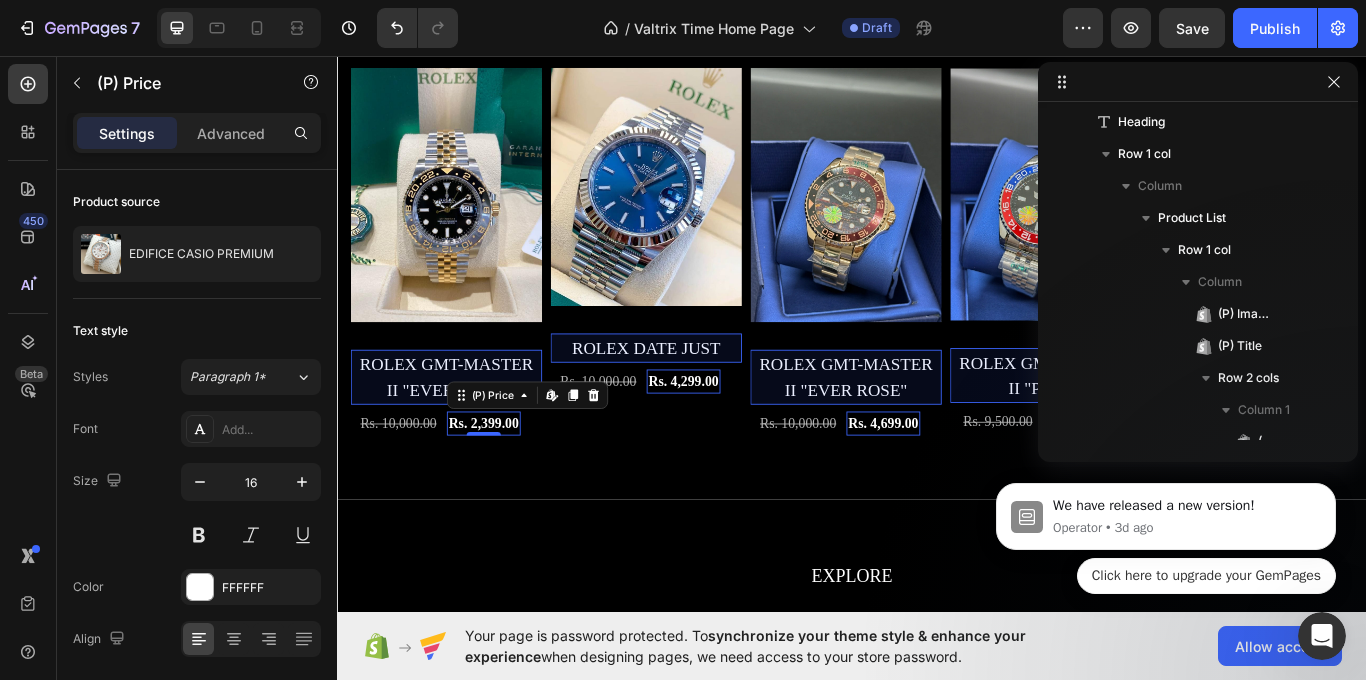 scroll, scrollTop: 347, scrollLeft: 0, axis: vertical 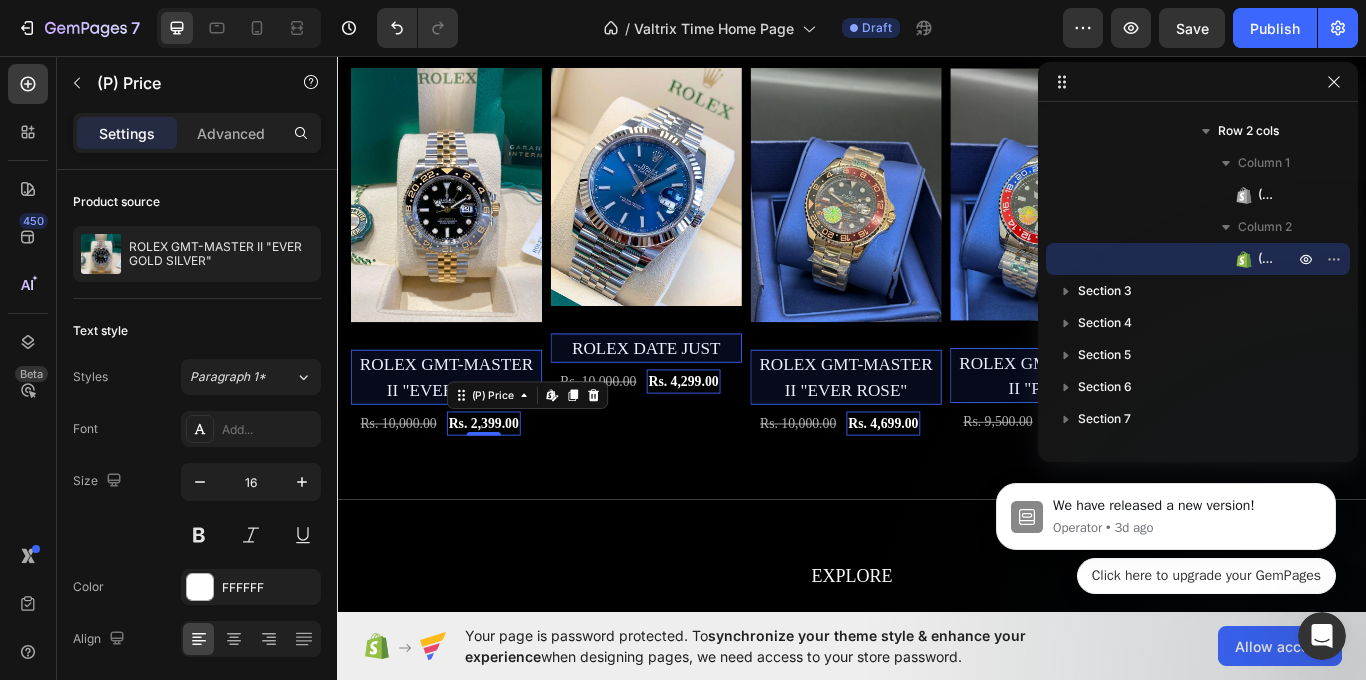 click 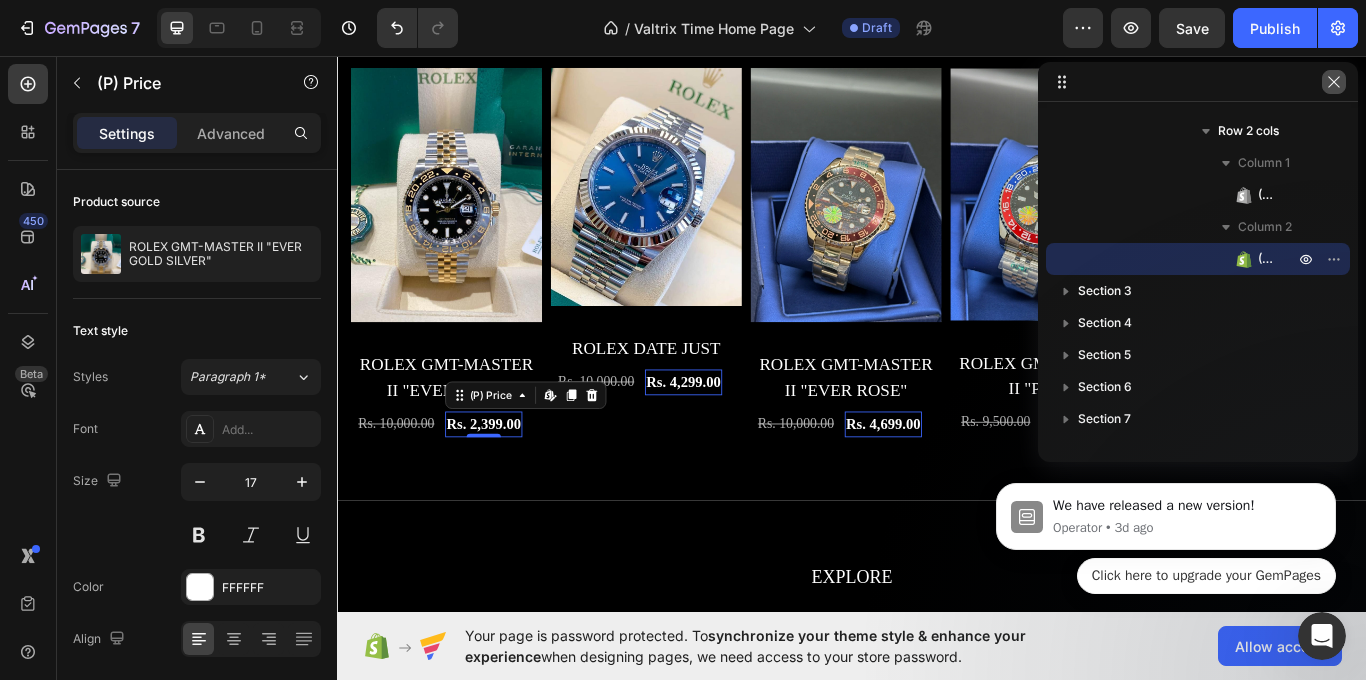 click 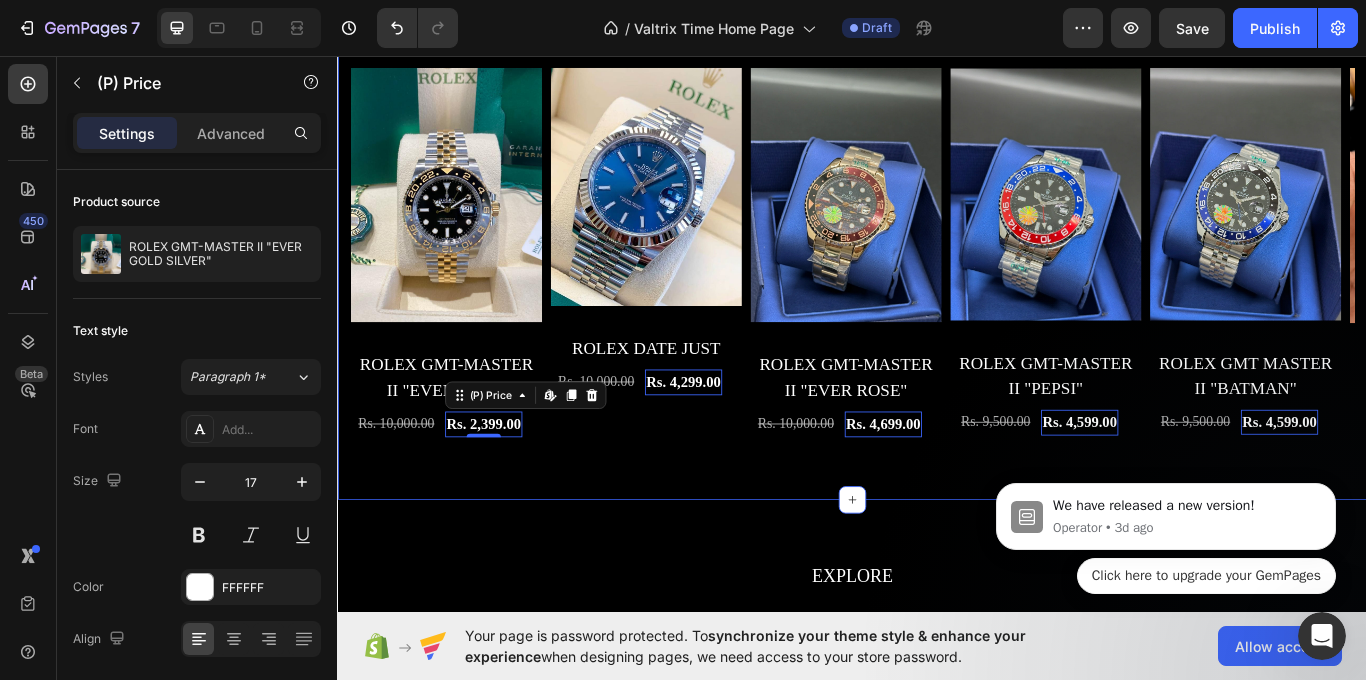 click on "Our Best Selling Watches Heading (P) Images ROLEX GMT MASTER II "BATMAN" (P) Title Rs. 9,500.00 (P) Price (P) Price Rs. 4,599.00 (P) Price   Edit content in Shopify 0 (P) Price   Edit content in Shopify 0 Row Row Product List (P) Images ROLEX GMT-MASTER II "PEPSI" (P) Title Rs. 9,500.00 (P) Price (P) Price Rs. 4,599.00 (P) Price   Edit content in Shopify 0 (P) Price   Edit content in Shopify 0 Row Row Product List (P) Images ROLEX GMT-MASTER II "EVER ROSE" (P) Title Rs. 10,000.00 (P) Price (P) Price Rs. 4,699.00 (P) Price   Edit content in Shopify 0 (P) Price   Edit content in Shopify 0 Row Row Product List (P) Images ROLEX DATE JUST (P) Title Rs. 10,000.00 (P) Price (P) Price Rs. 4,299.00 (P) Price   Edit content in Shopify 0 (P) Price   Edit content in Shopify 0 Row Row Product List (P) Images ROLEX GMT-MASTER II "EVER GOLD SILVER" (P) Title Rs. 10,000.00 (P) Price (P) Price Rs. 2,399.00 (P) Price   Edit content in Shopify 0 (P) Price   Edit content in Shopify 0 Row Row Product List (P) Images (P) Title   0" at bounding box center (937, 224) 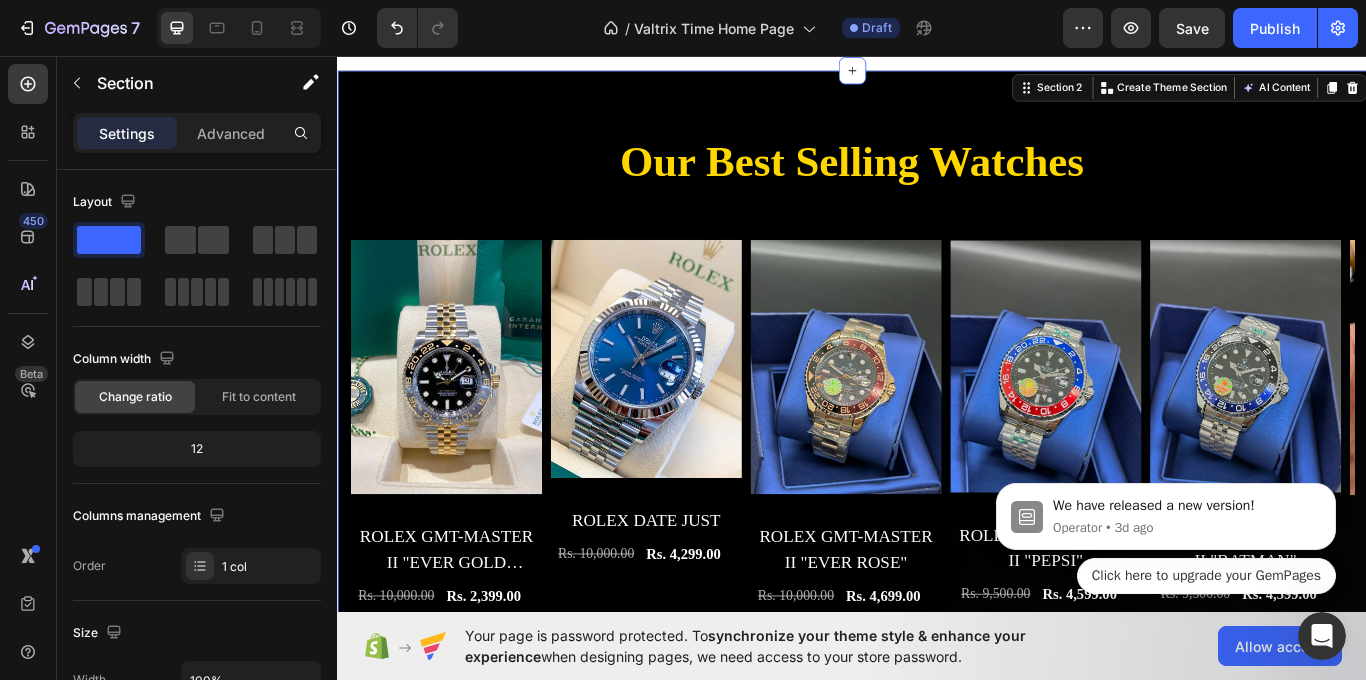 scroll, scrollTop: 1391, scrollLeft: 0, axis: vertical 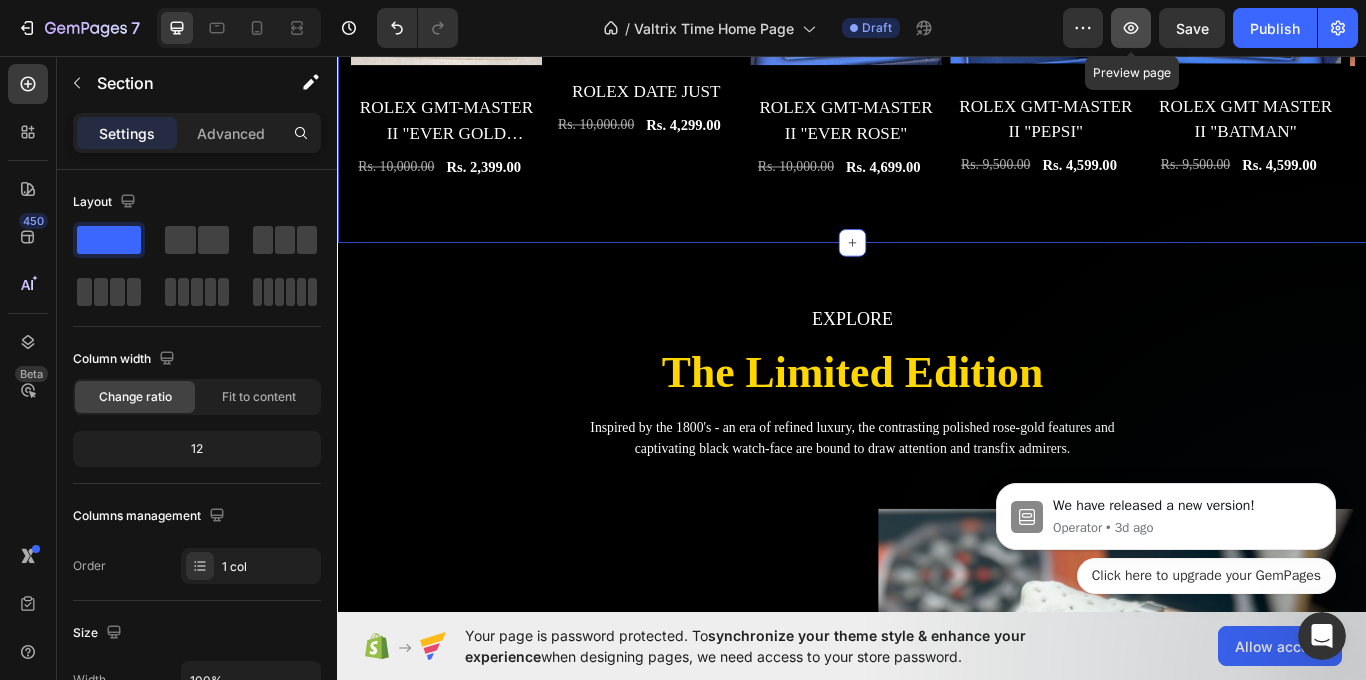click 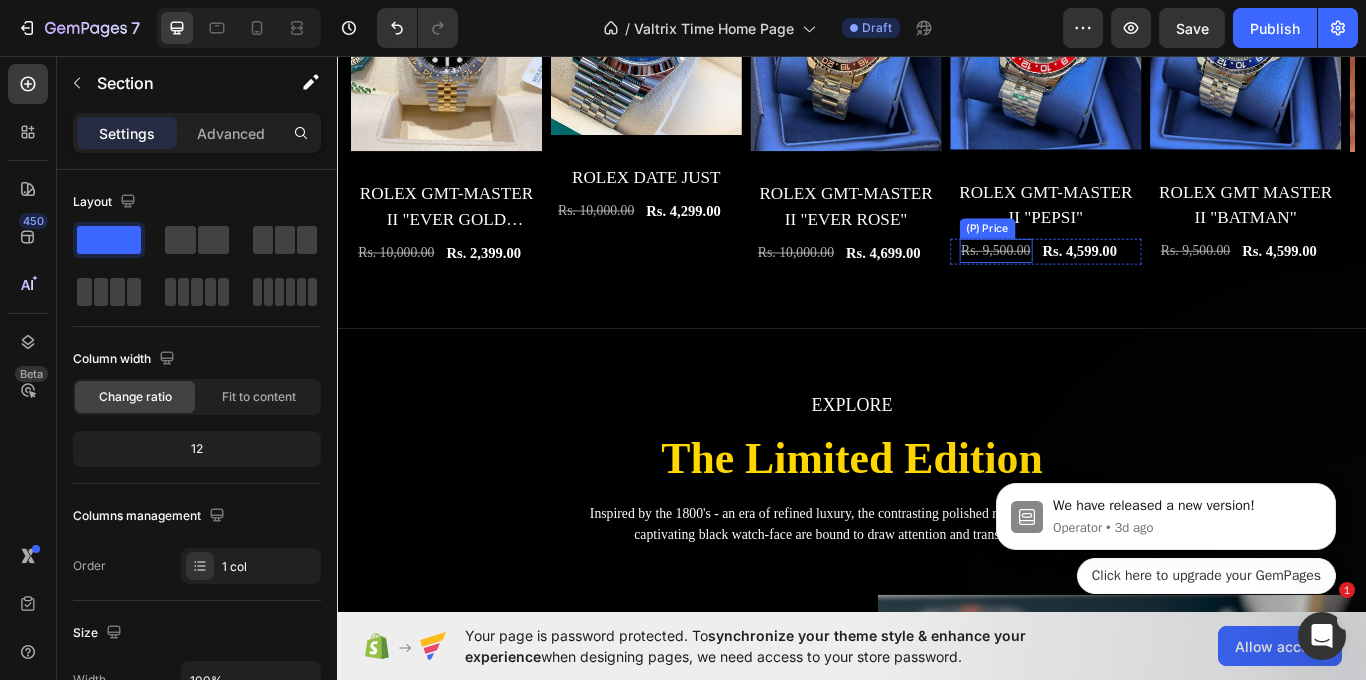 scroll, scrollTop: 1191, scrollLeft: 0, axis: vertical 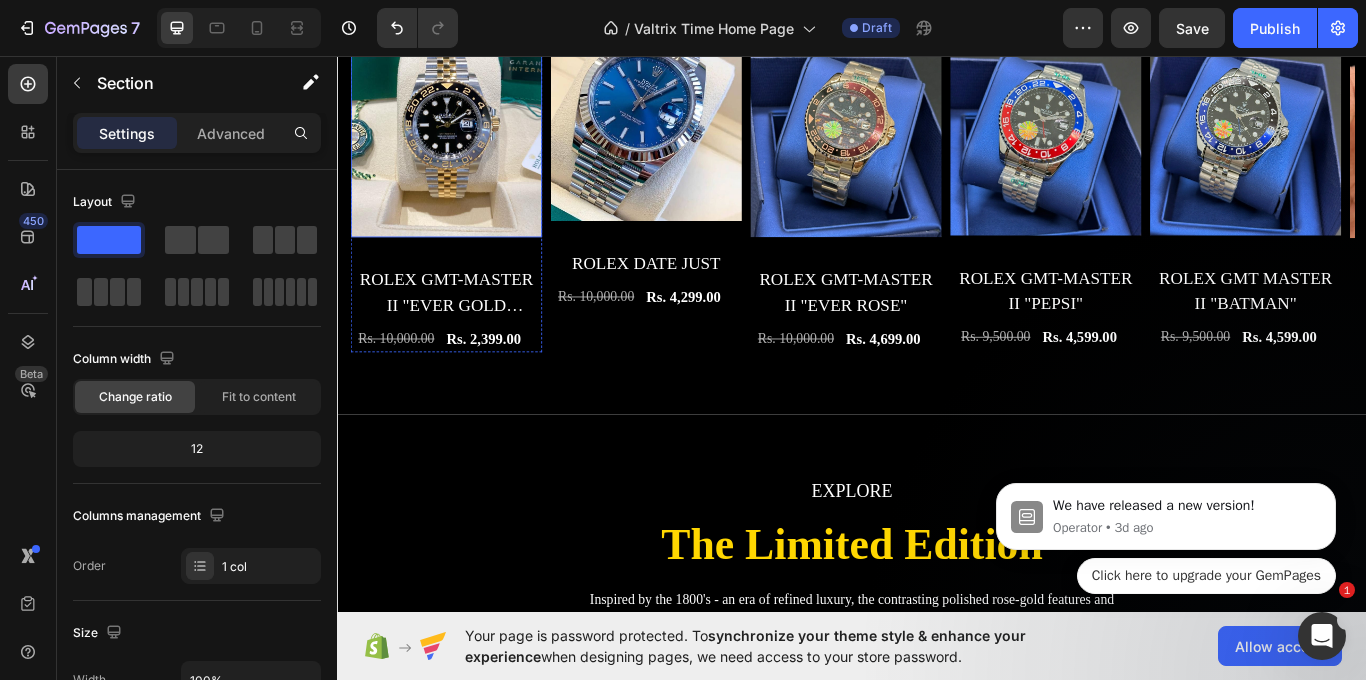 click at bounding box center [1395, 118] 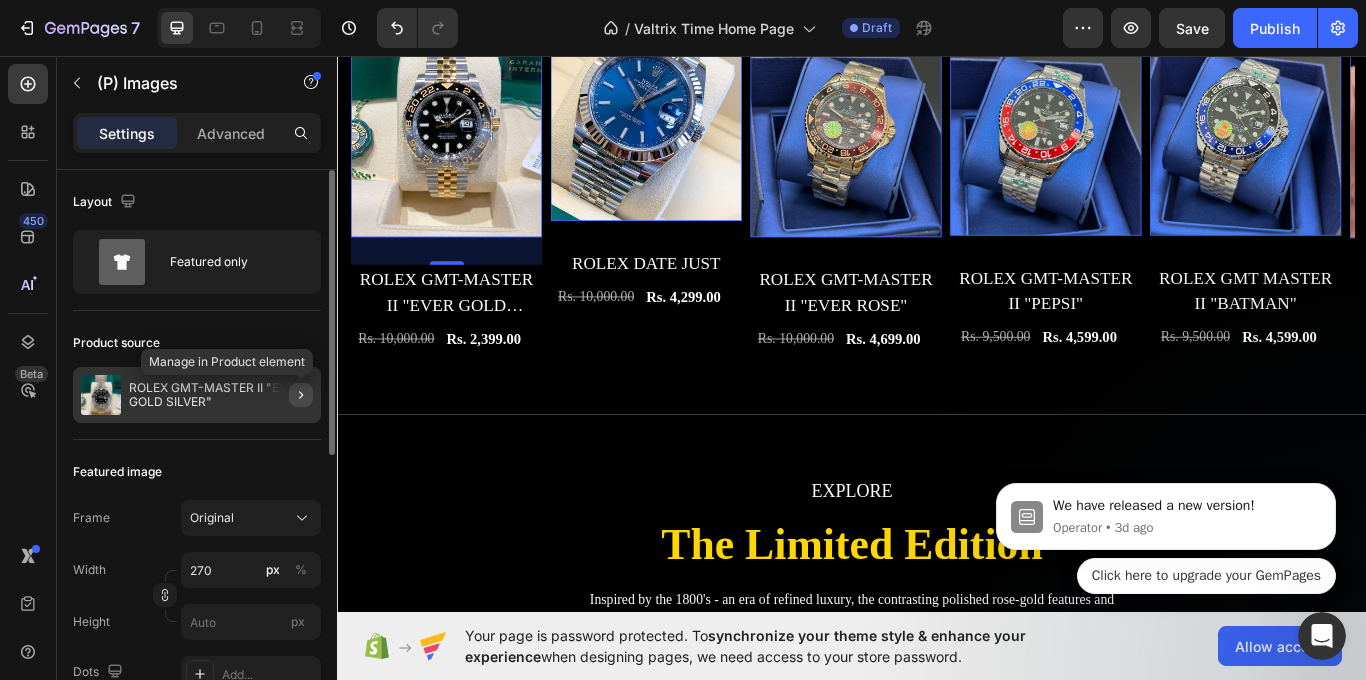 click 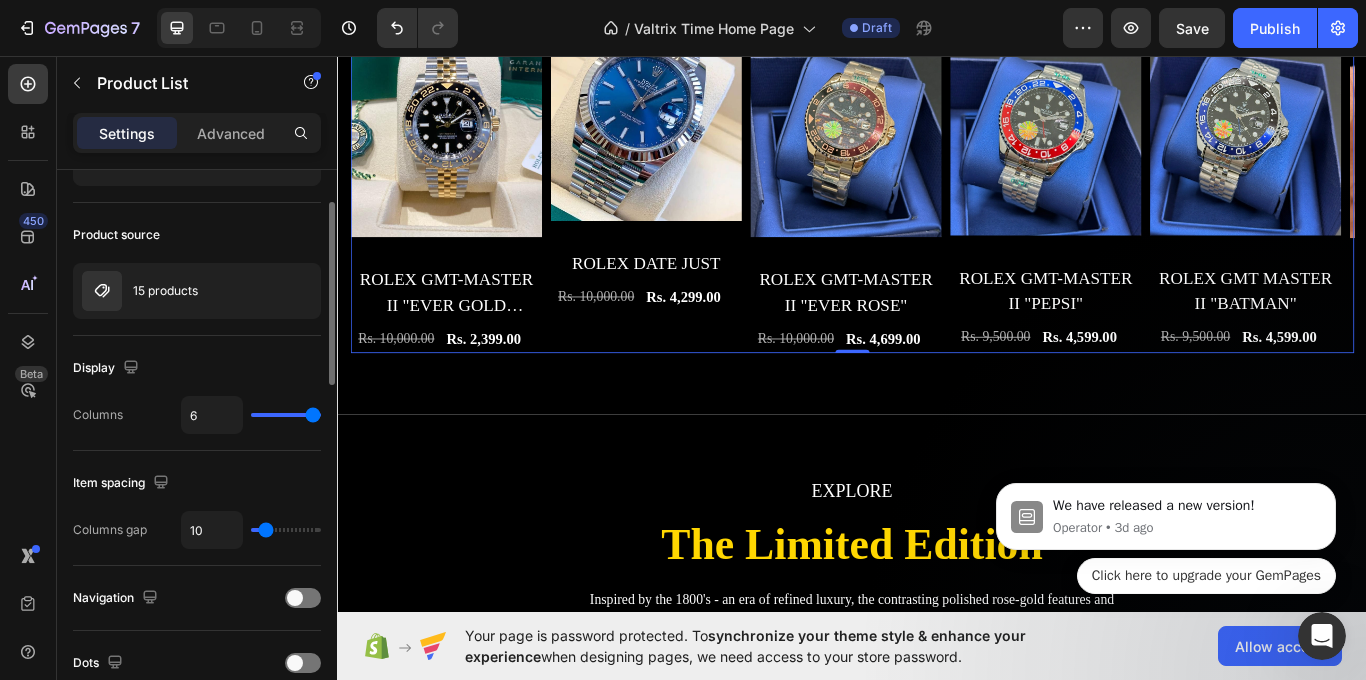 scroll, scrollTop: 200, scrollLeft: 0, axis: vertical 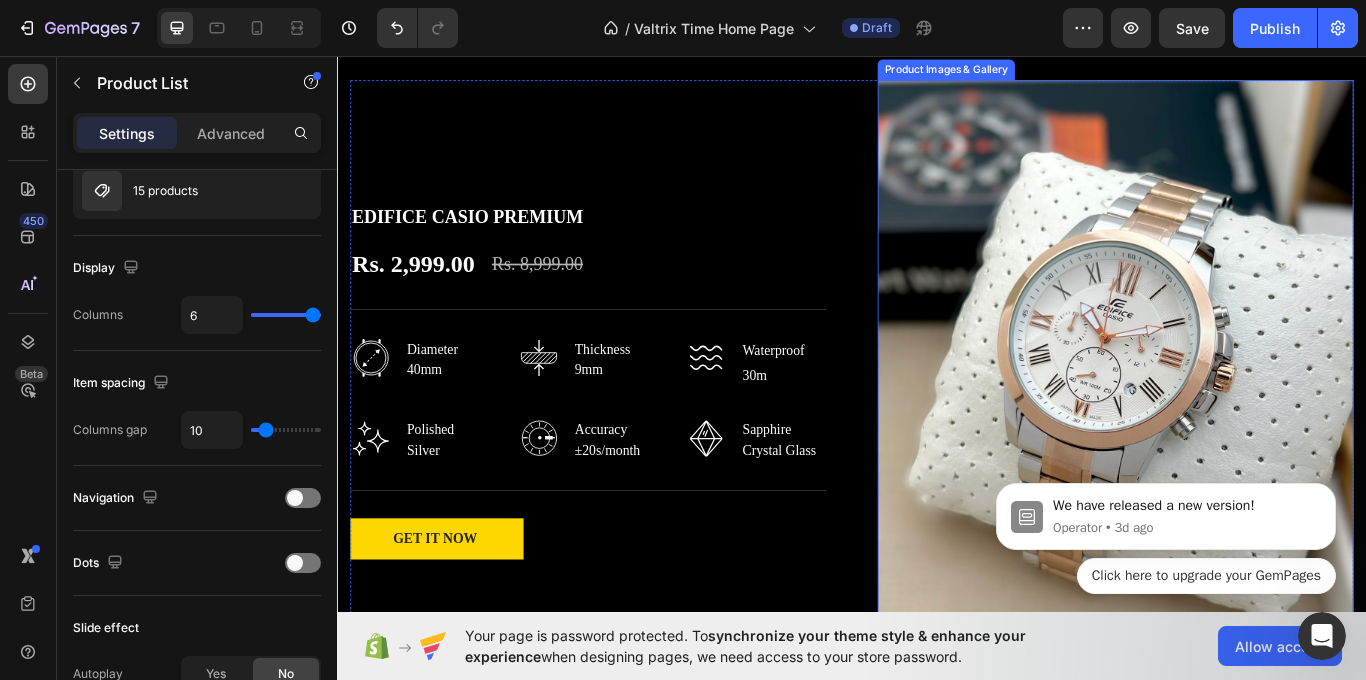 click at bounding box center [1244, 435] 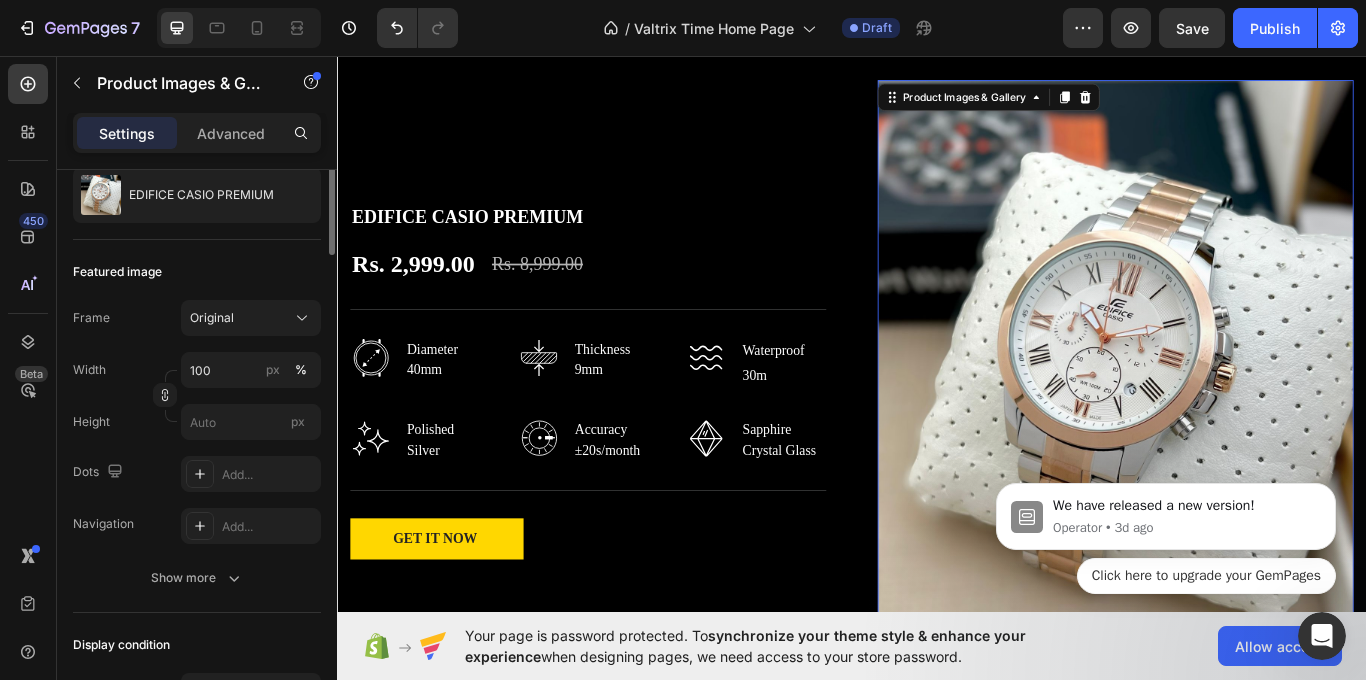 scroll, scrollTop: 0, scrollLeft: 0, axis: both 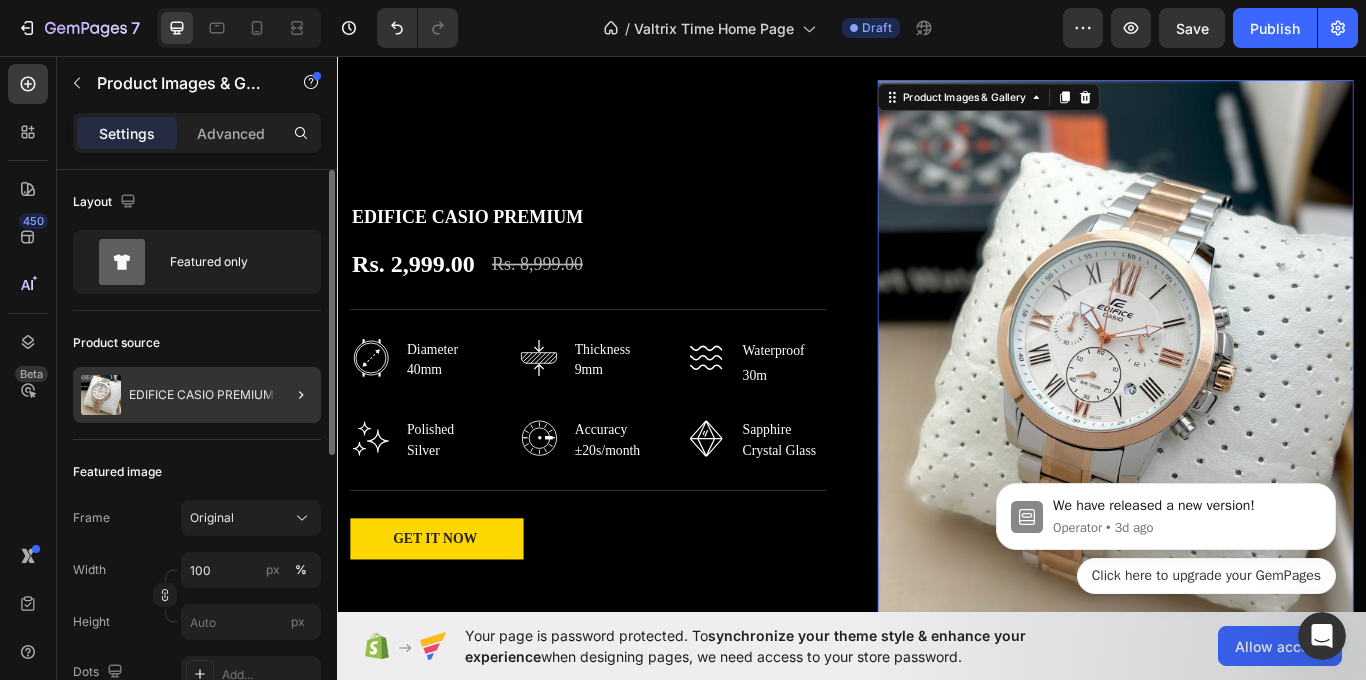 click 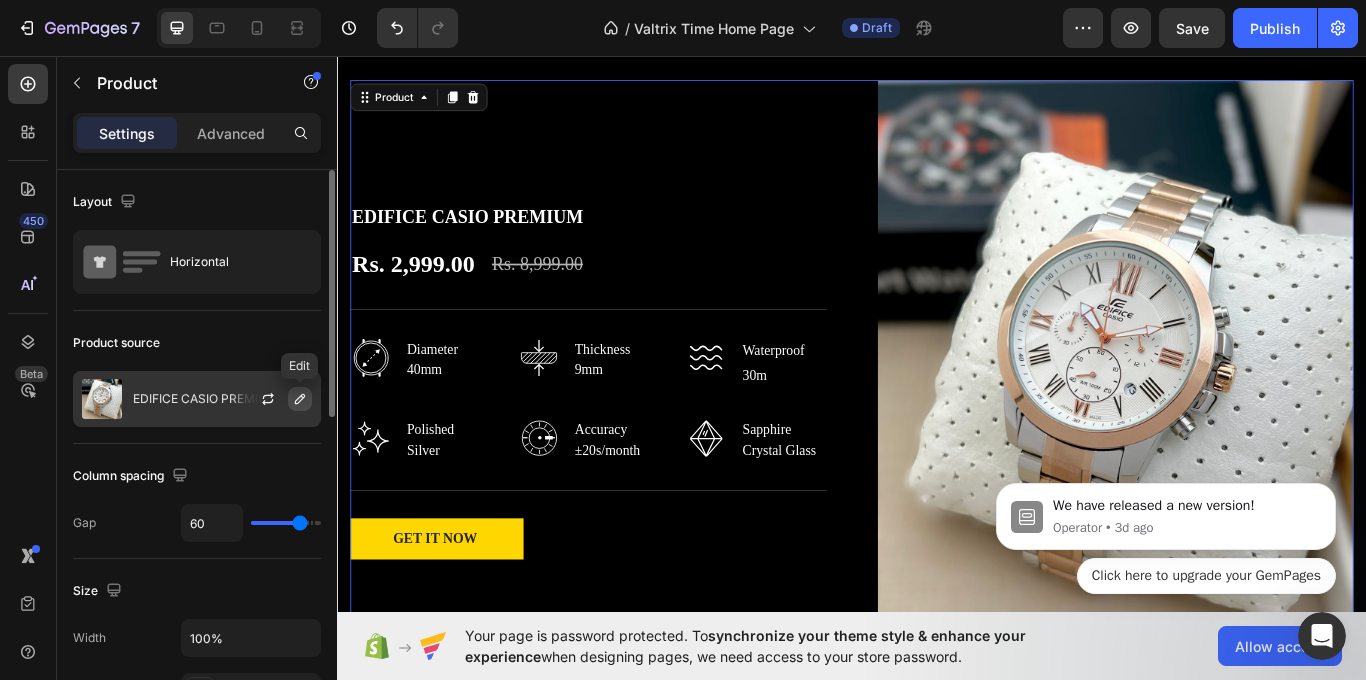 click 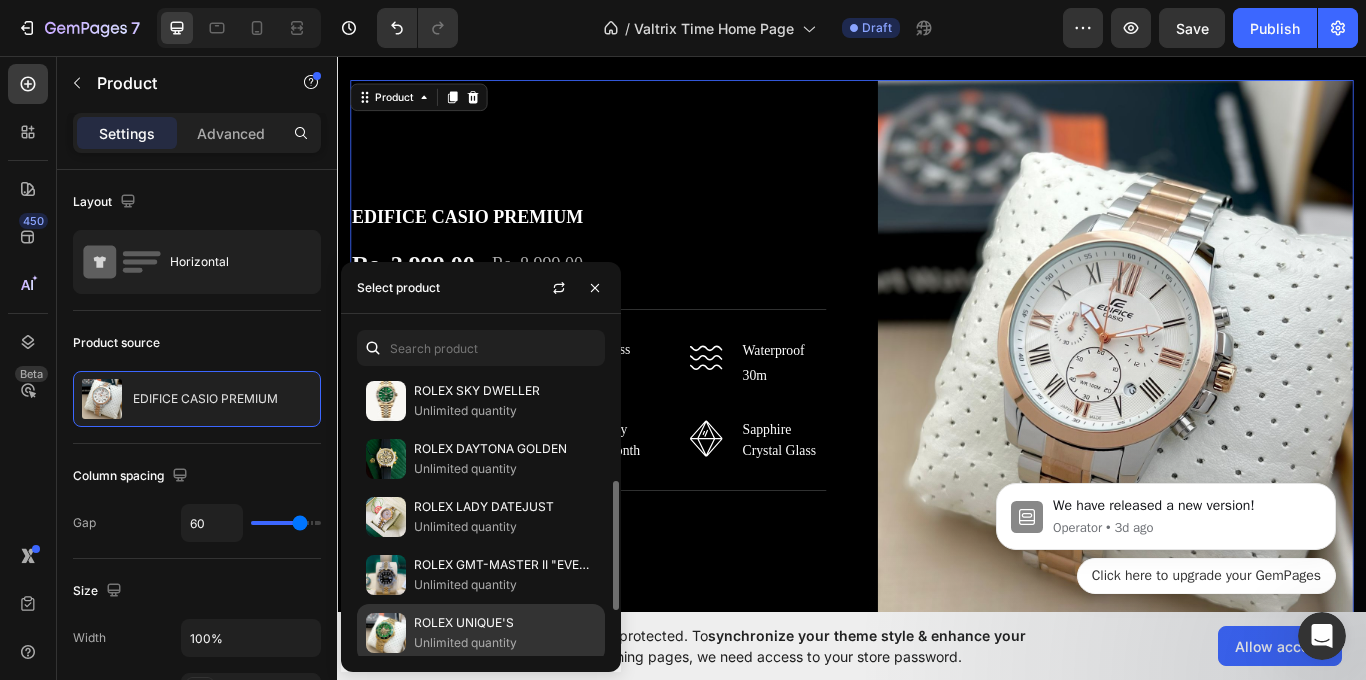 scroll, scrollTop: 134, scrollLeft: 0, axis: vertical 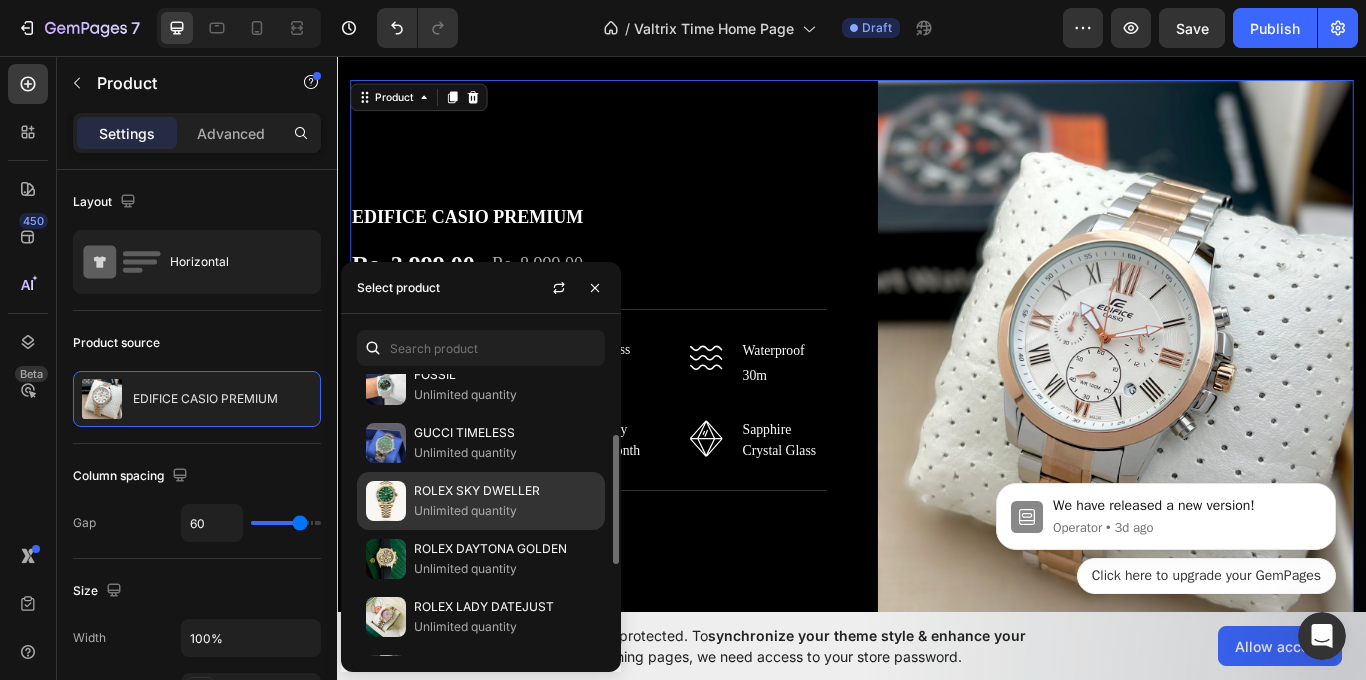 click on "Unlimited quantity" at bounding box center (505, 511) 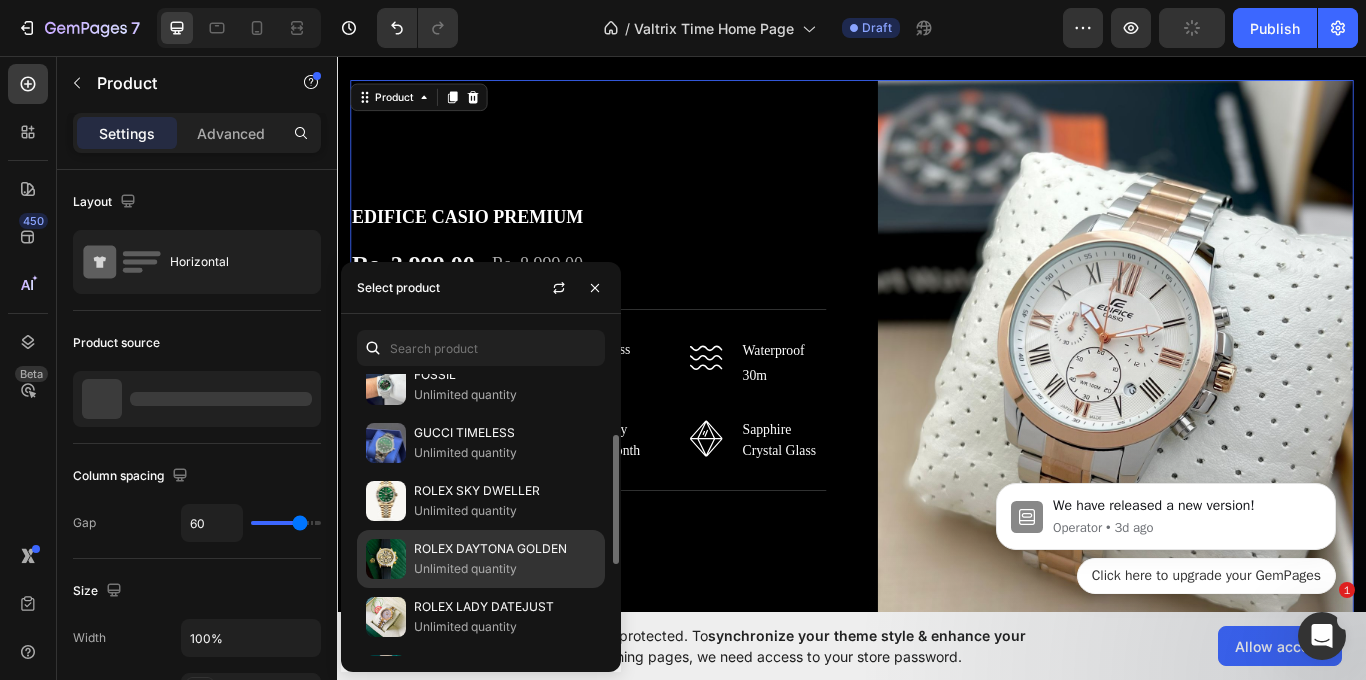 click on "ROLEX DAYTONA GOLDEN" at bounding box center (505, 549) 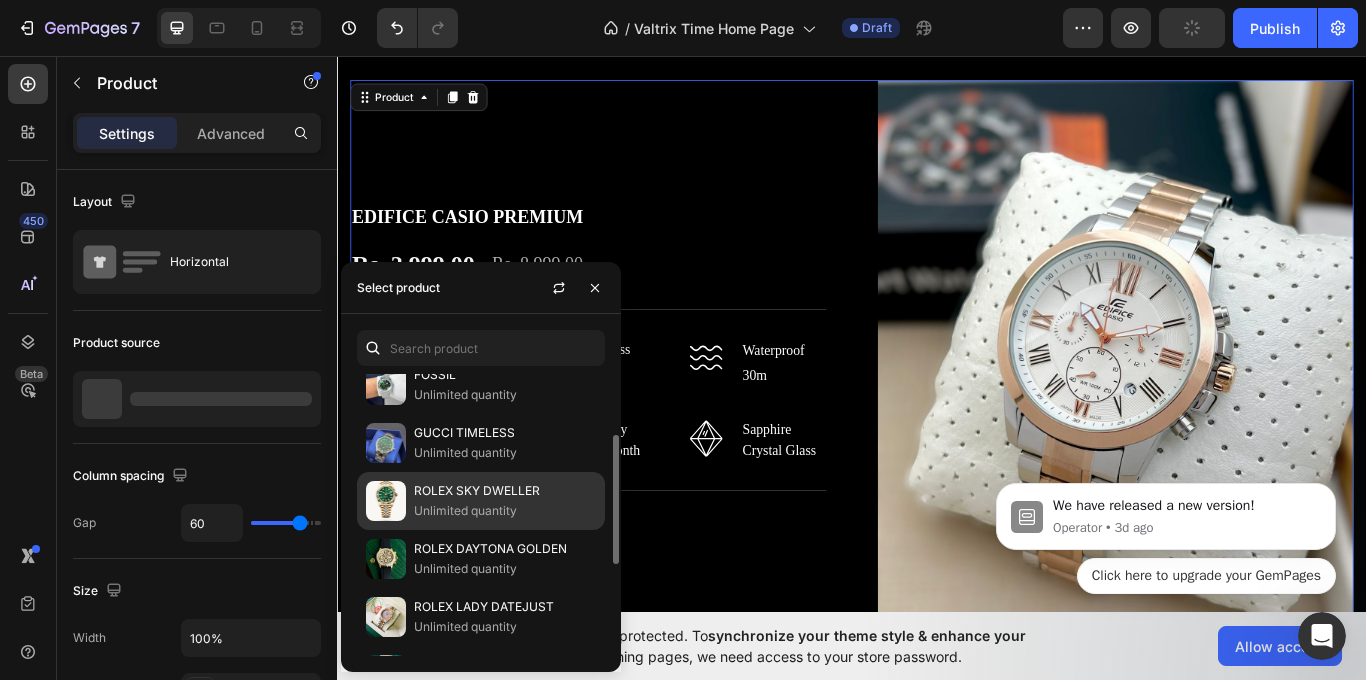 click on "Unlimited quantity" at bounding box center [505, 511] 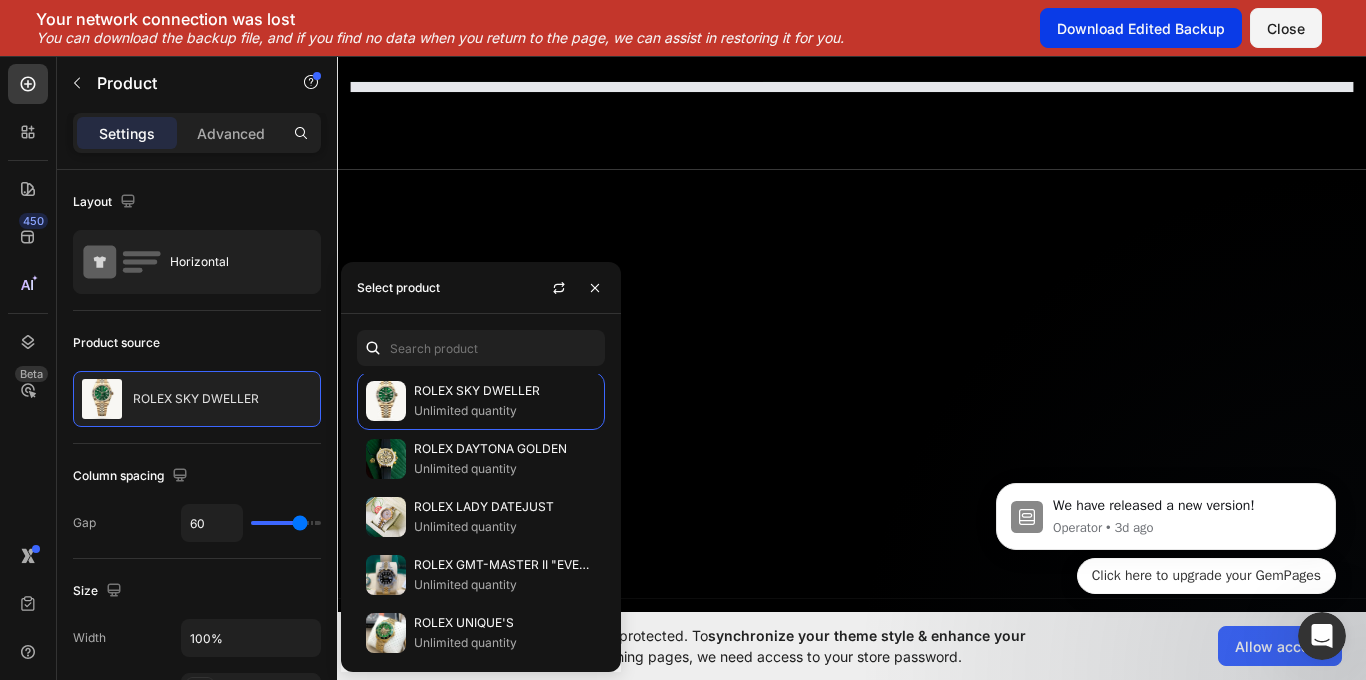 click on "Download Edited Backup" at bounding box center (1141, 28) 